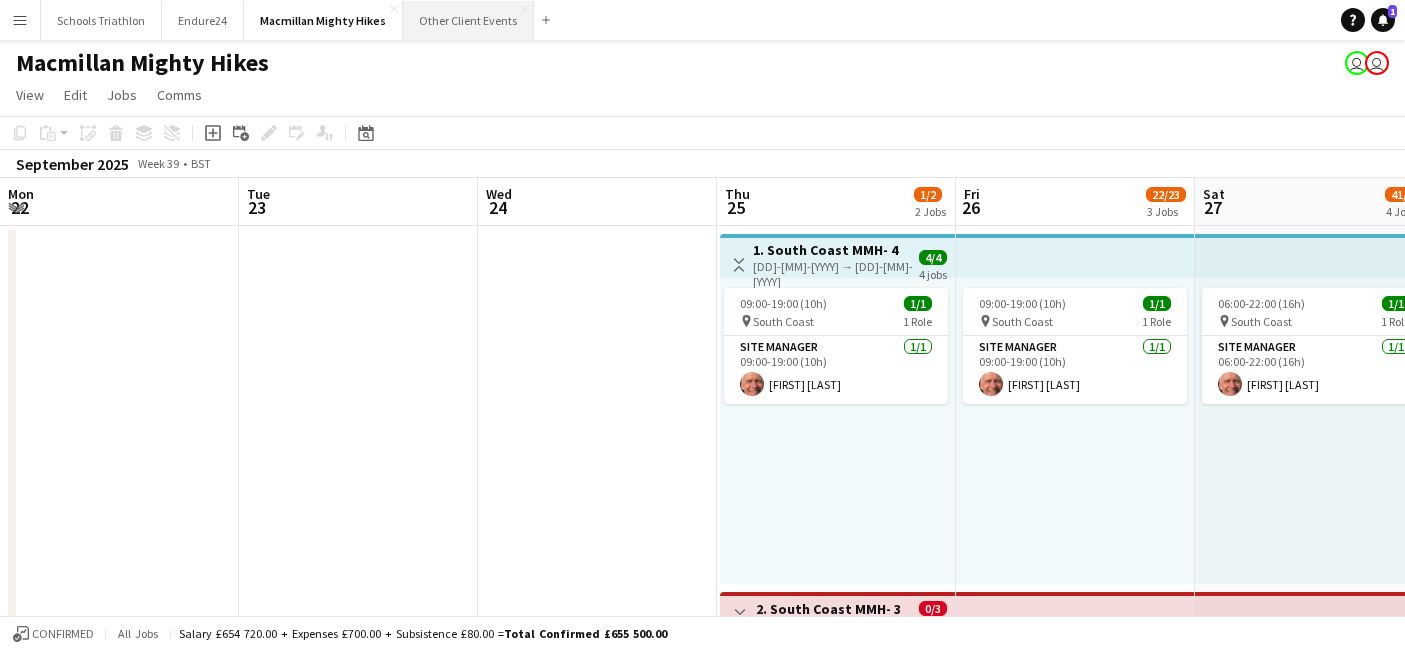 scroll, scrollTop: 0, scrollLeft: 0, axis: both 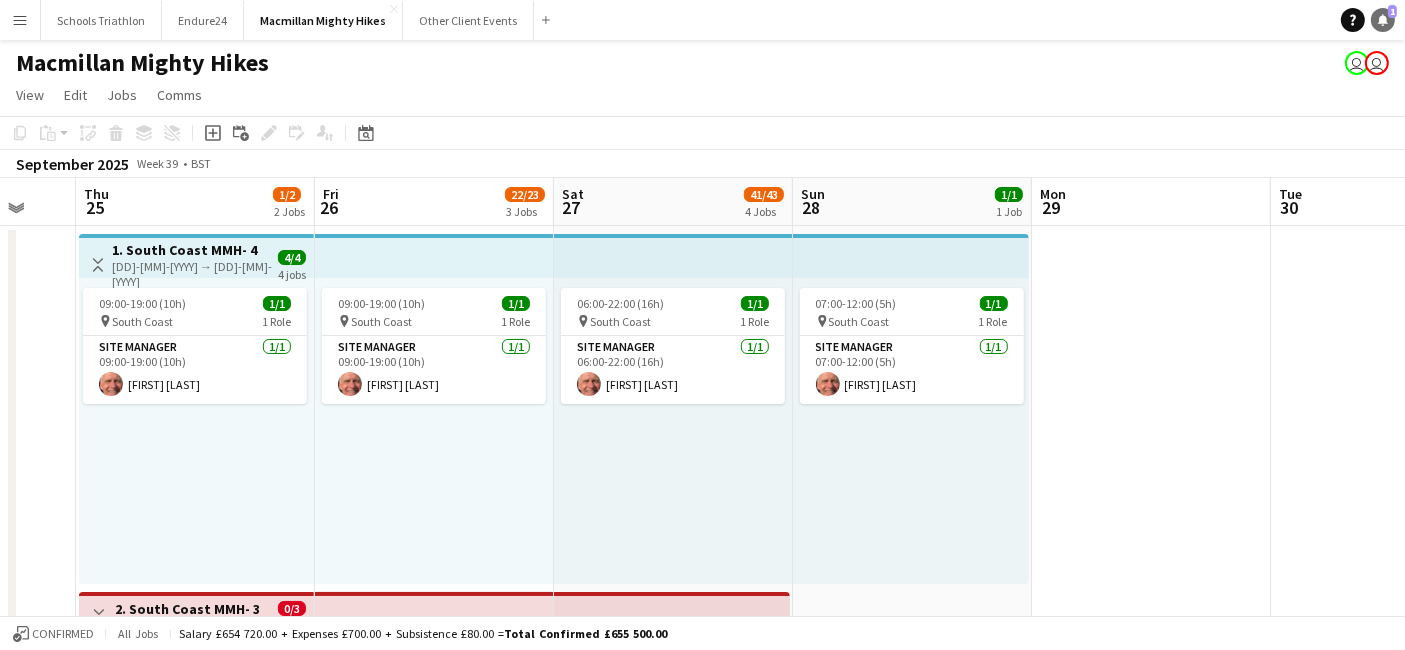 click on "Notifications
1" at bounding box center [1383, 20] 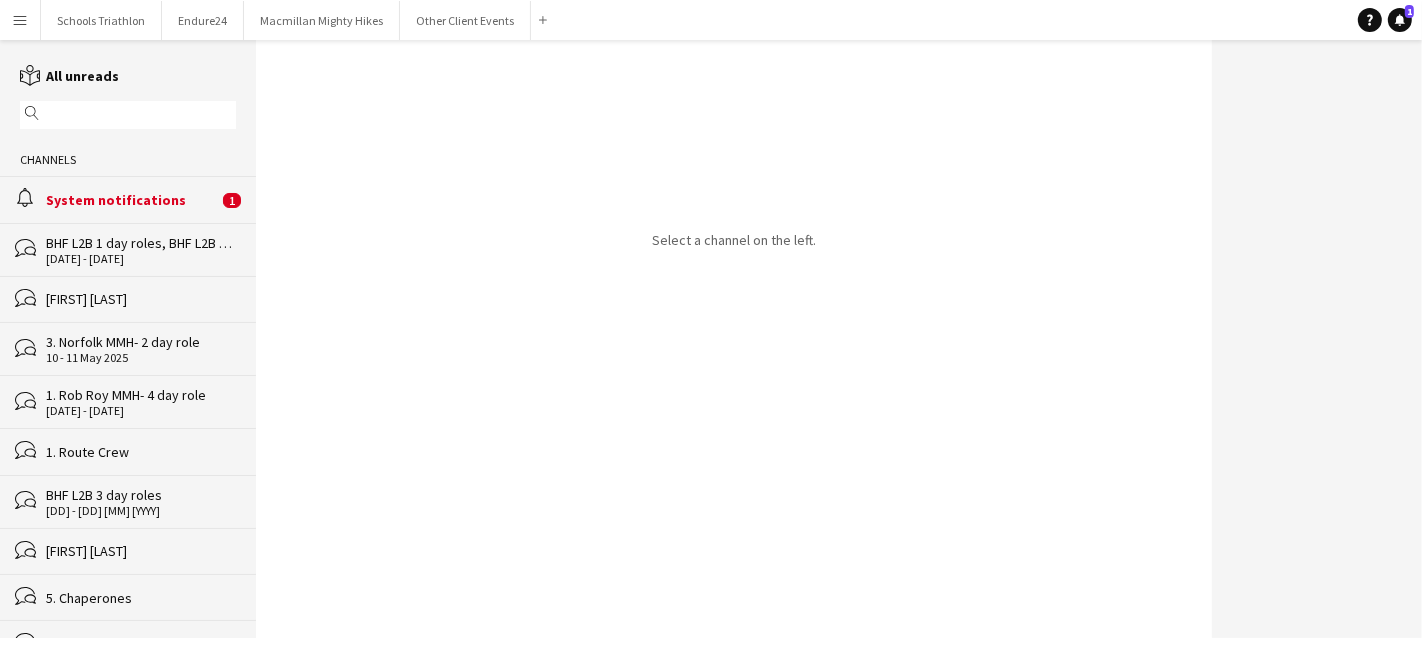click on "alarm
System notifications   1" 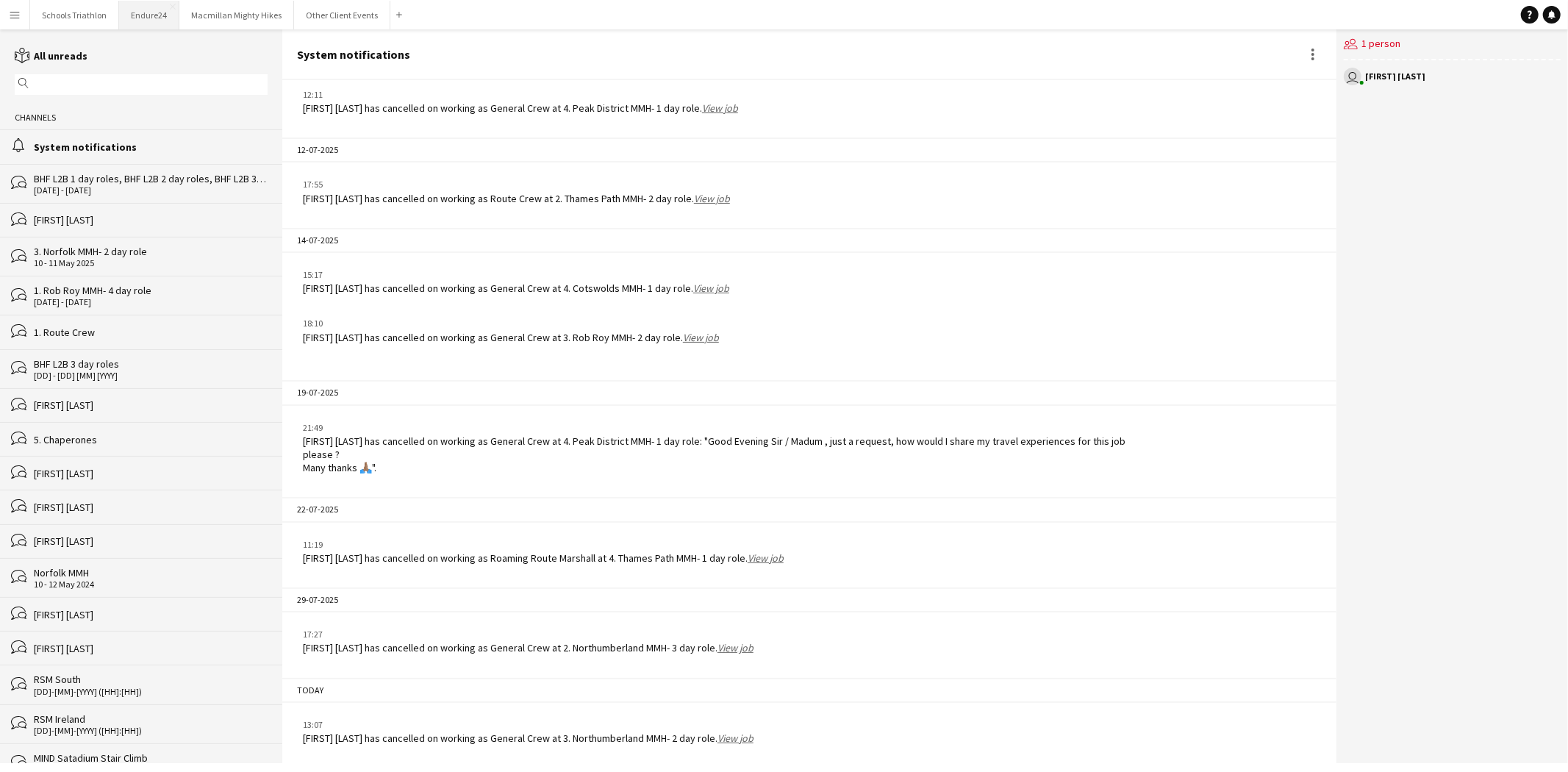 scroll, scrollTop: 1818, scrollLeft: 0, axis: vertical 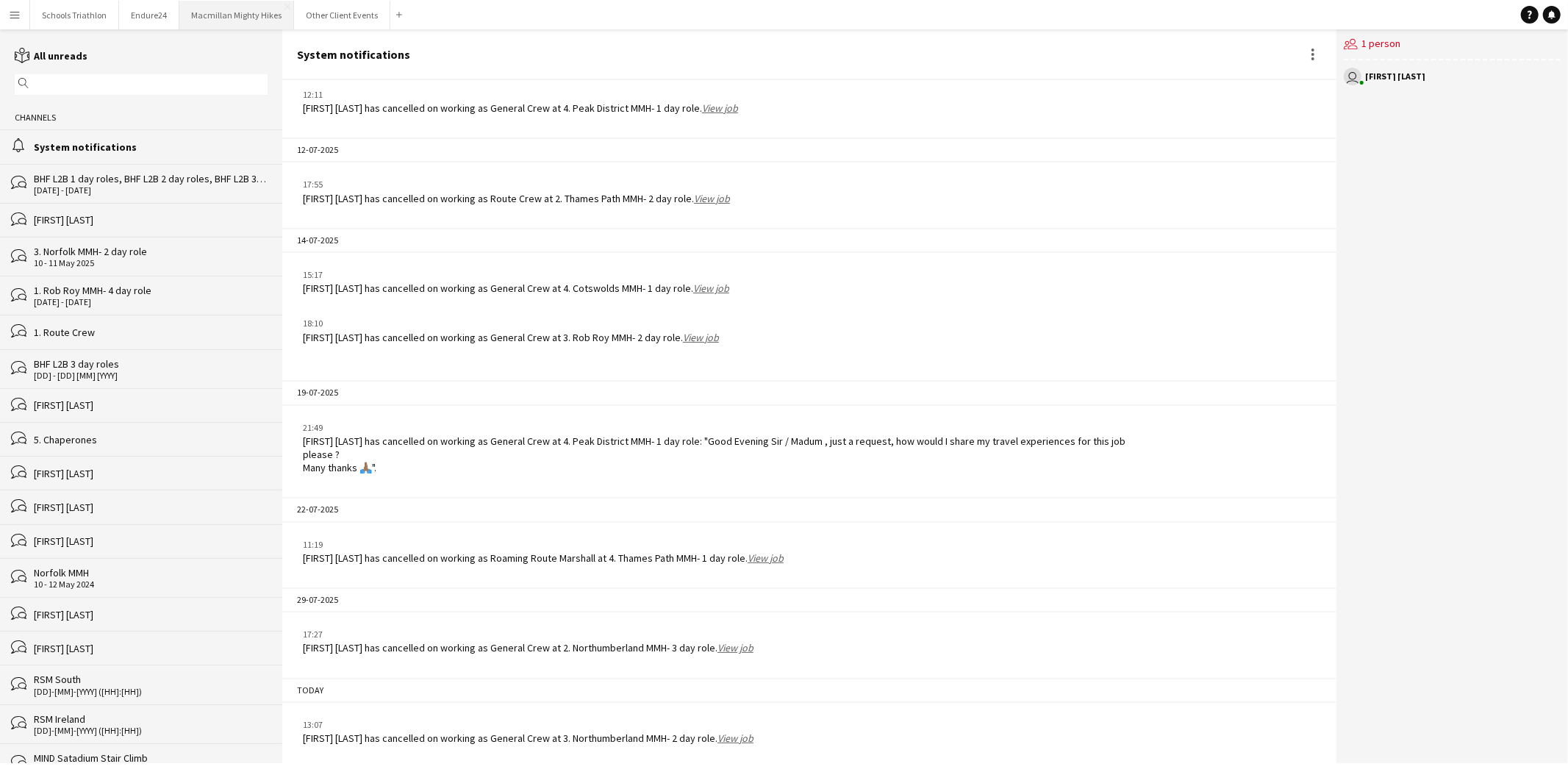 click on "Macmillan Mighty Hikes
Close" at bounding box center [237, 15] 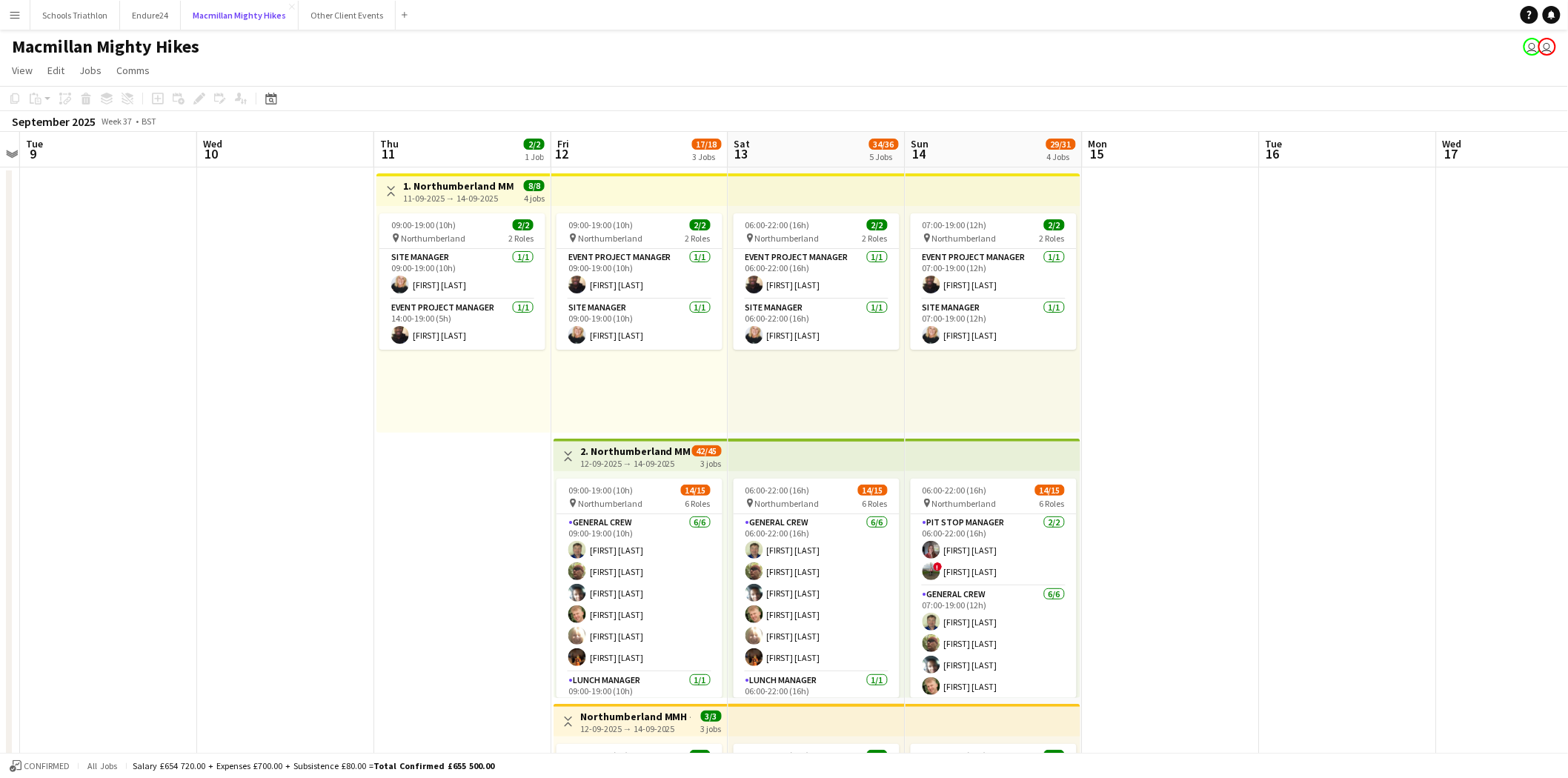 scroll, scrollTop: 0, scrollLeft: 571, axis: horizontal 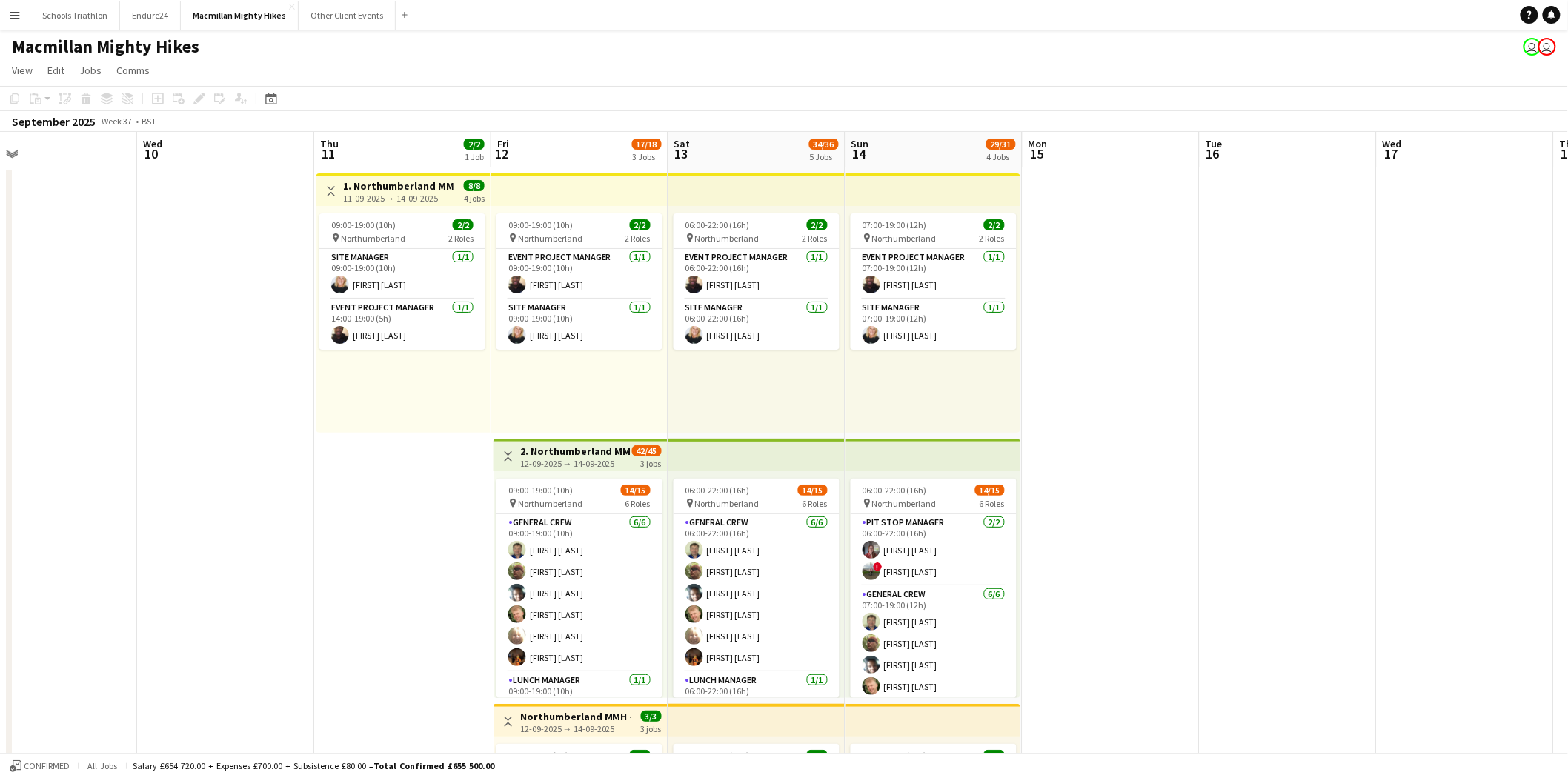 click on "11-09-2025 → 14-09-2025" at bounding box center [398, 198] 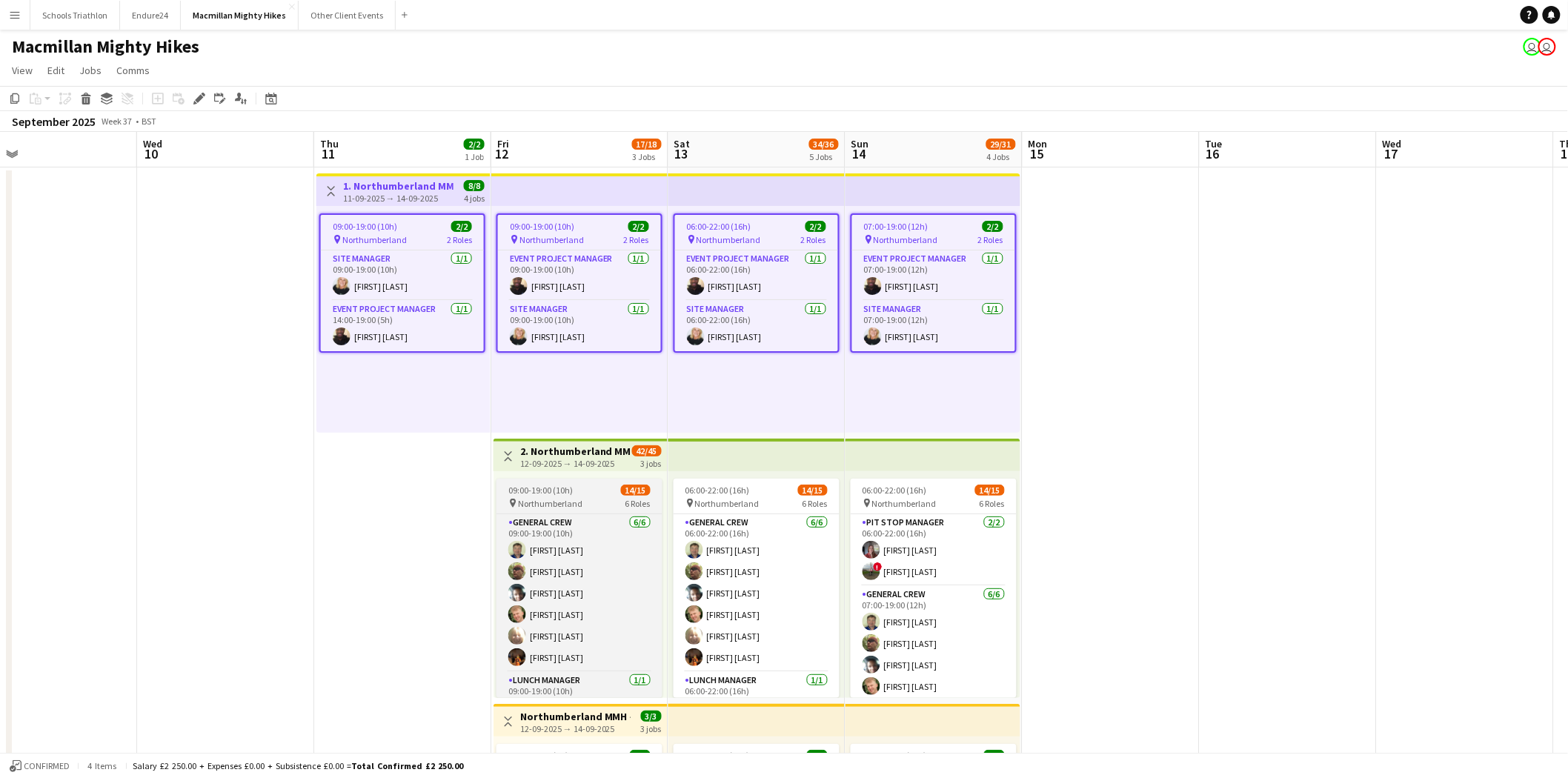 click on "[TIME] ([DURATION])    14/15" at bounding box center (579, 490) 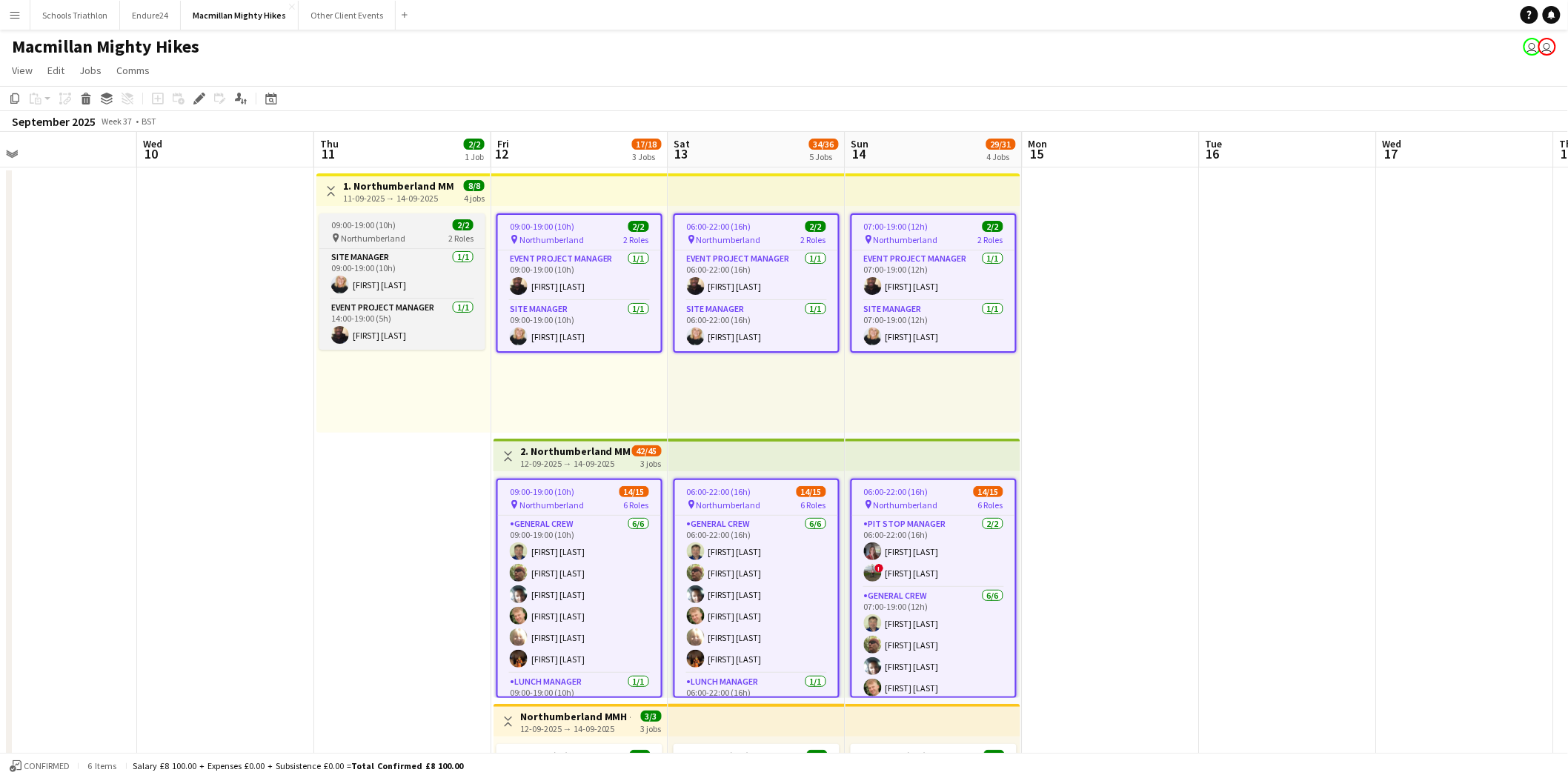 click on "09:00-19:00 (10h)" at bounding box center (363, 225) 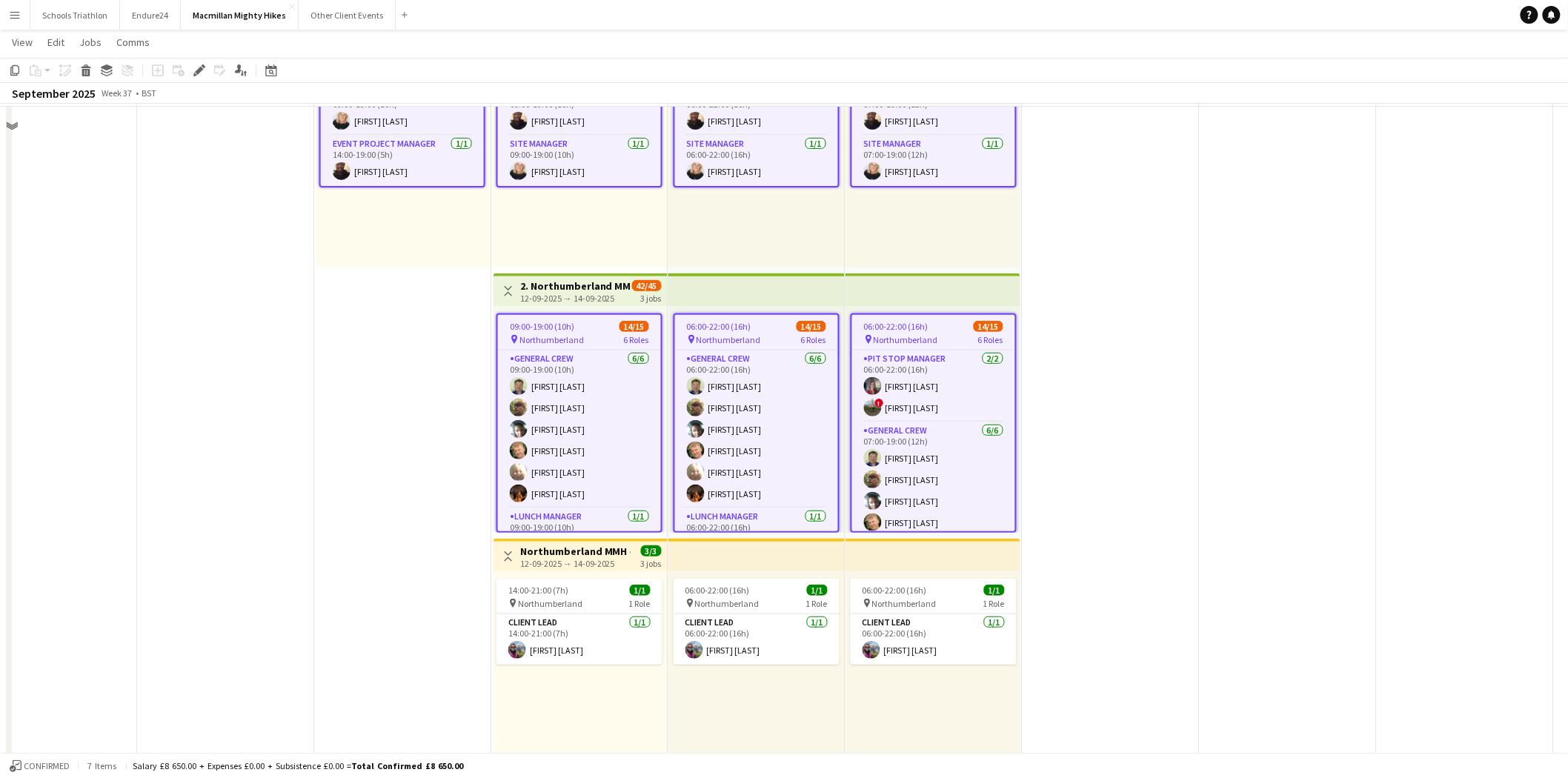 scroll, scrollTop: 164, scrollLeft: 0, axis: vertical 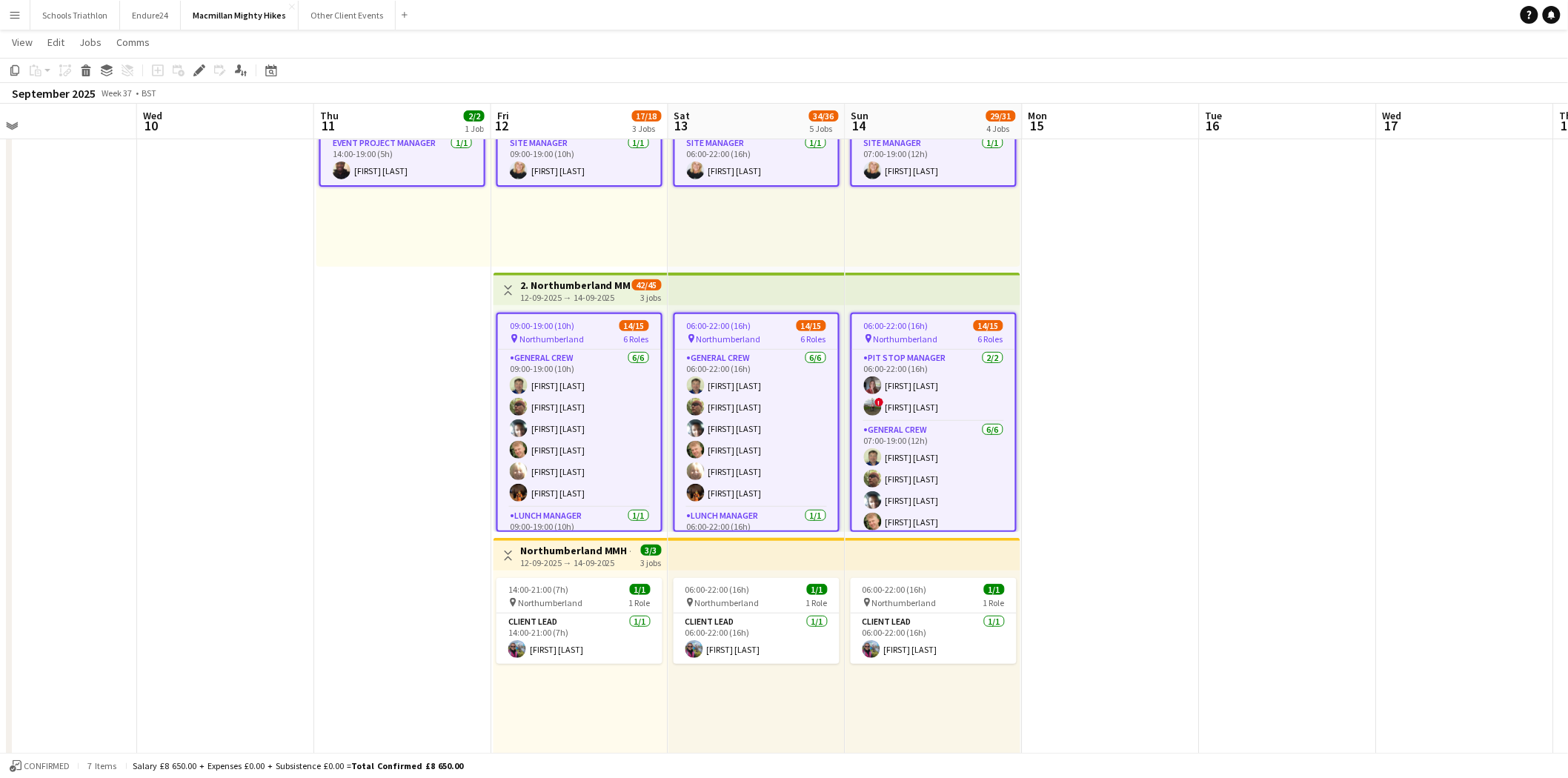 click on "[TIME] ([DURATION])    1/1
pin
Northumberland   1 Role   Client Lead   1/1   [TIME] ([DURATION])
[FIRST] [LAST]" at bounding box center [580, 684] 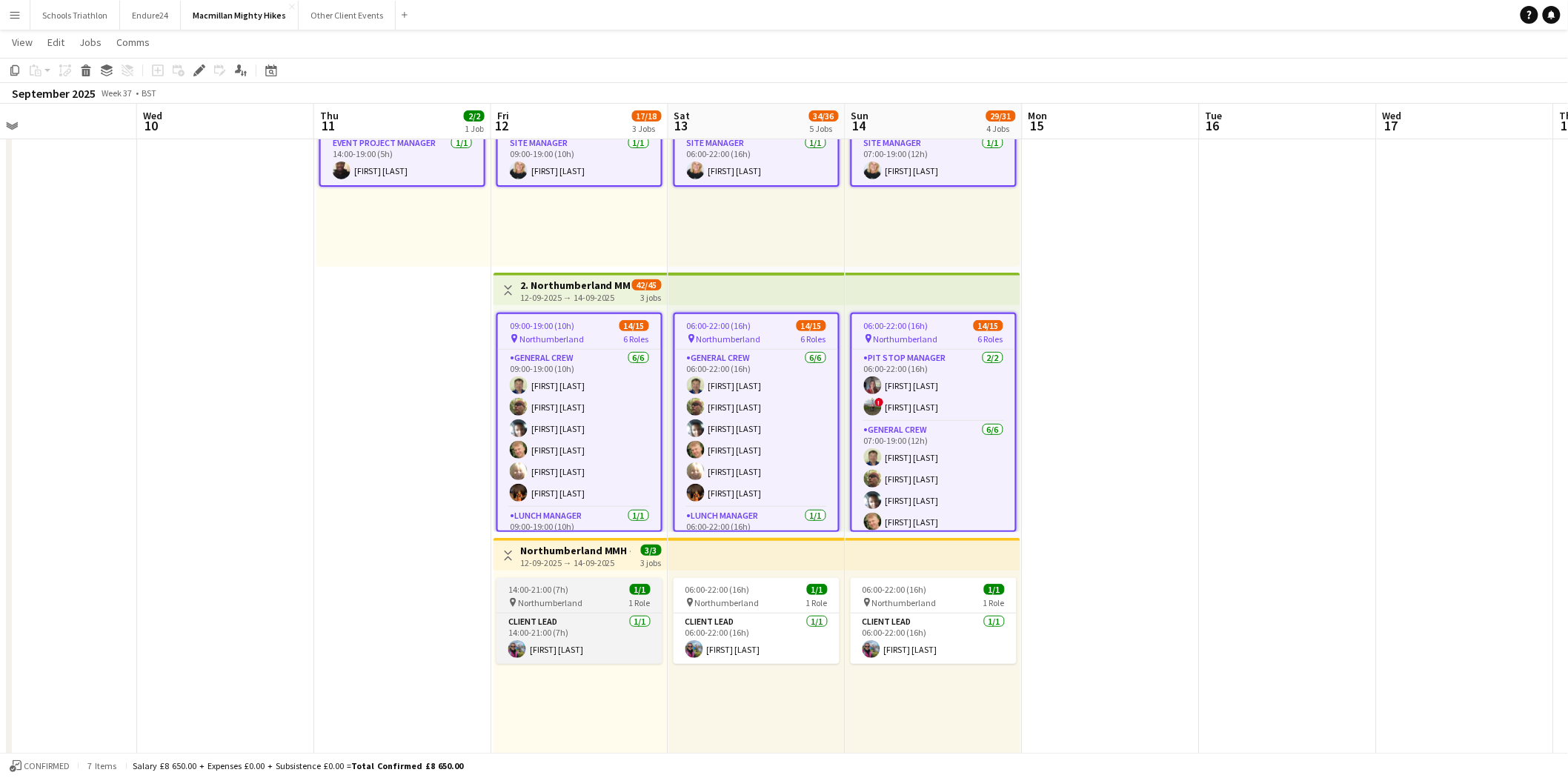 click on "14:00-21:00 (7h)    1/1" at bounding box center [579, 589] 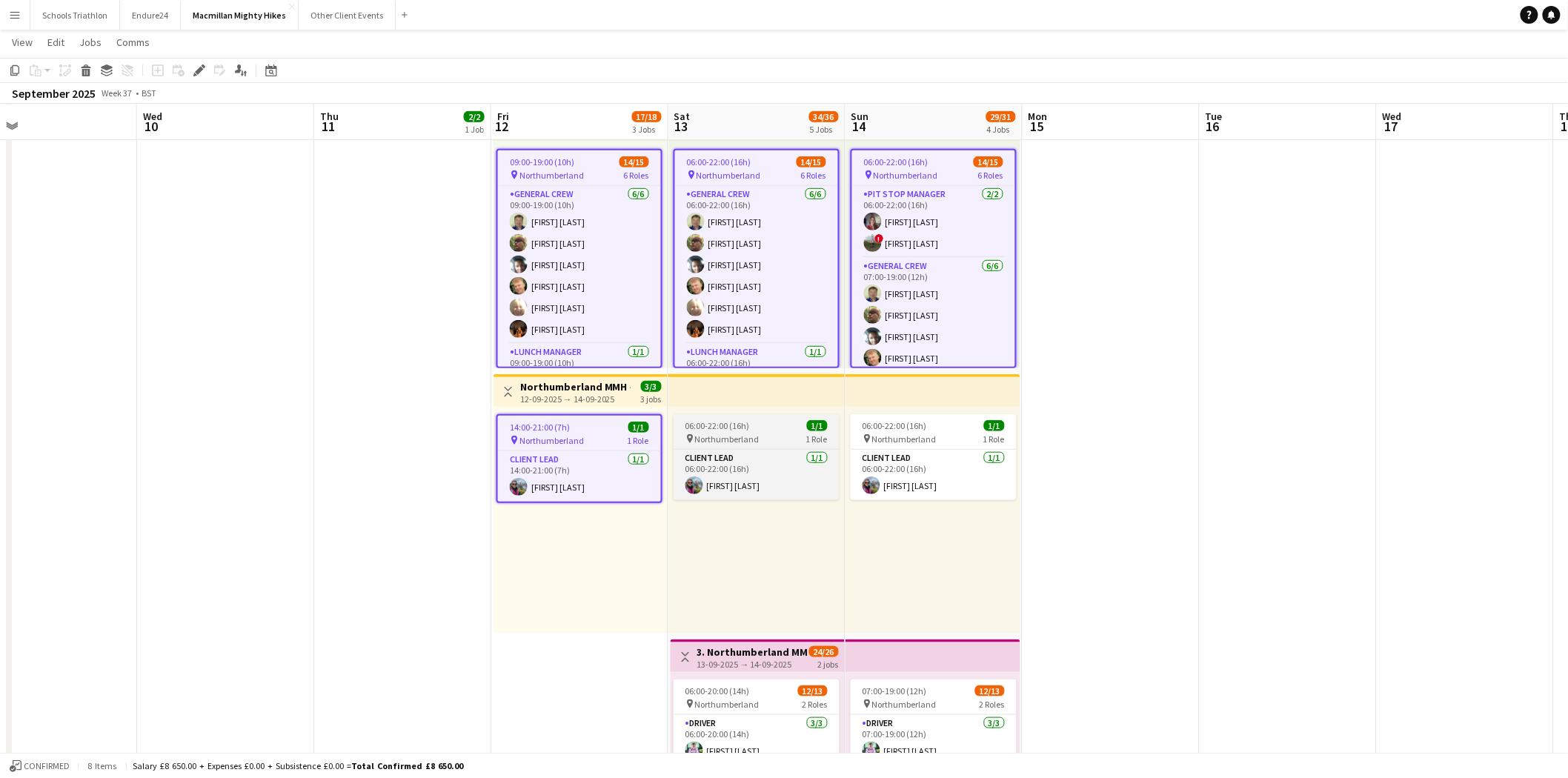 scroll, scrollTop: 329, scrollLeft: 0, axis: vertical 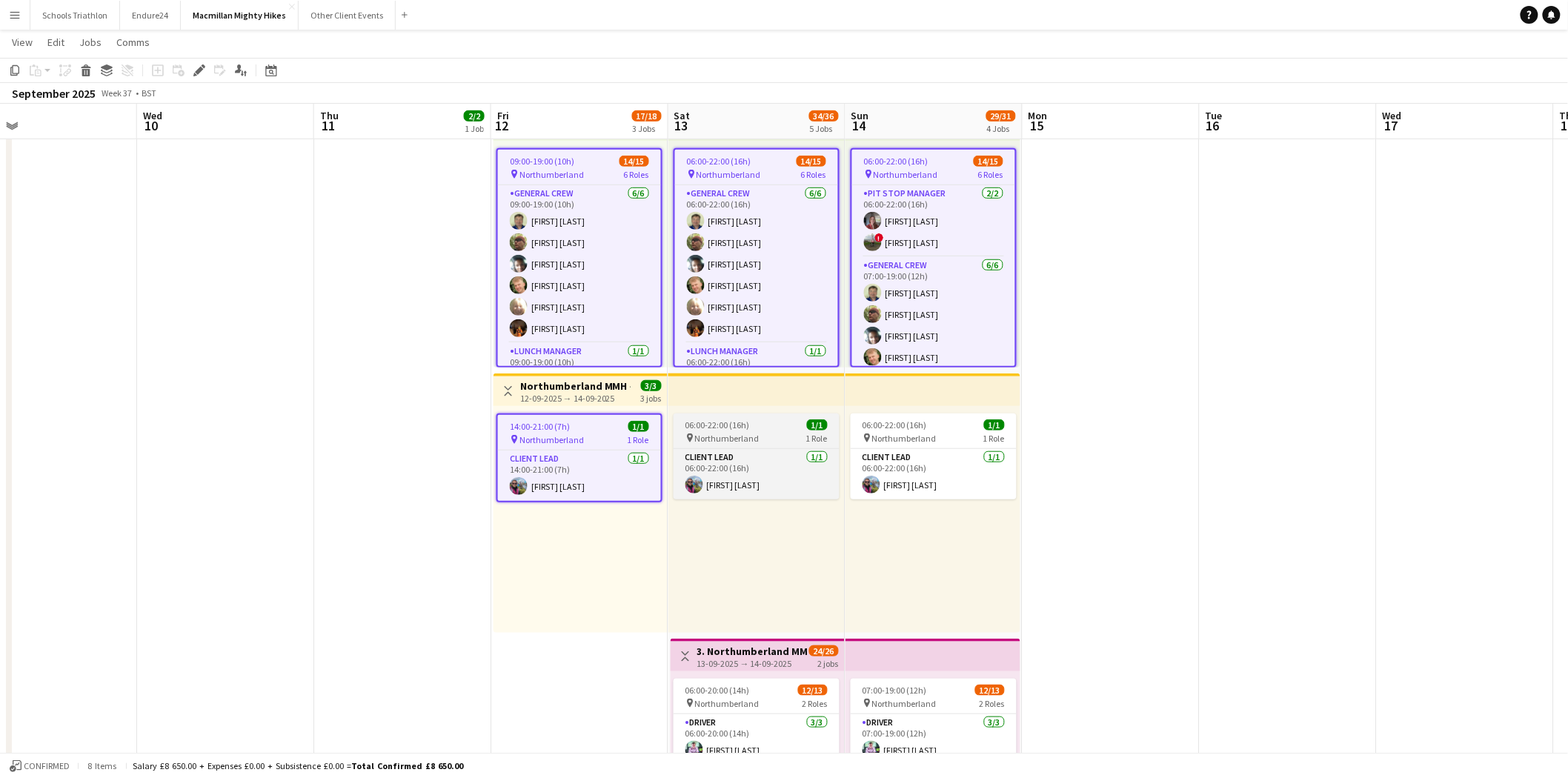 click on "[HH]:[HH] ([HH]h)    1/1" at bounding box center [757, 425] 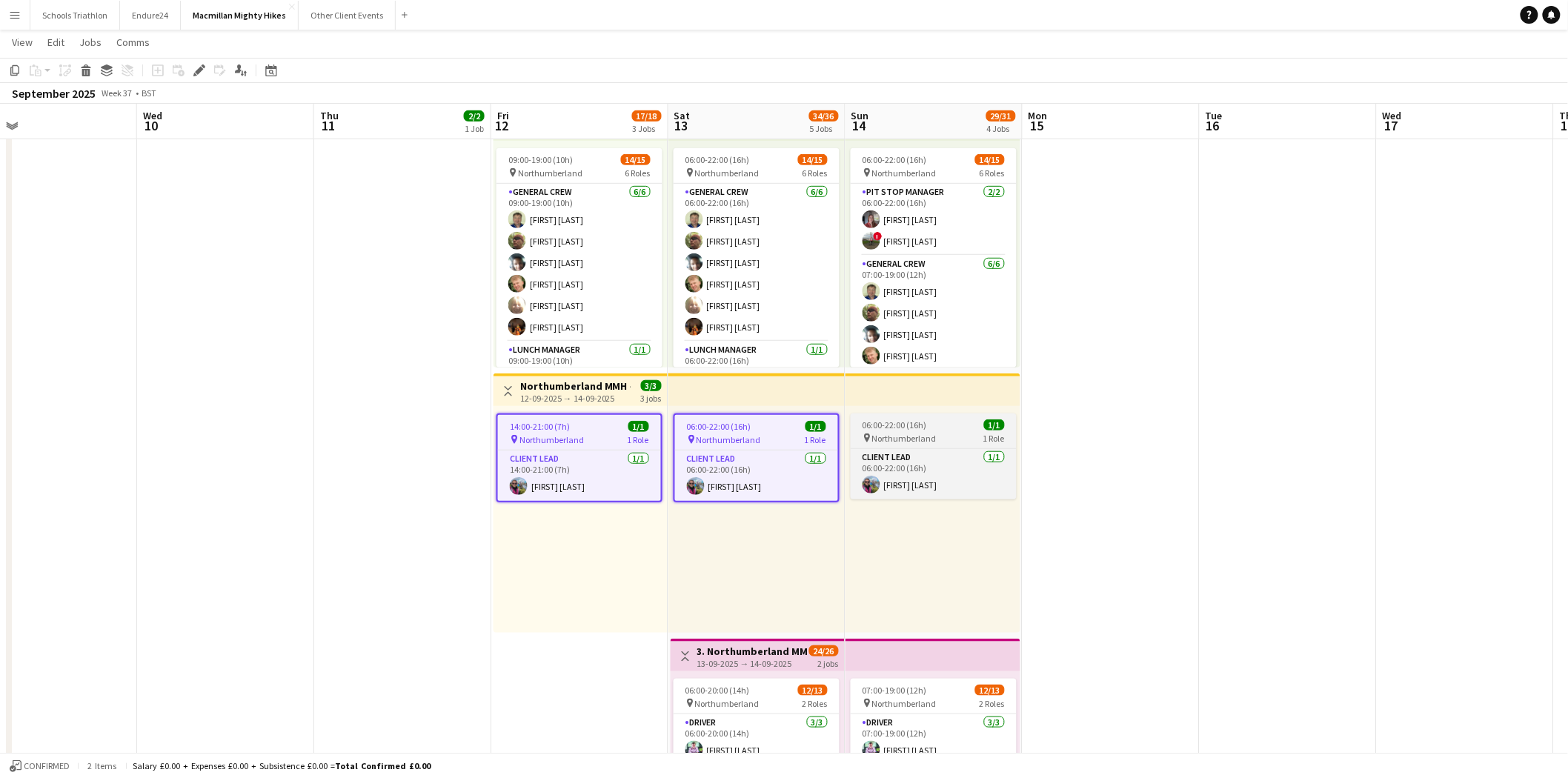click on "[TIME] ([DURATION])    1/1
pin
Northumberland   1 Role   Client Lead   1/1   [TIME] ([DURATION])
[FIRST] [LAST]" at bounding box center [934, 456] 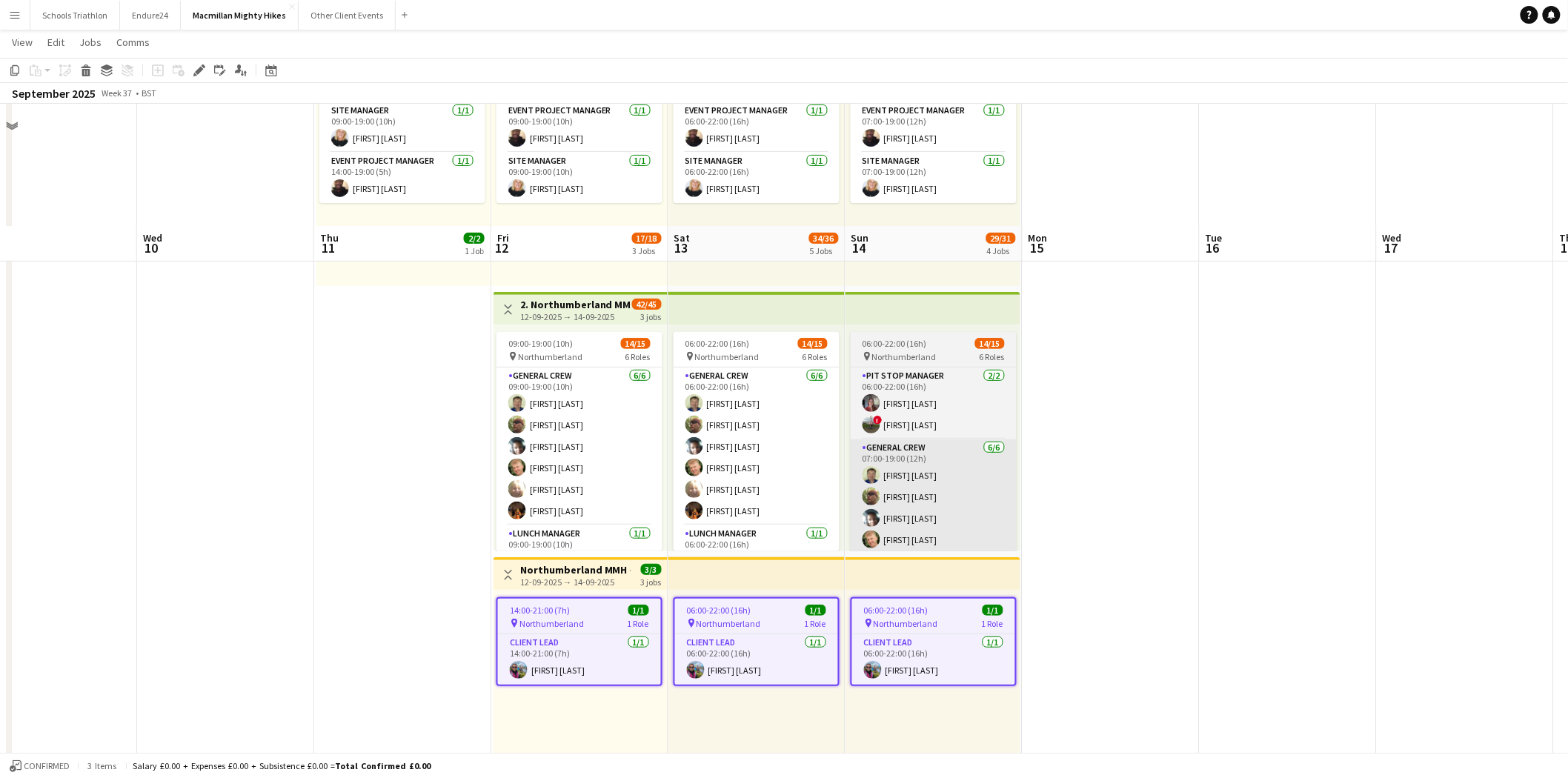 scroll, scrollTop: 82, scrollLeft: 0, axis: vertical 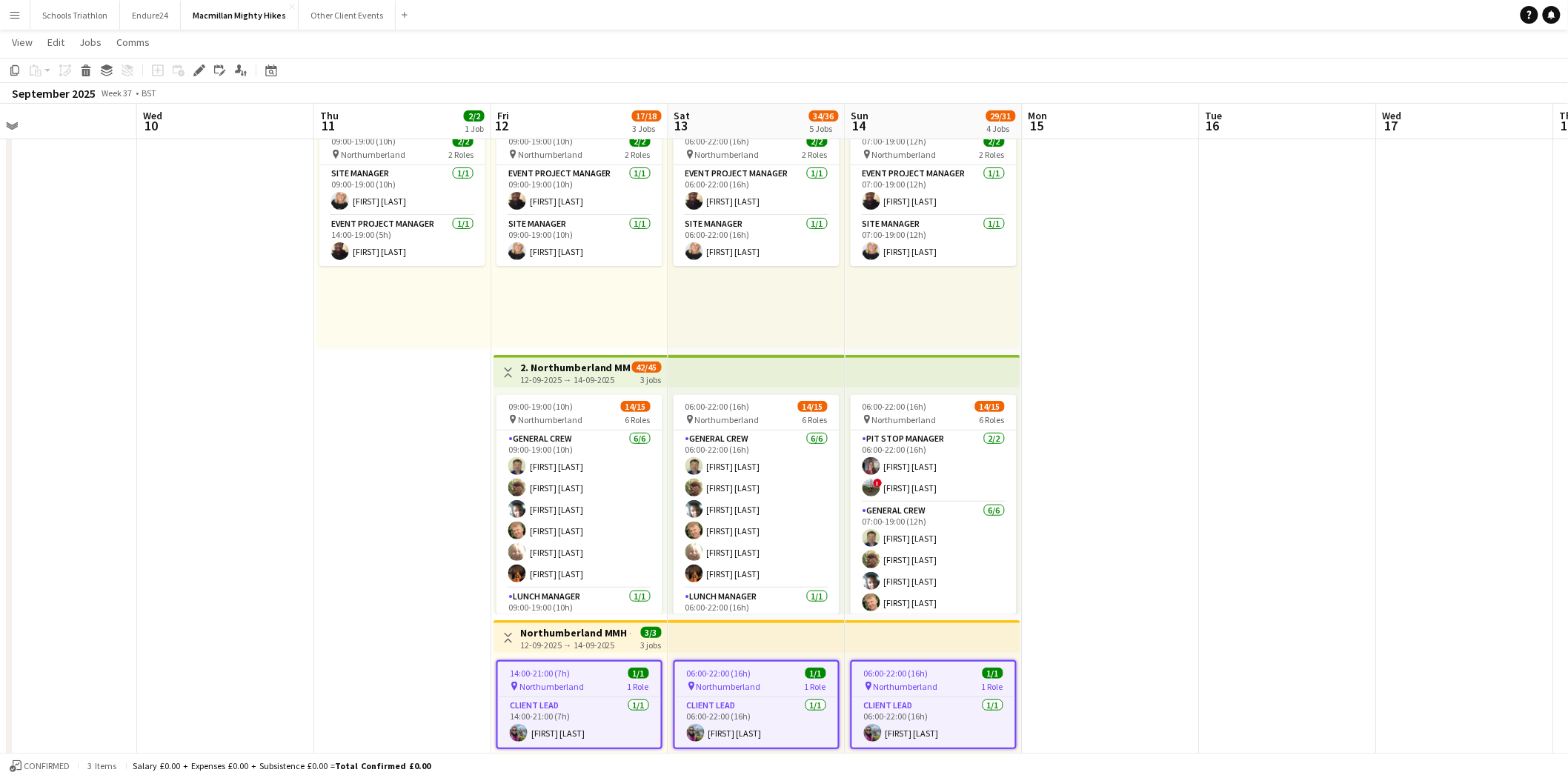 click at bounding box center [1111, 734] 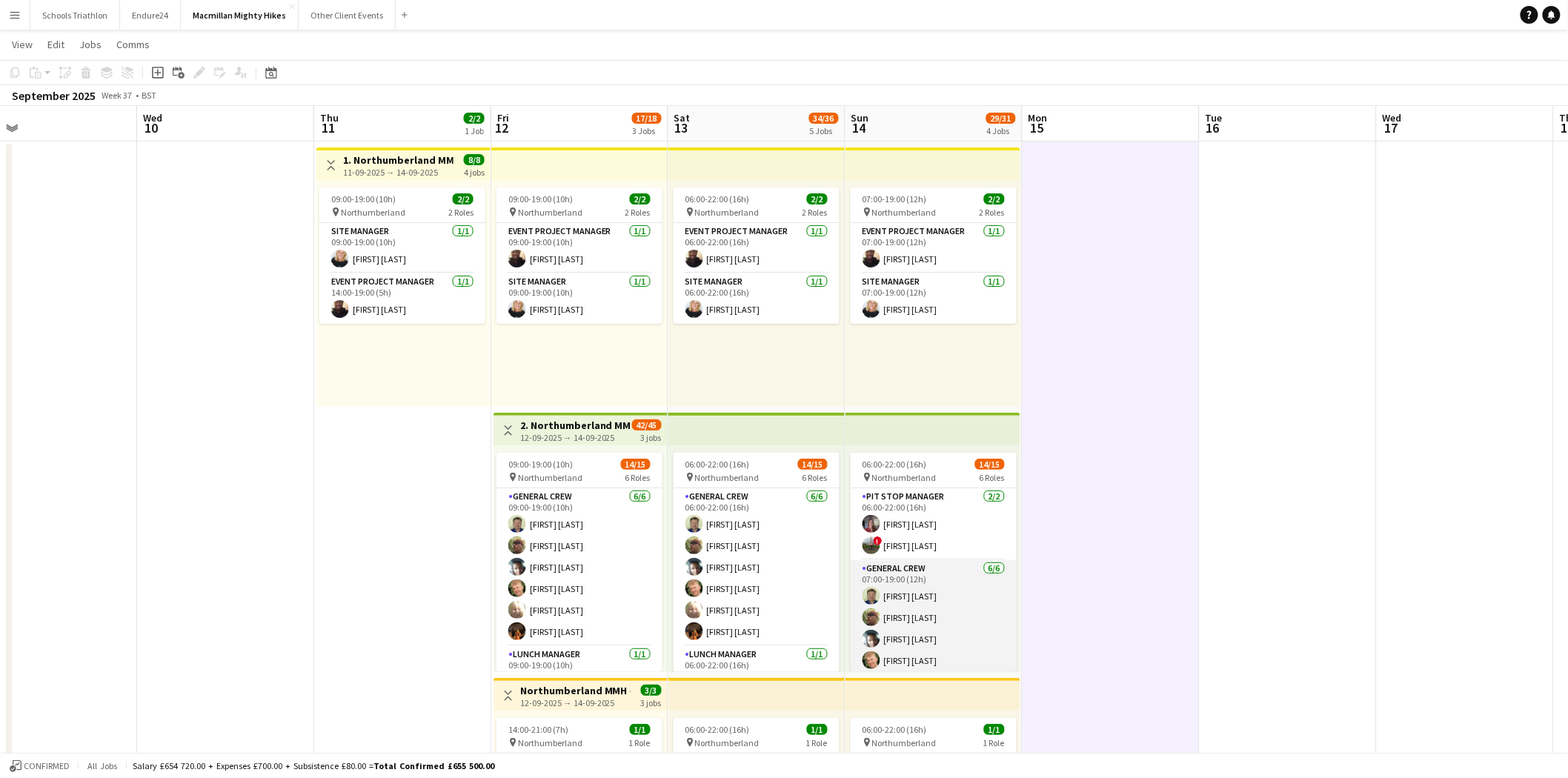 scroll, scrollTop: 0, scrollLeft: 0, axis: both 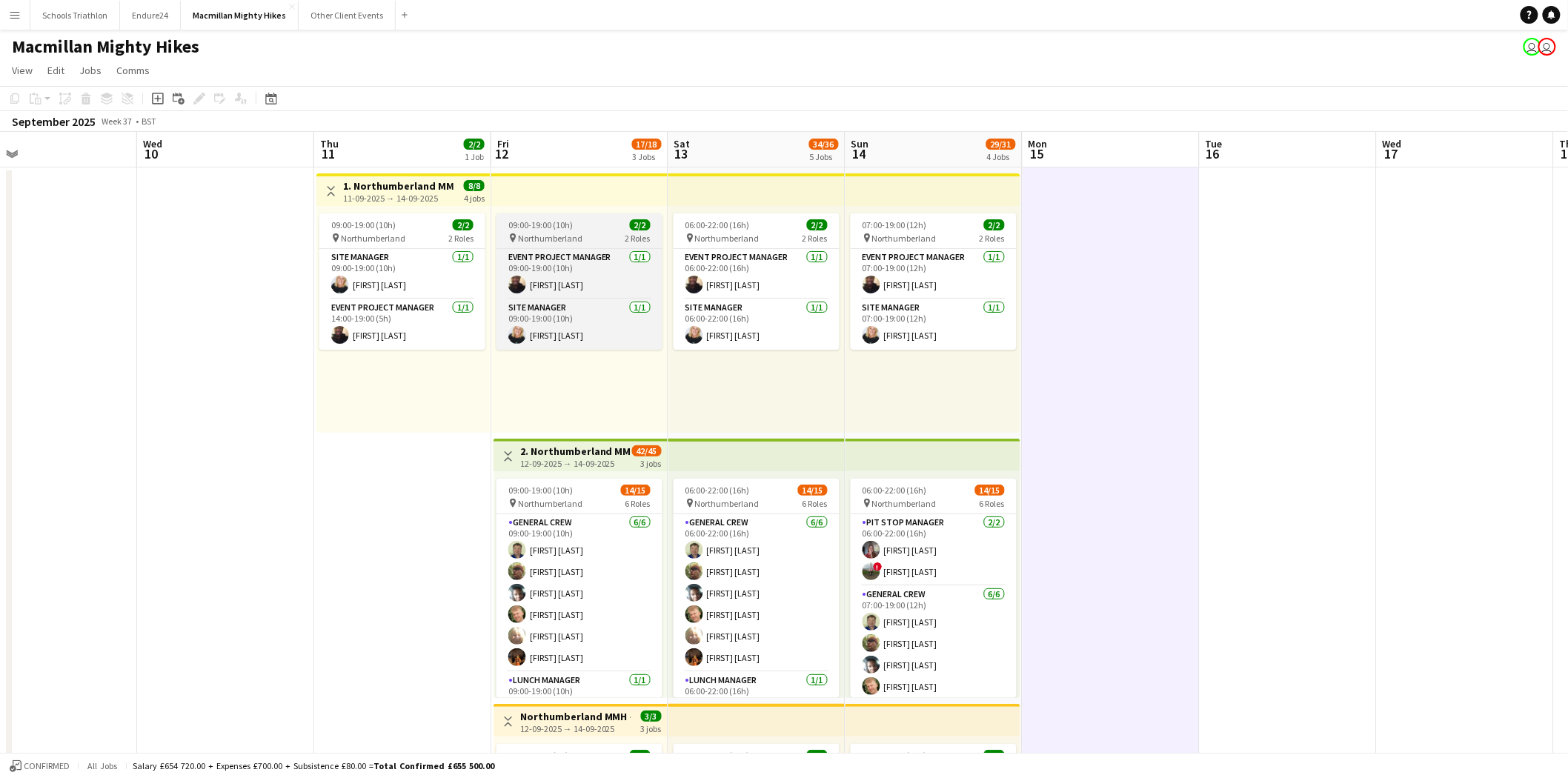 click on "09:00-19:00 (10h)" at bounding box center (540, 225) 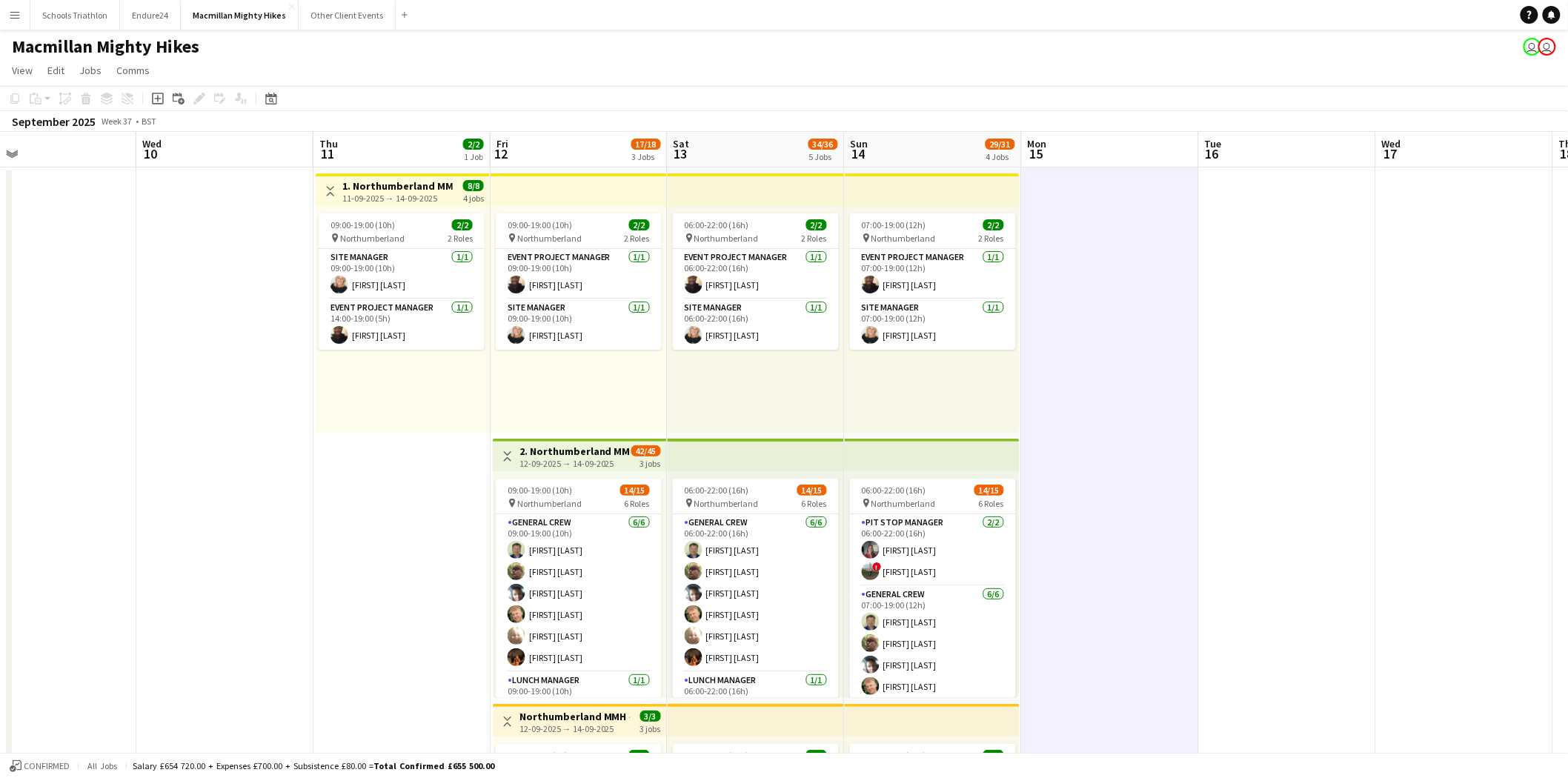 click on "Event Project Manager   1/1   [HH]:[HH] ([HH]h)
[FIRST] [LAST]" at bounding box center [579, 274] 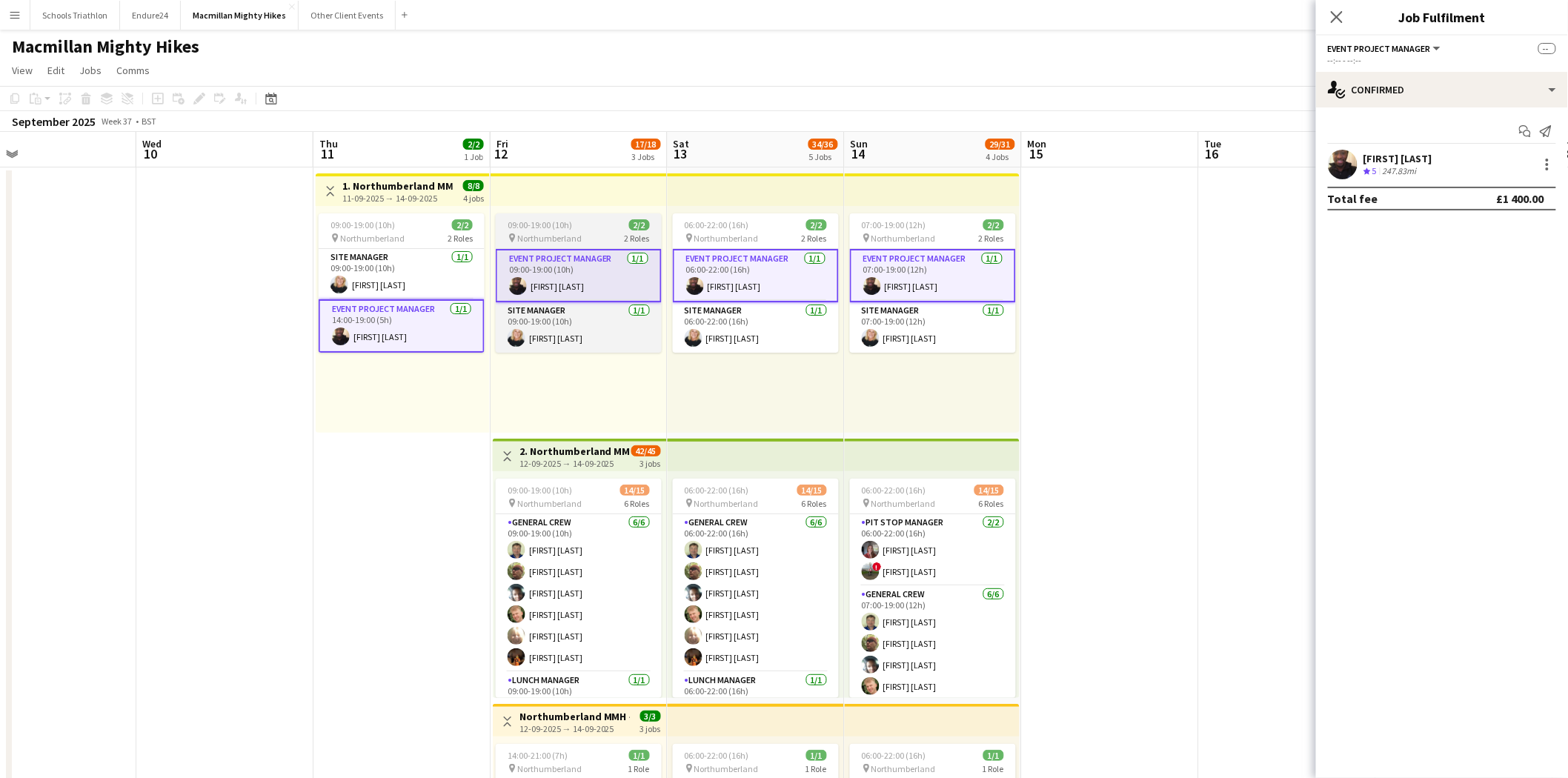 click on "[HH]:[HH] ([HH]h)    2/2" at bounding box center [579, 225] 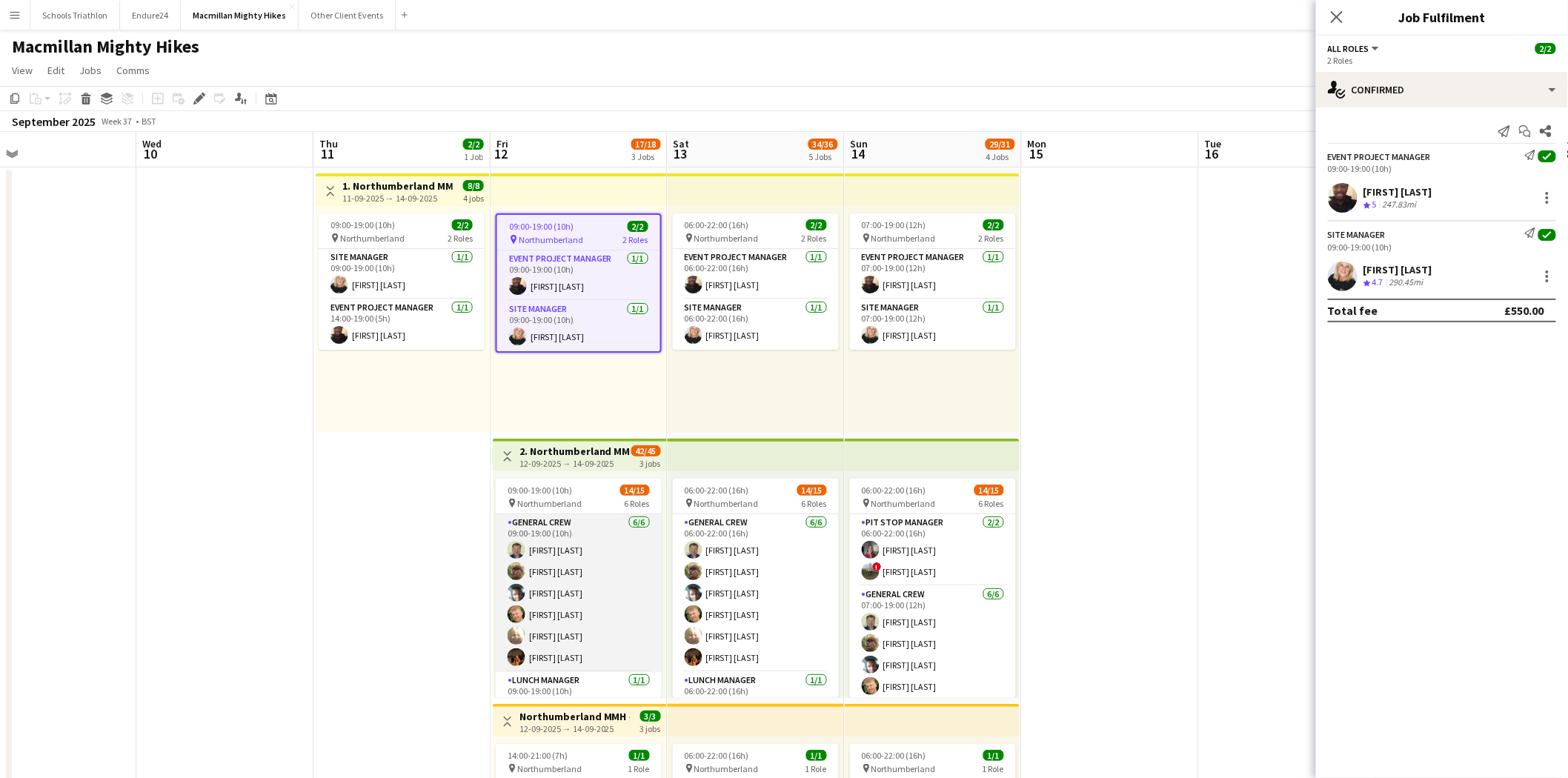 click on "General Crew   6/6   [HH]:[HH] ([HH]h)
[FIRST] [LAST] [FIRST] [LAST] [FIRST] [LAST] [FIRST] [LAST] [FIRST] [LAST] [FIRST] [LAST]" at bounding box center (579, 593) 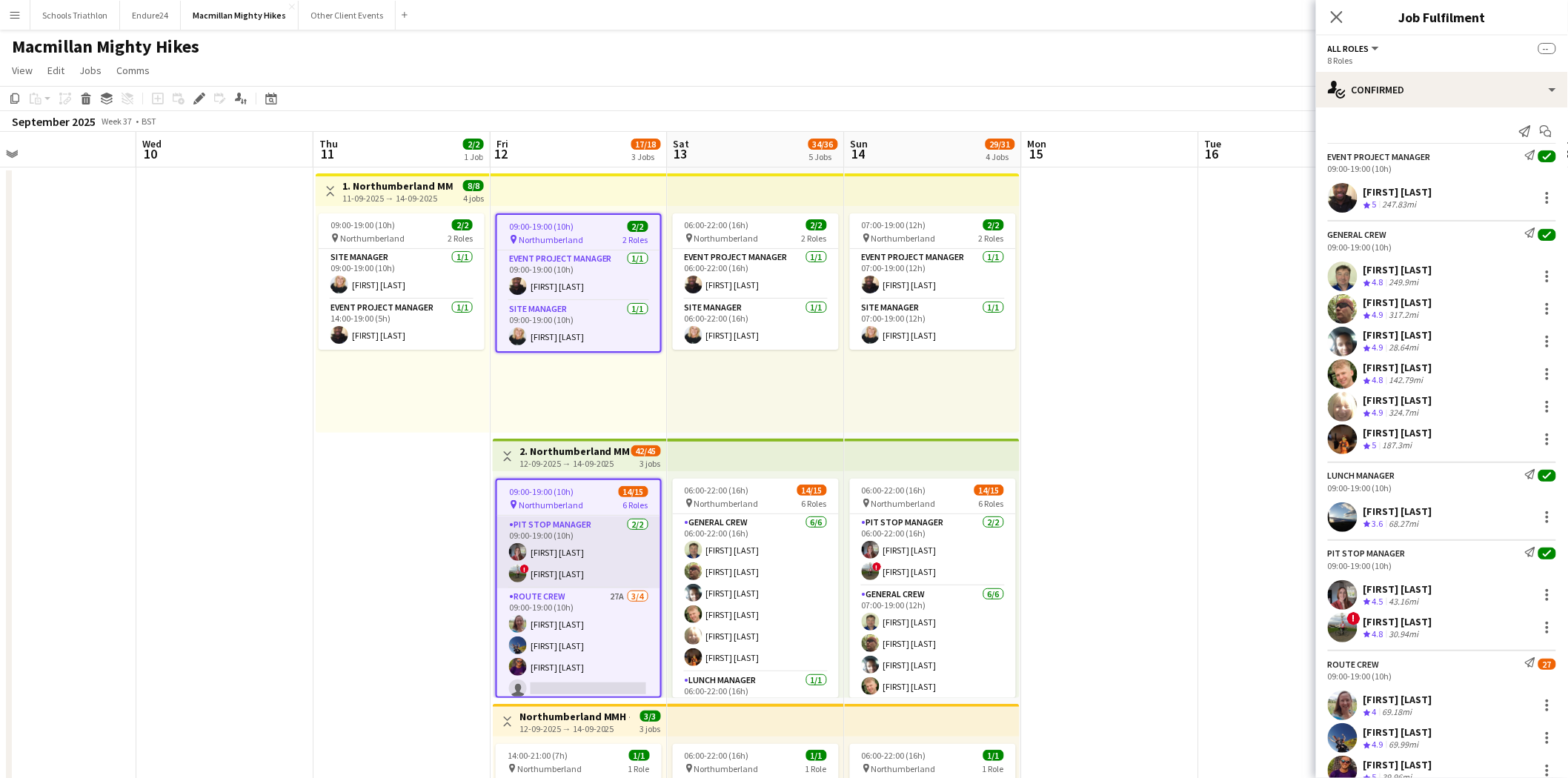 scroll, scrollTop: 247, scrollLeft: 0, axis: vertical 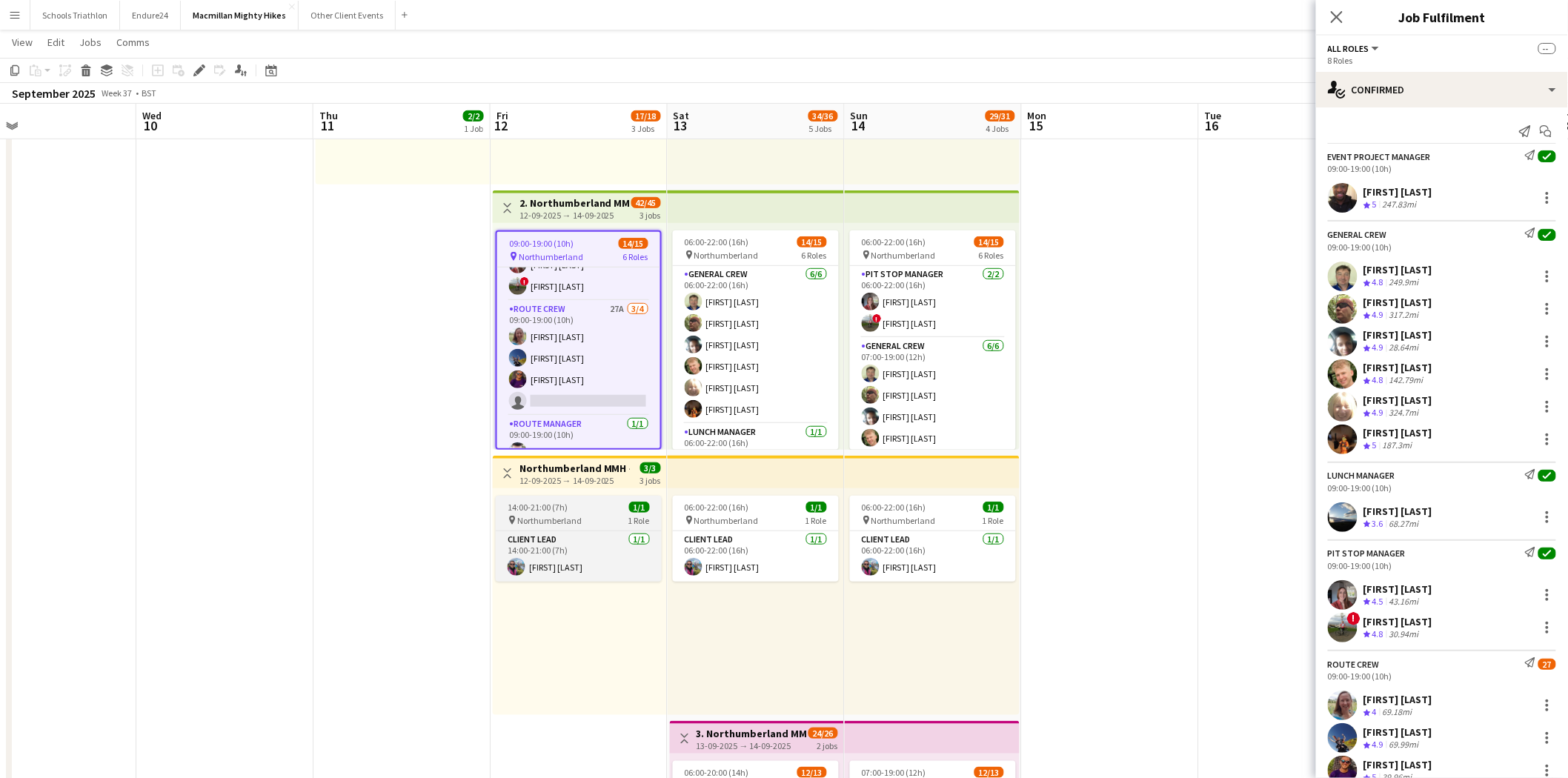 click on "14:00-21:00 (7h)" at bounding box center [537, 507] 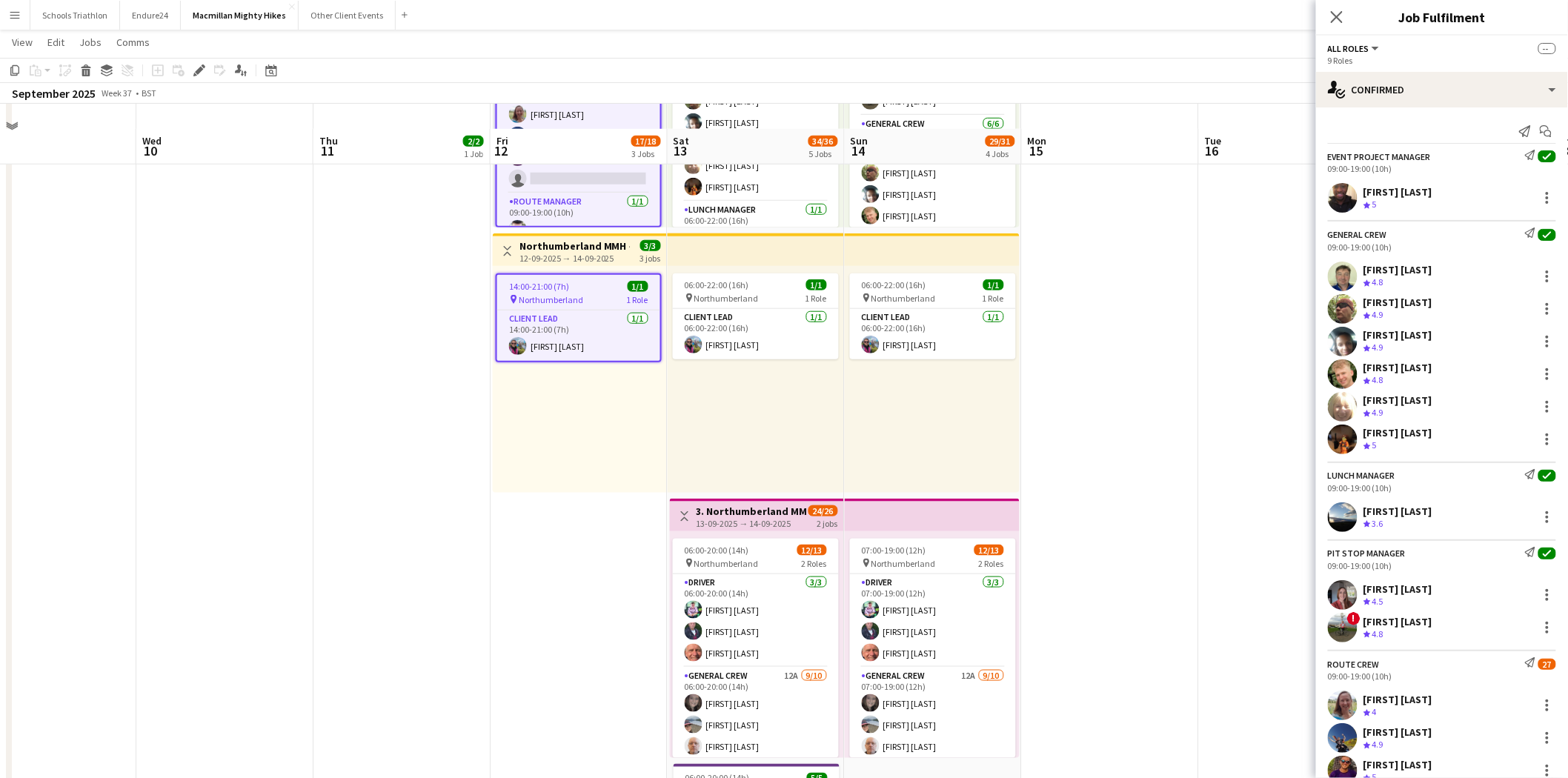 scroll, scrollTop: 493, scrollLeft: 0, axis: vertical 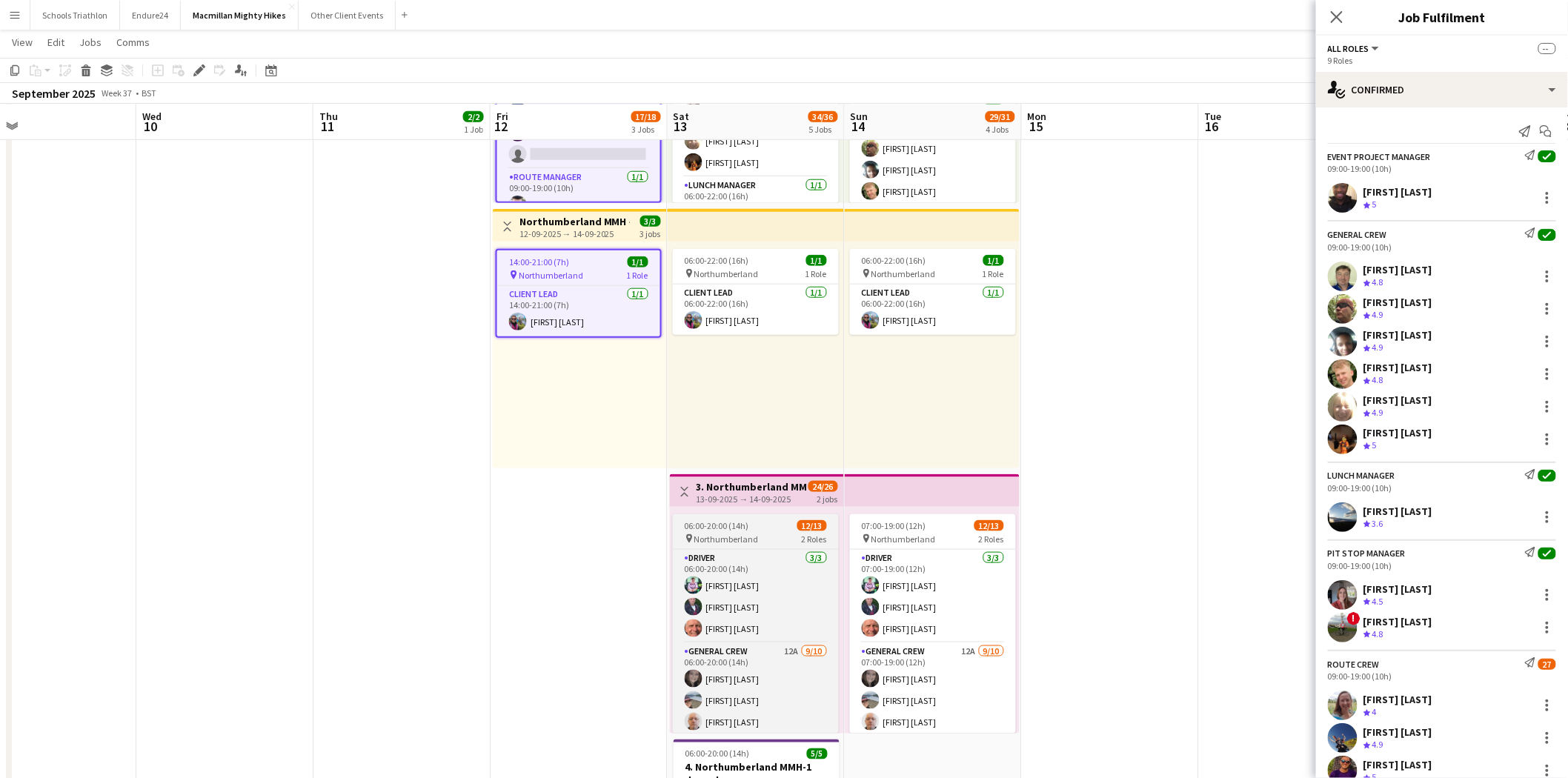 click on "Northumberland" at bounding box center (726, 539) 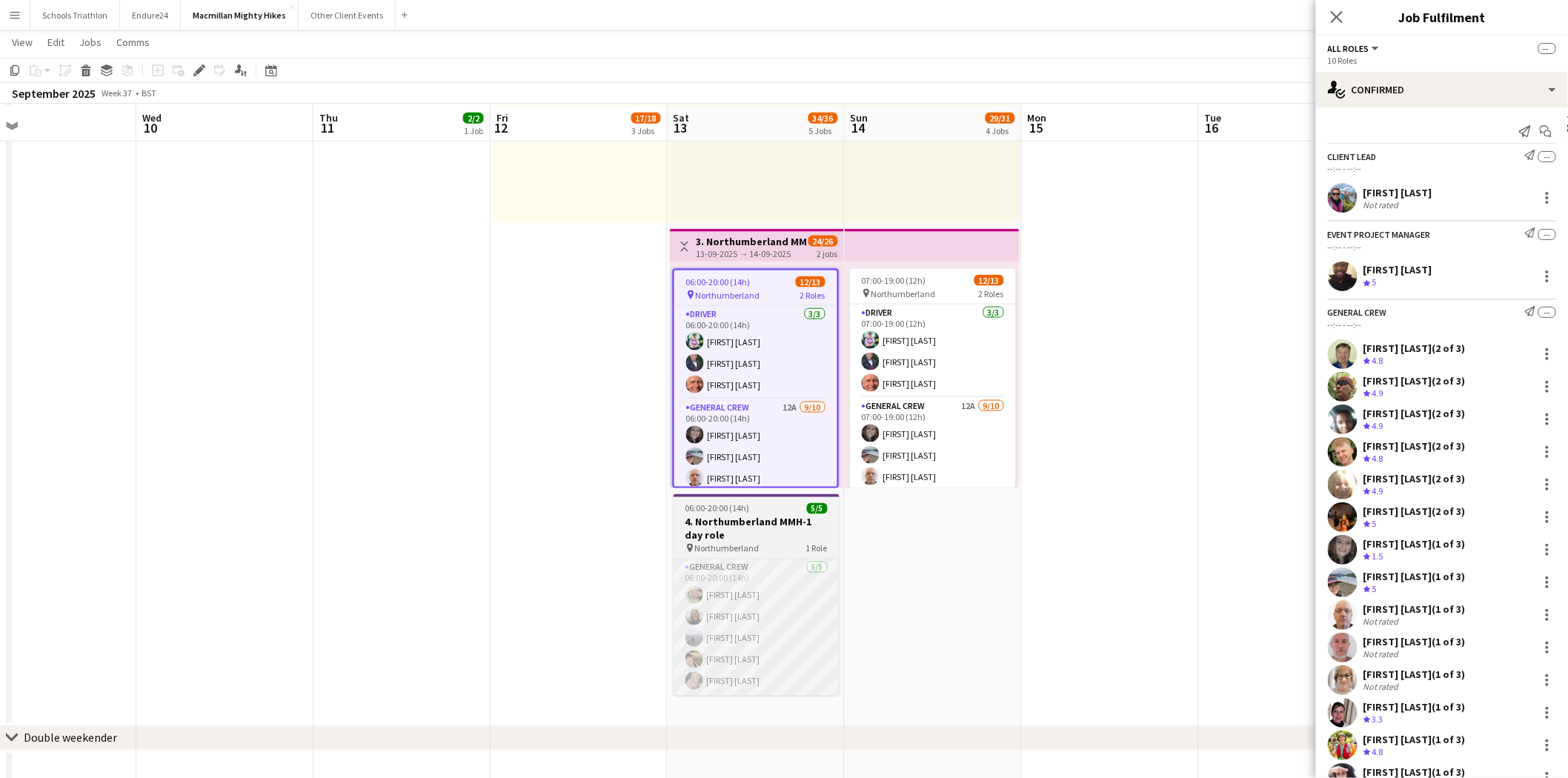 scroll, scrollTop: 741, scrollLeft: 0, axis: vertical 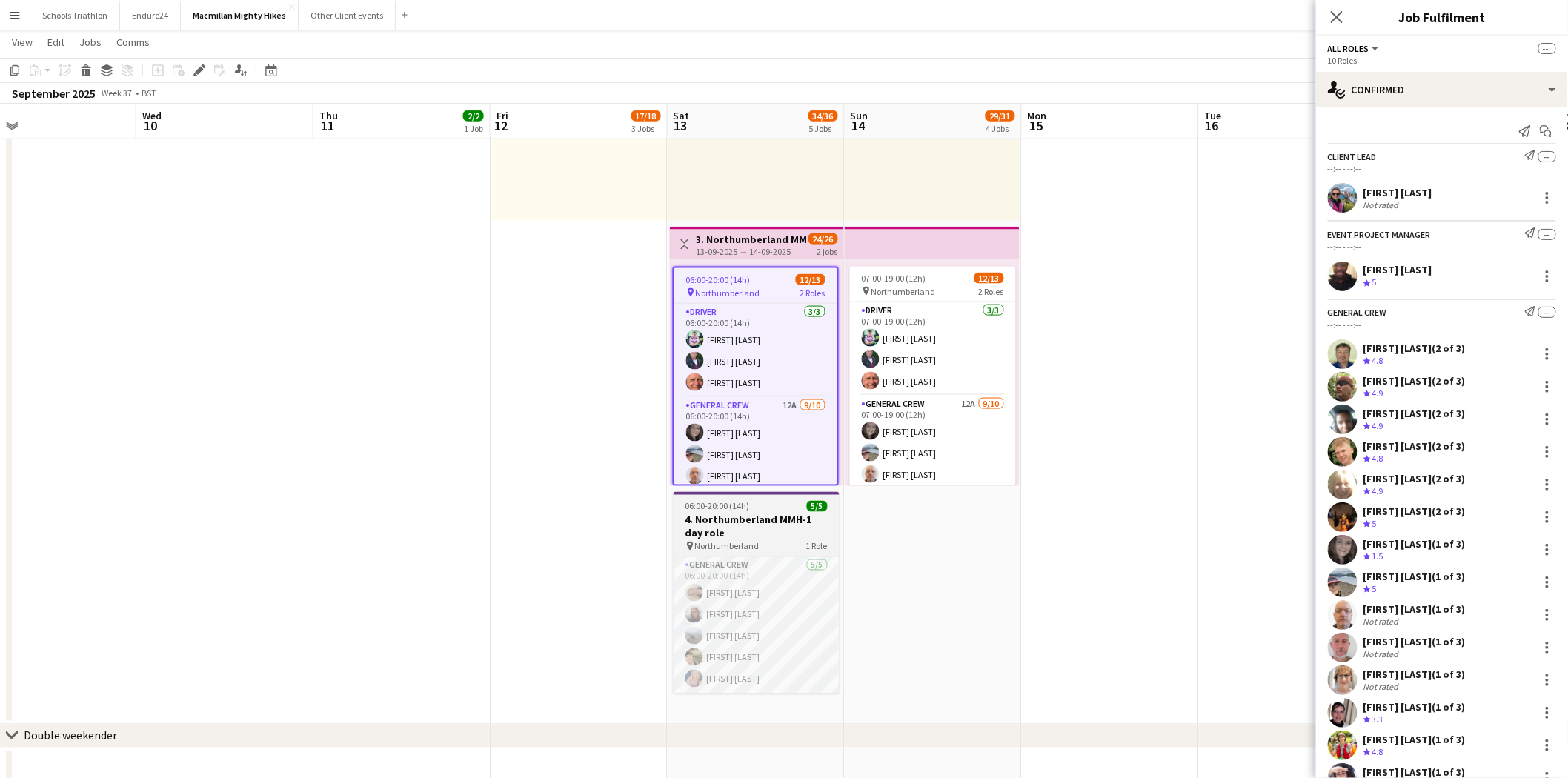 click on "4. Northumberland MMH-1 day role" at bounding box center (757, 527) 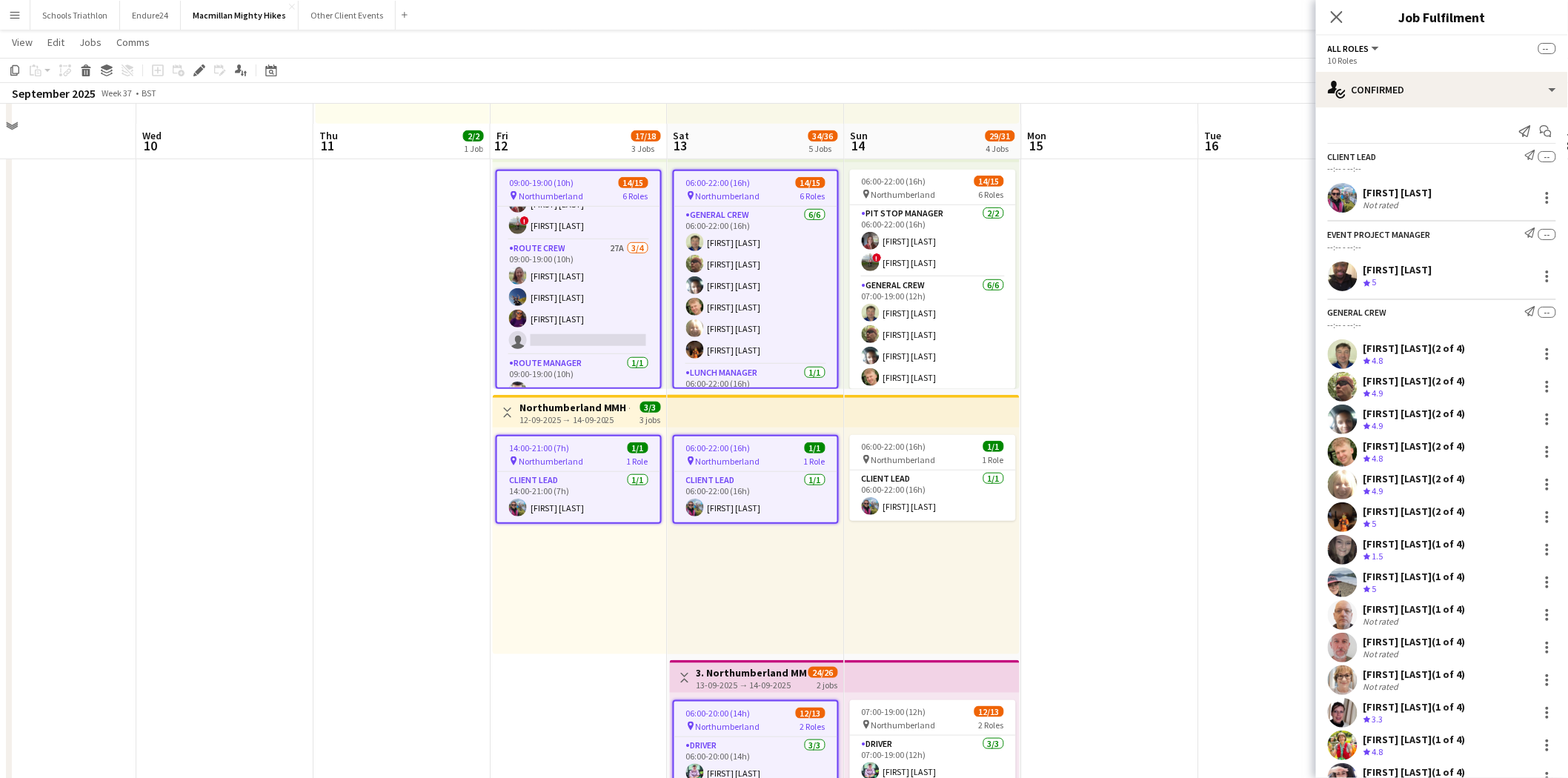 scroll, scrollTop: 247, scrollLeft: 0, axis: vertical 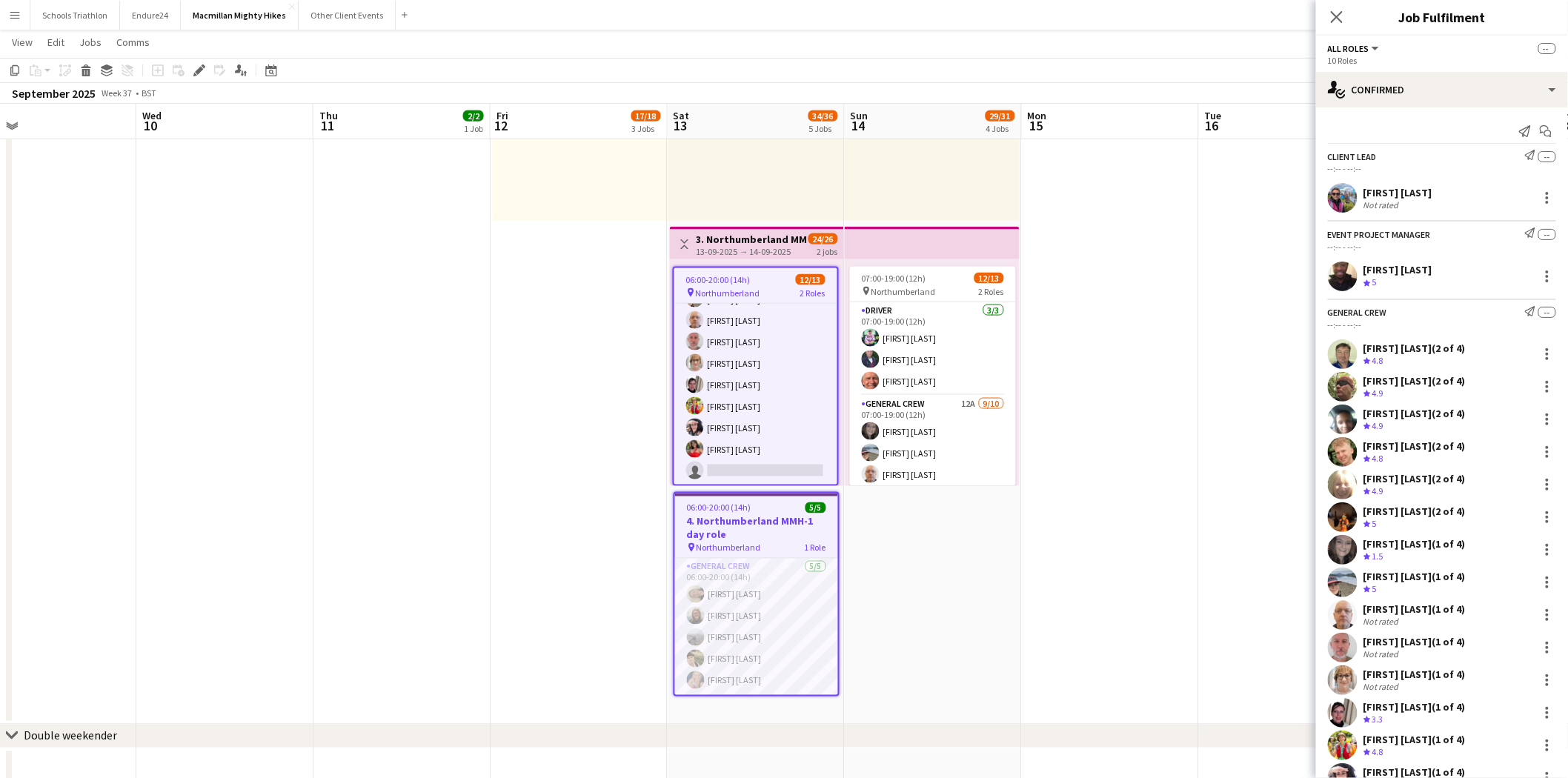 click on "[HH]:[HH] ([HH]h)    2/2
pin
Northumberland   2 Roles   Event Project Manager   1/1   [HH]:[HH] ([HH]h)
[FIRST] [LAST]  Site Manager   1/1   [HH]:[HH] ([HH]h)
[FIRST] [LAST]     [HH]:[HH] ([HH]h)    14/15
pin
Northumberland   6 Roles   Pit Stop Manager   2/2   [HH]:[HH] ([HH]h)
[FIRST] [LAST] ! [FIRST] [LAST]  General Crew   6/6   [HH]:[HH] ([HH]h)
[FIRST] [LAST] [FIRST] [LAST] [FIRST] [LAST] [FIRST] [LAST] [FIRST] [LAST]  Lunch Manager   1/1   [HH]:[HH] ([HH]h)
[FIRST] [LAST]  Route Crew   27A   3/4   [HH]:[HH] ([HH]h)
[FIRST] [LAST] [FIRST] [LAST] [FIRST] [LAST]
single-neutral-actions
Route Manager   1/1   [HH]:[HH] ([HH]h)
[FIRST] [LAST]  Start & Finish Manager   1/1   [HH]:[HH] ([HH]h)
[FIRST] [LAST]     [HH]:[HH] ([HH]h)    1/1
pin
Northumberland   1 Role   Client Lead   1/1   [HH]:[HH] ([HH]h)
[FIRST] [LAST]     [HH]:[HH] ([HH]h)    12/13" at bounding box center (933, 75) 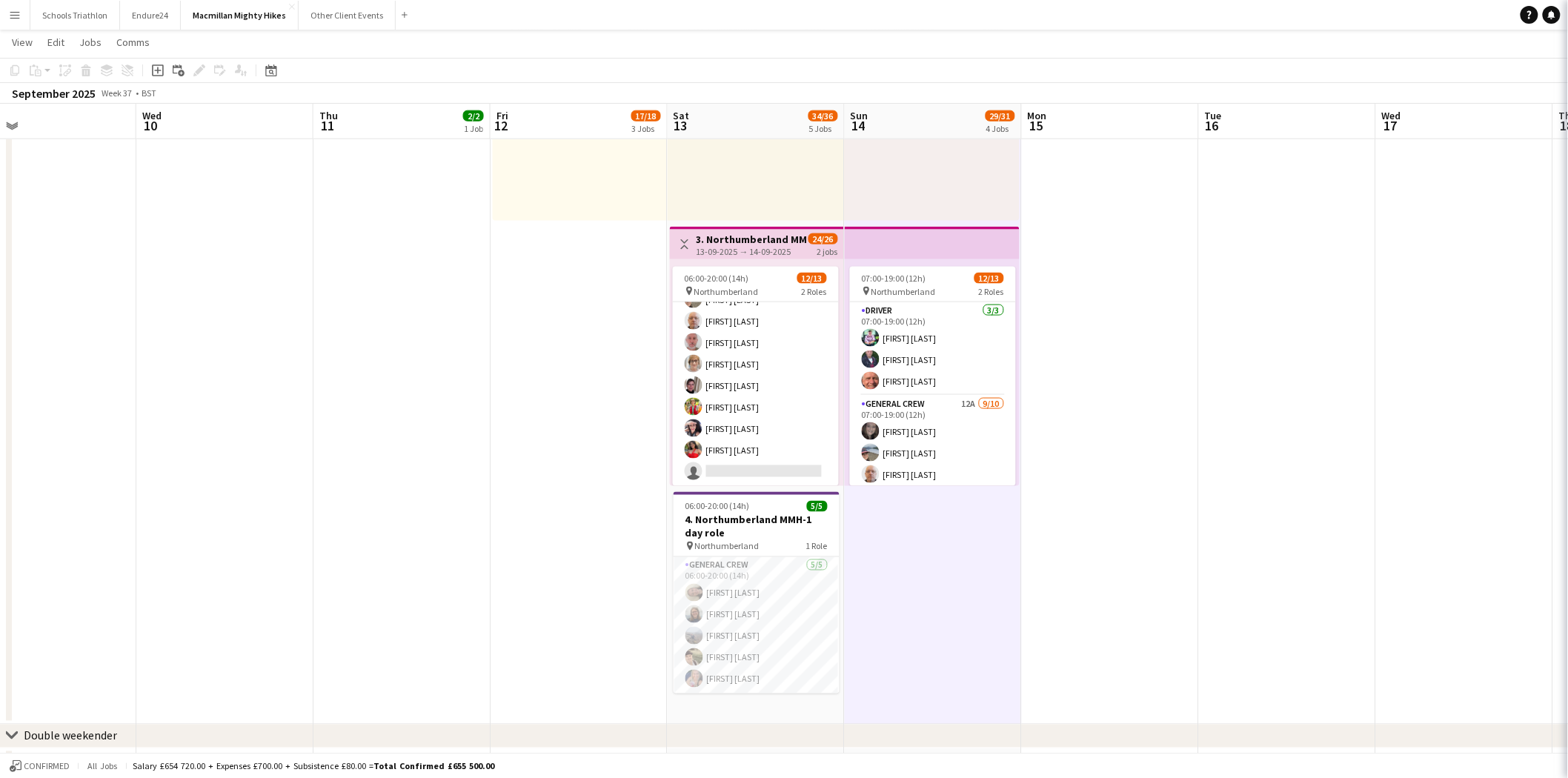 scroll, scrollTop: 0, scrollLeft: 573, axis: horizontal 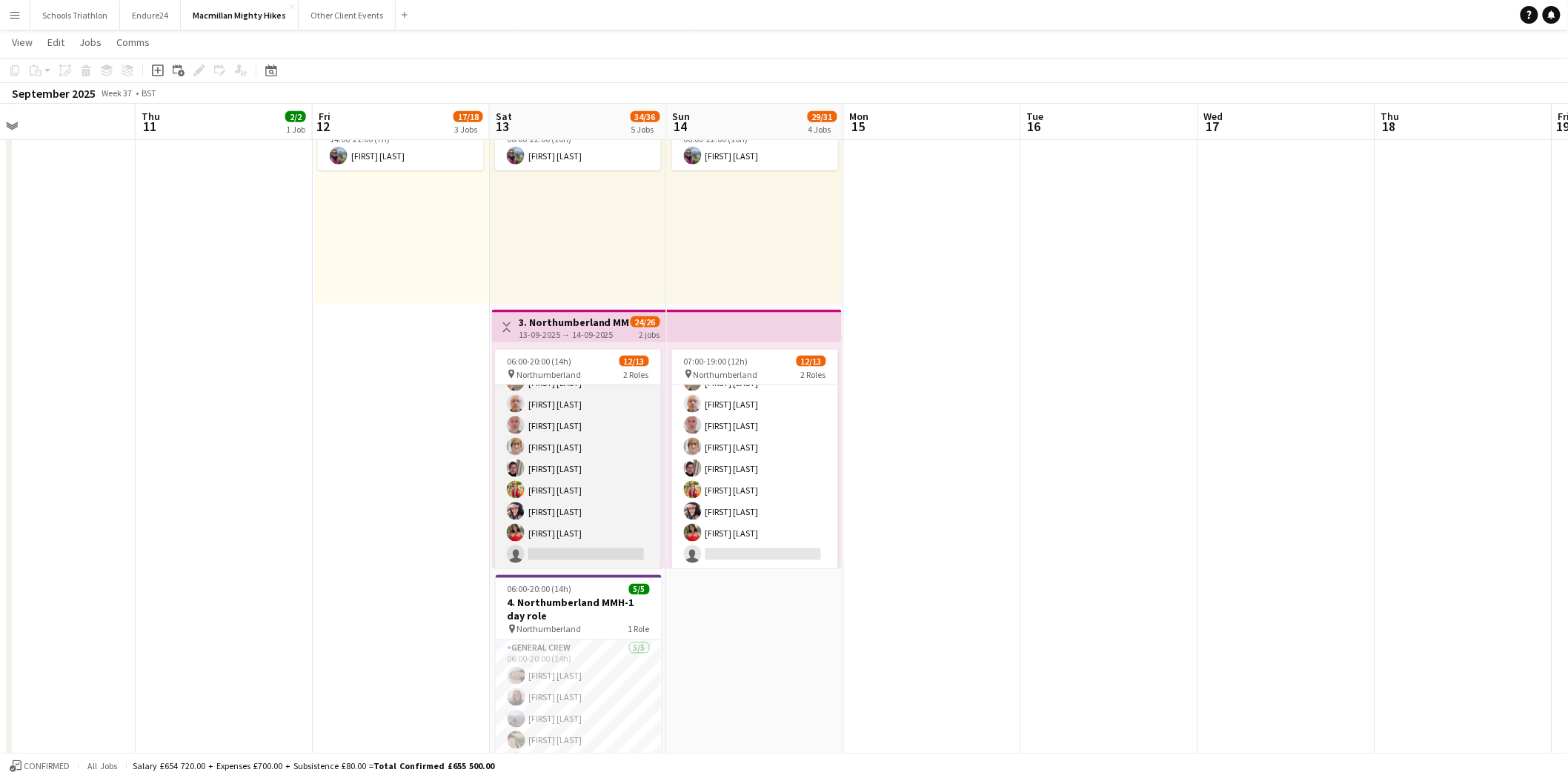 click on "General Crew   12A   9/10   [HH]:[HH] ([HH]h)
[FIRST] [LAST] [FIRST] [LAST] [FIRST] [LAST] [FIRST] [LAST] [FIRST] [LAST] [FIRST] [LAST] [FIRST] [LAST] [FIRST] [LAST]
single-neutral-actions" at bounding box center [578, 447] 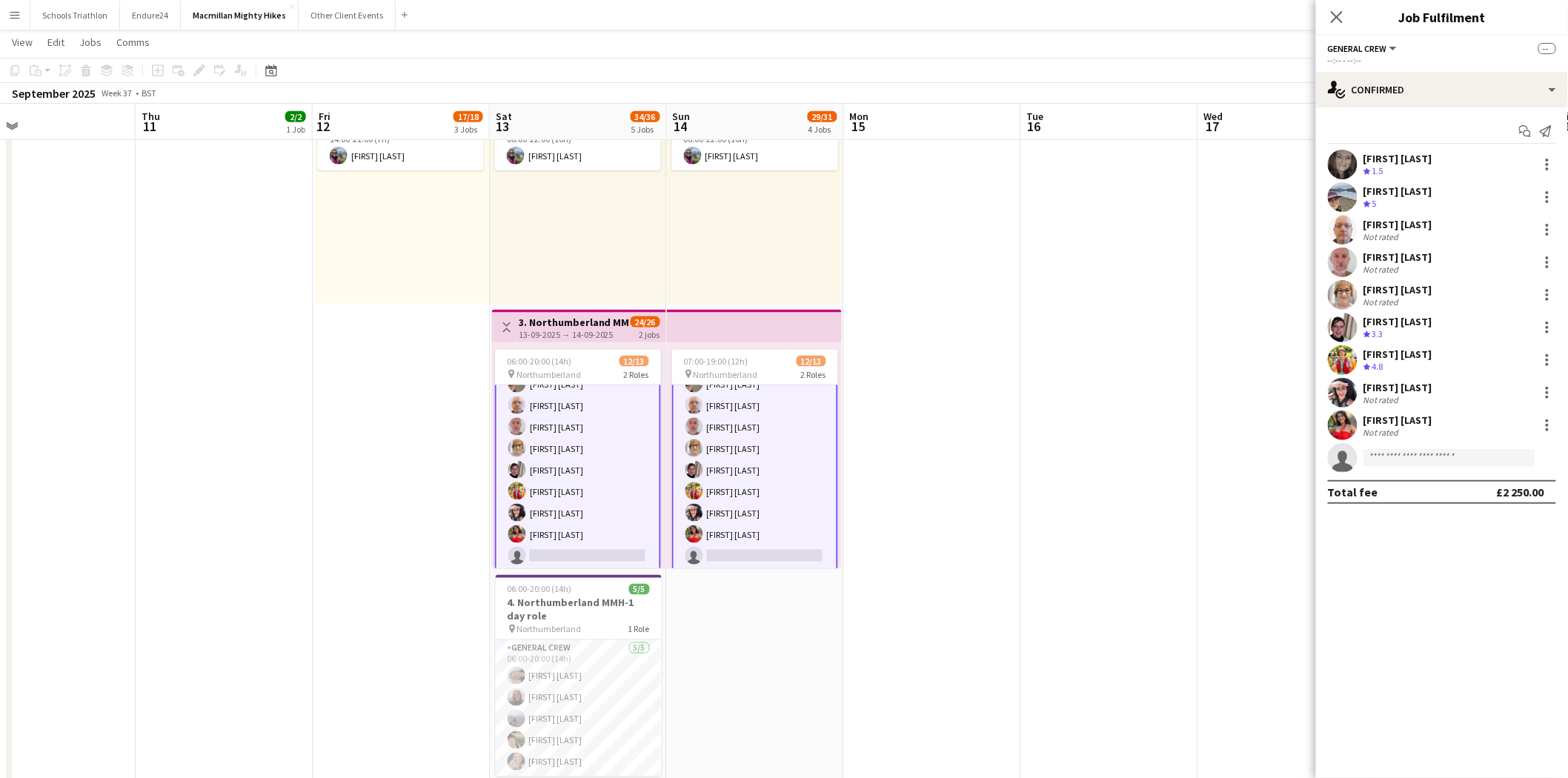 scroll, scrollTop: 154, scrollLeft: 0, axis: vertical 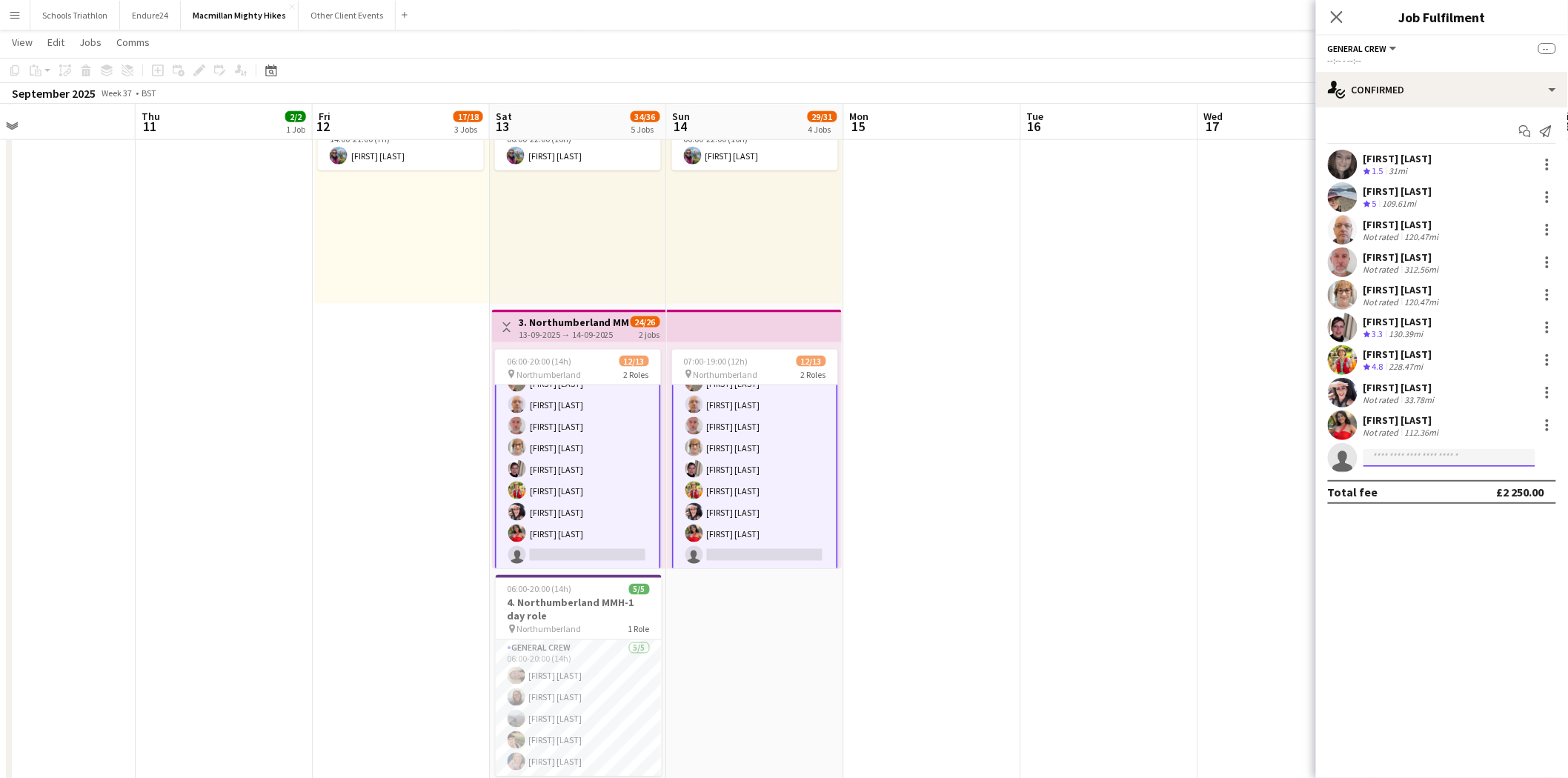 click on "Menu
Boards
Boards   Boards   All jobs   Status
Workforce
Workforce   My Workforce   Recruiting
Comms
Comms
Pay
Pay   Approvals   Payments   Reports
Platform Settings
Platform Settings   App settings   Your settings   Profiles
Training Academy
Training Academy
Knowledge Base
Knowledge Base
Product Updates
Product Updates   Log Out   Privacy   Schools Triathlon
Close
Endure24
Close
Macmillan Mighty Hikes
Close
Other Client Events
Close
Add
Help
Notifications
Macmillan Mighty Hikes" at bounding box center [784, 190] 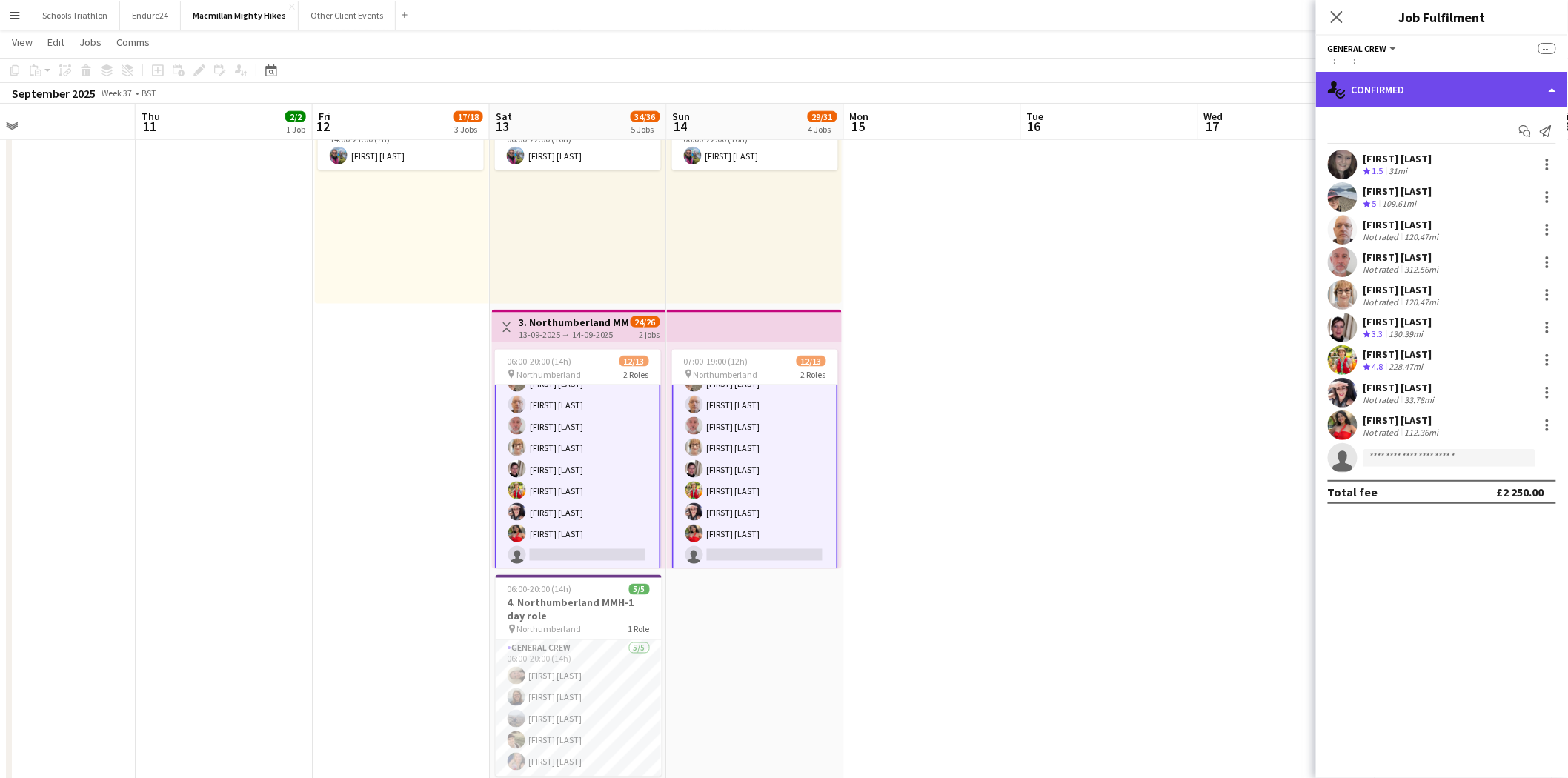 click on "single-neutral-actions-check-2
Confirmed" 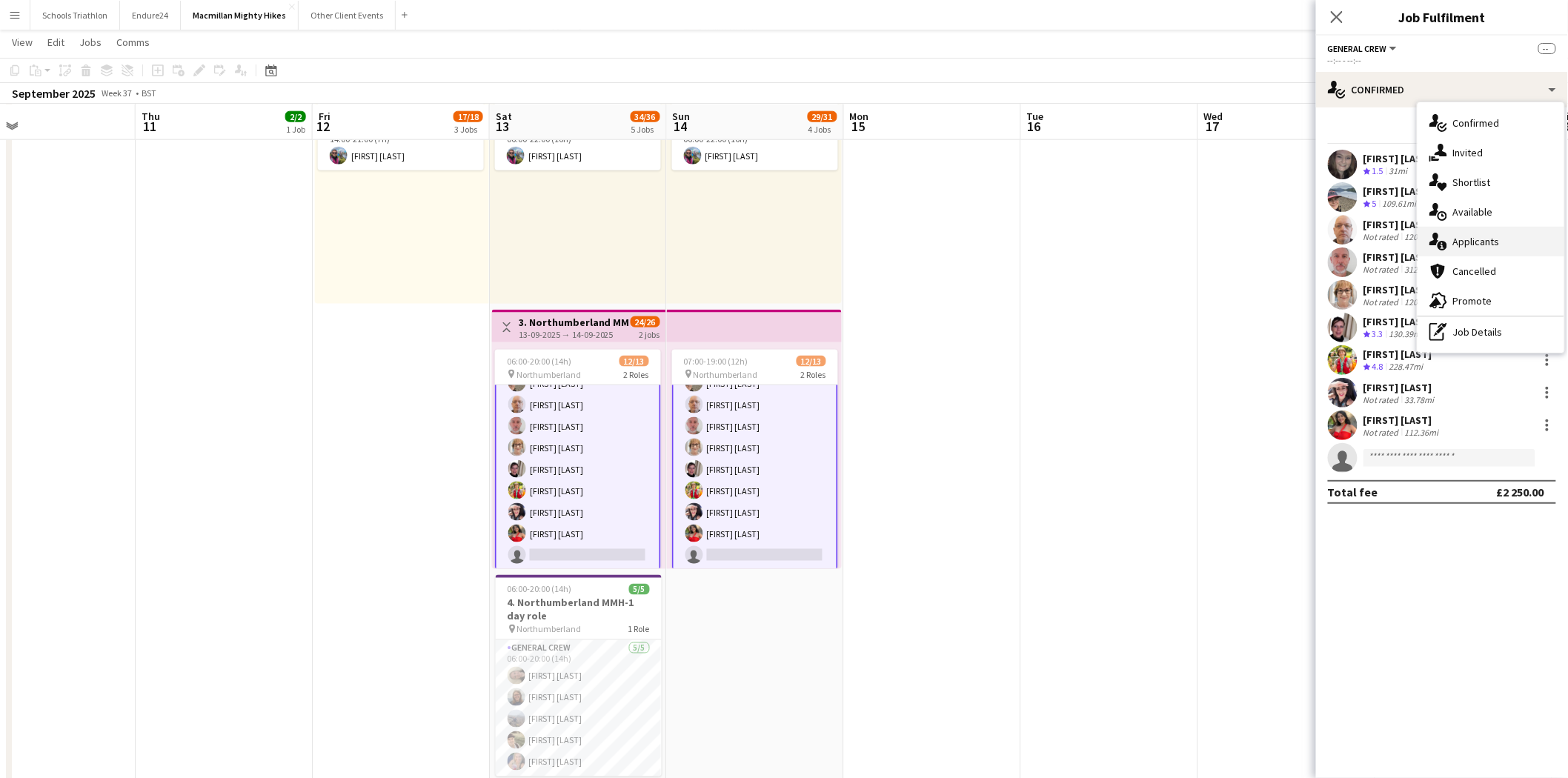 click on "single-neutral-actions-information
Applicants" at bounding box center [1491, 242] 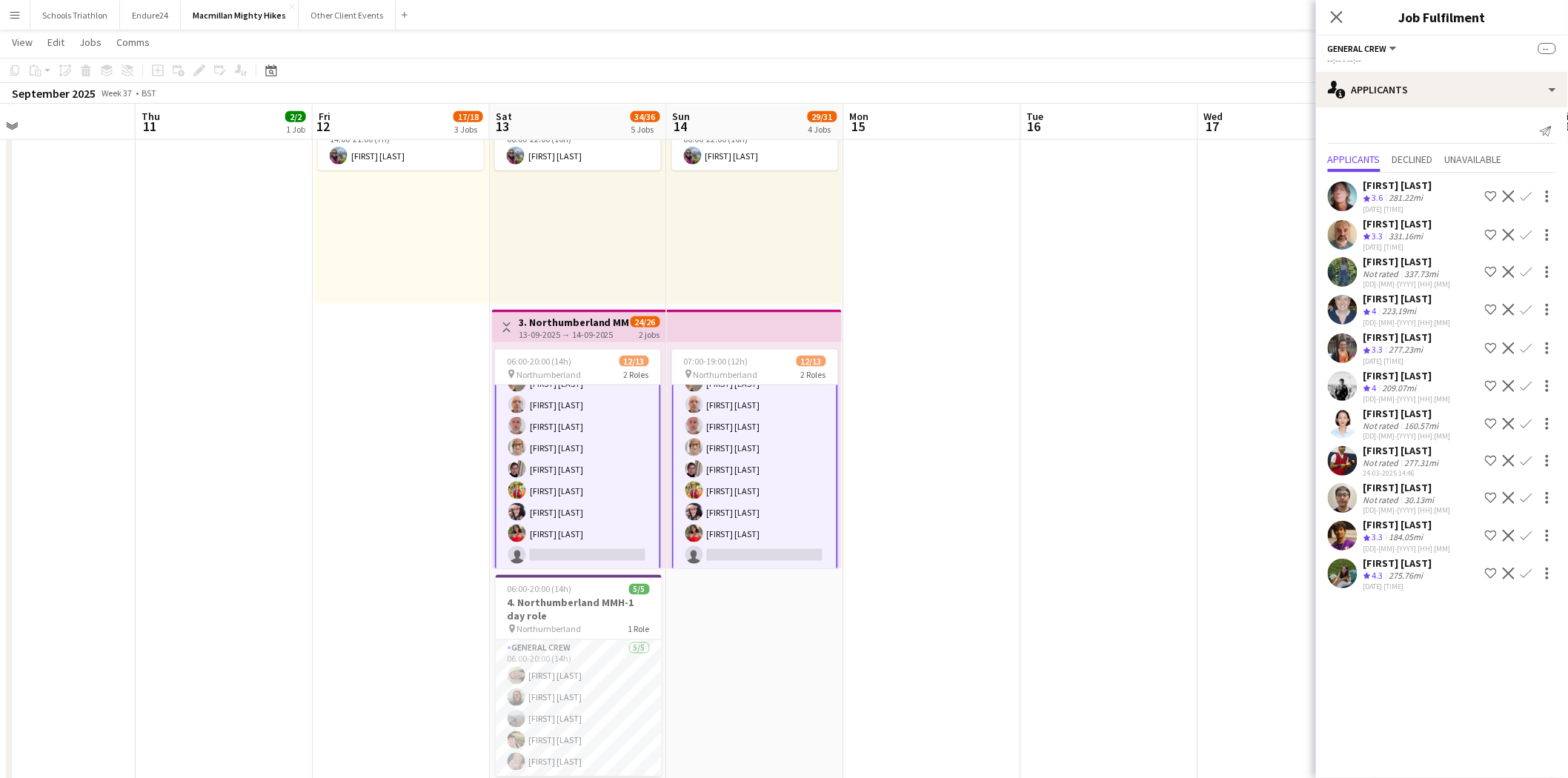 click on "[FIRST] [LAST]" at bounding box center (1398, 337) 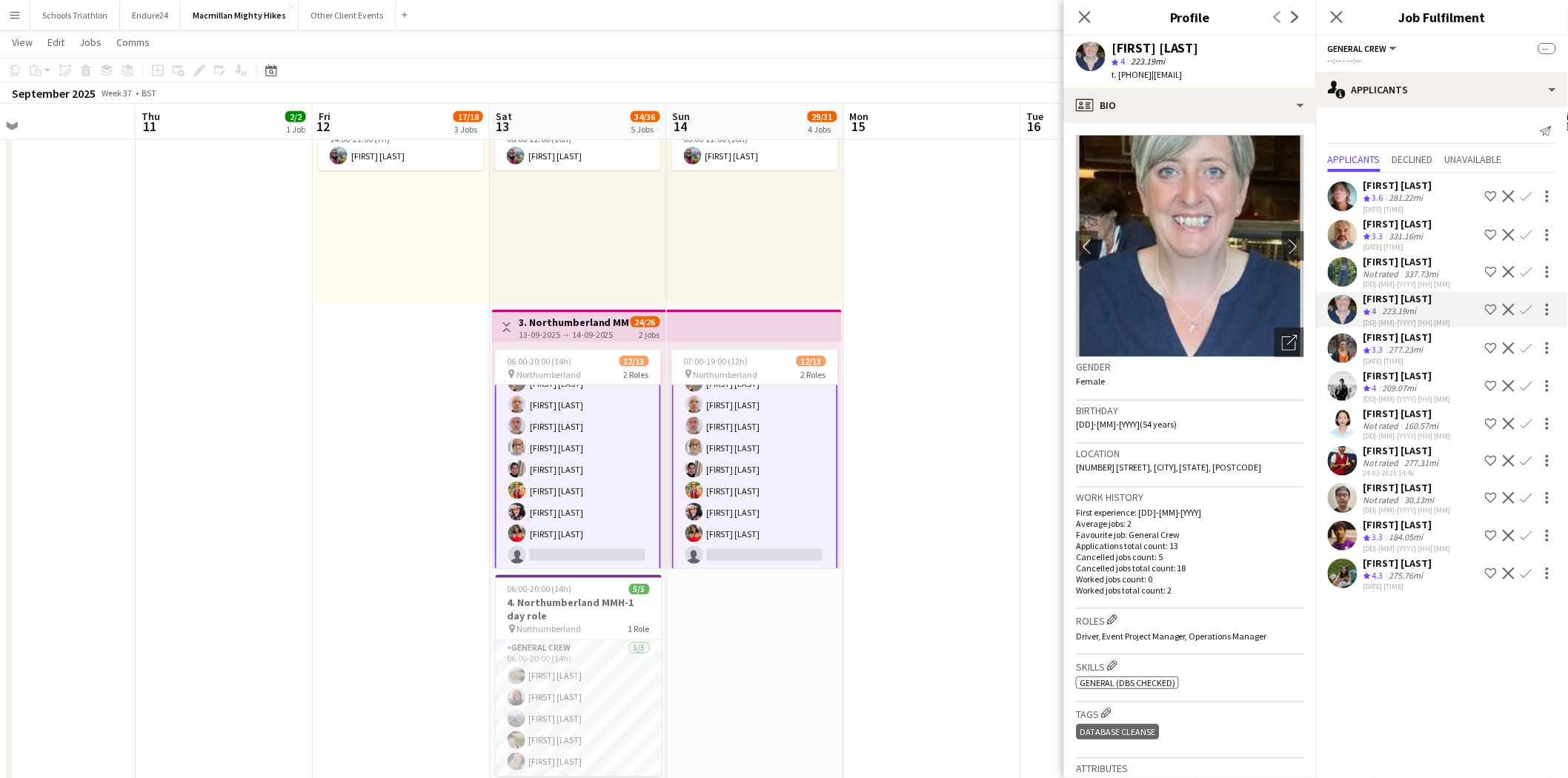 click on "Close pop-in" 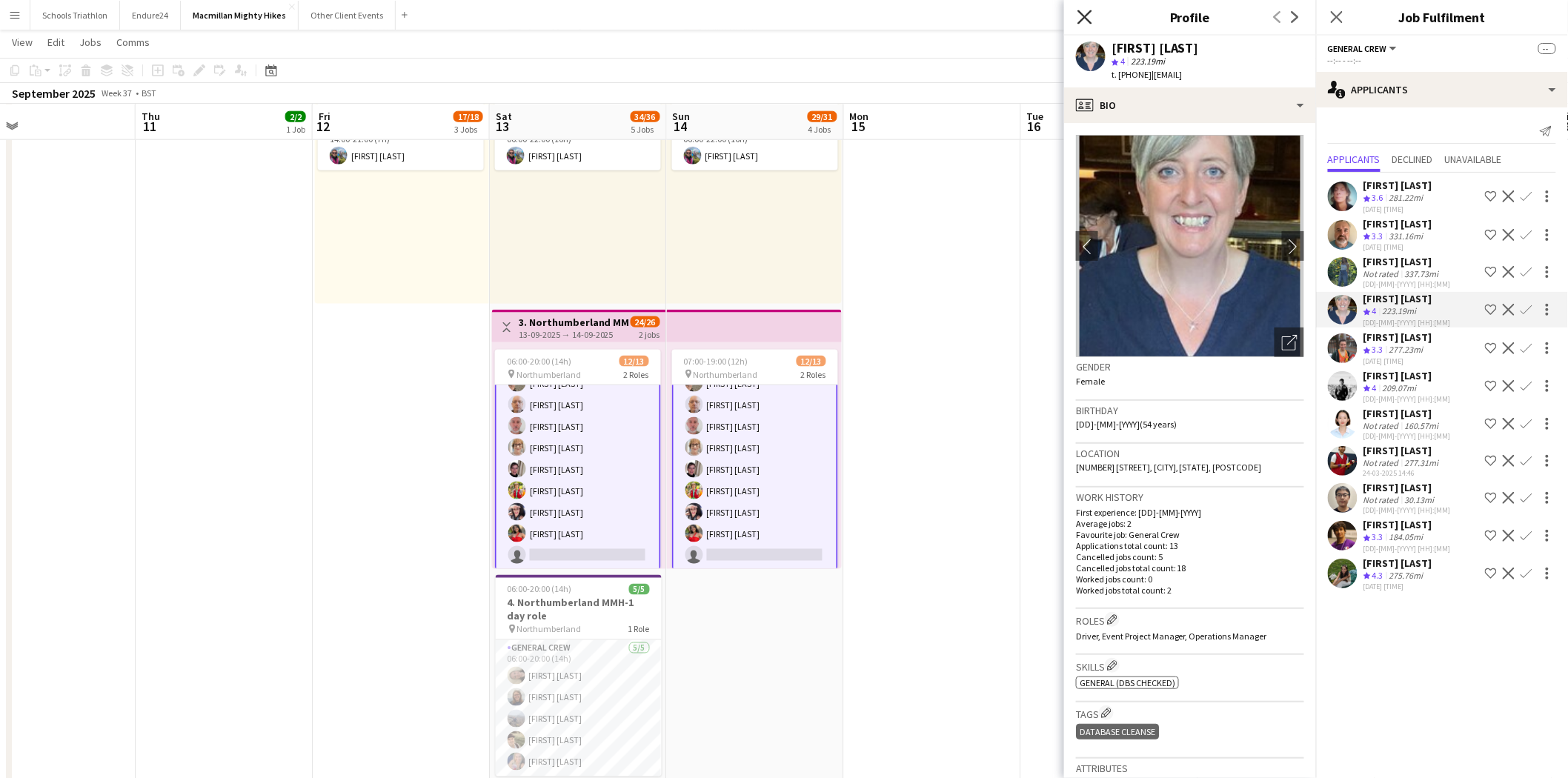 click 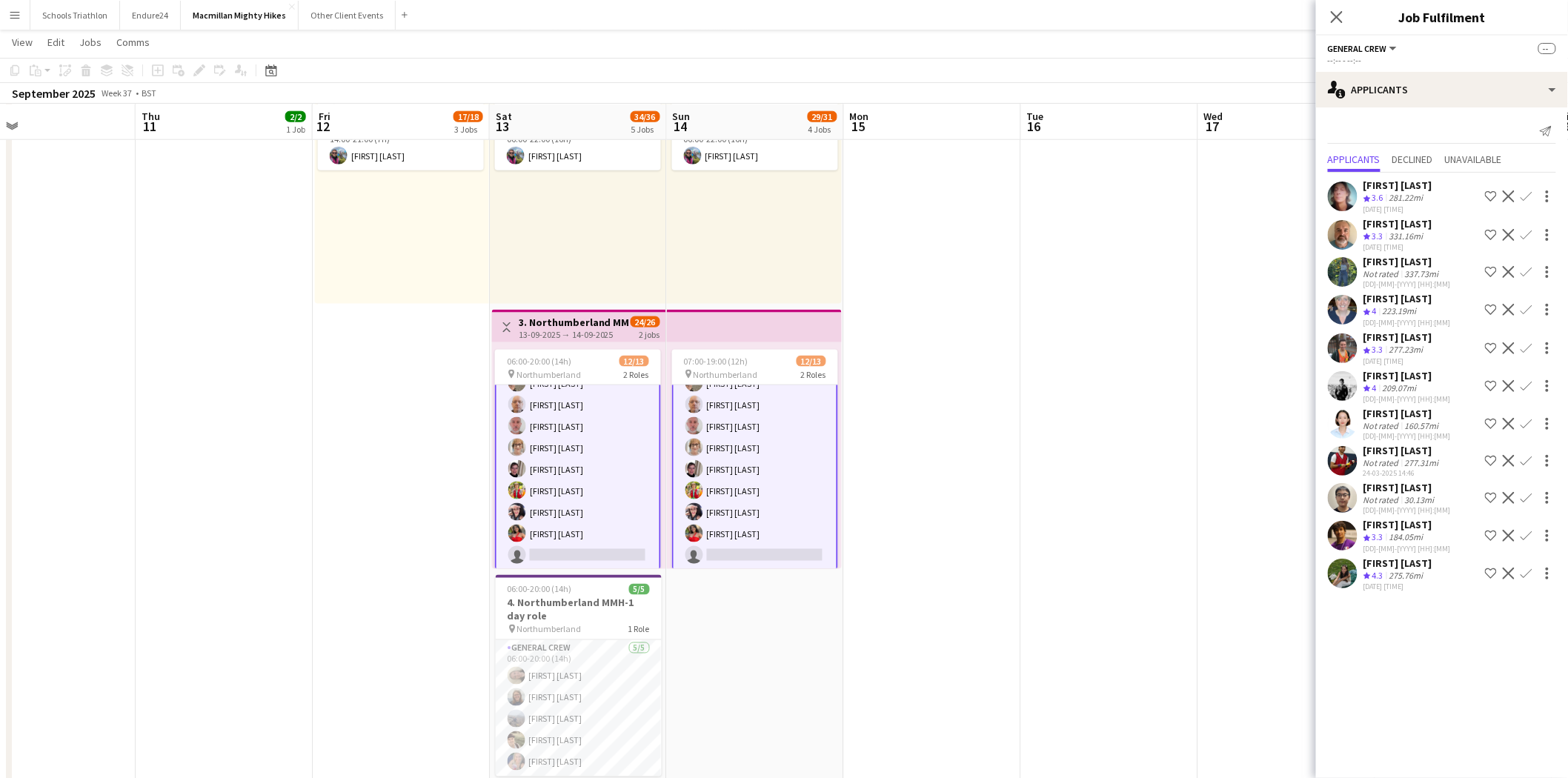 click on "Close pop-in" 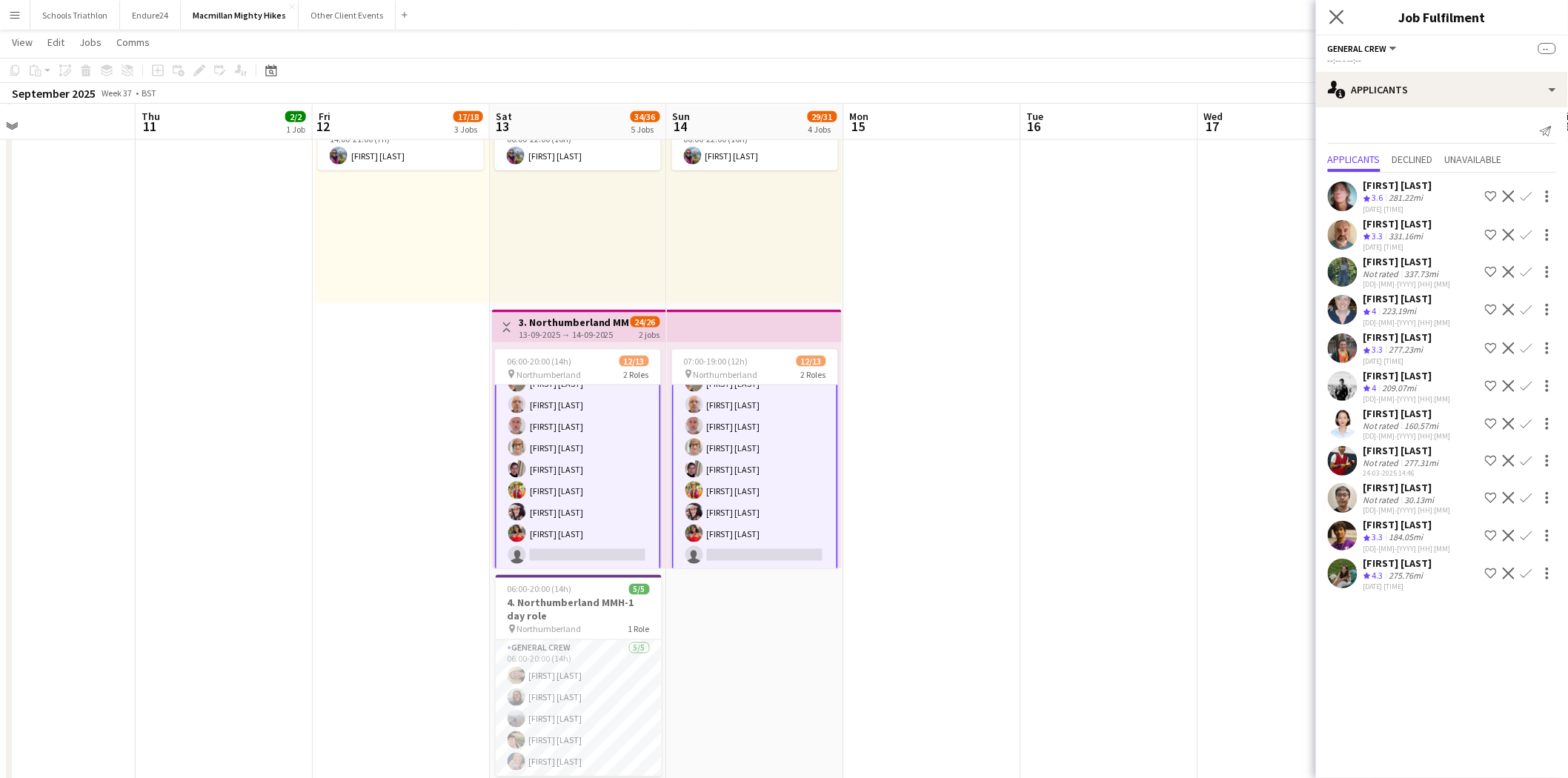 click on "Close pop-in" 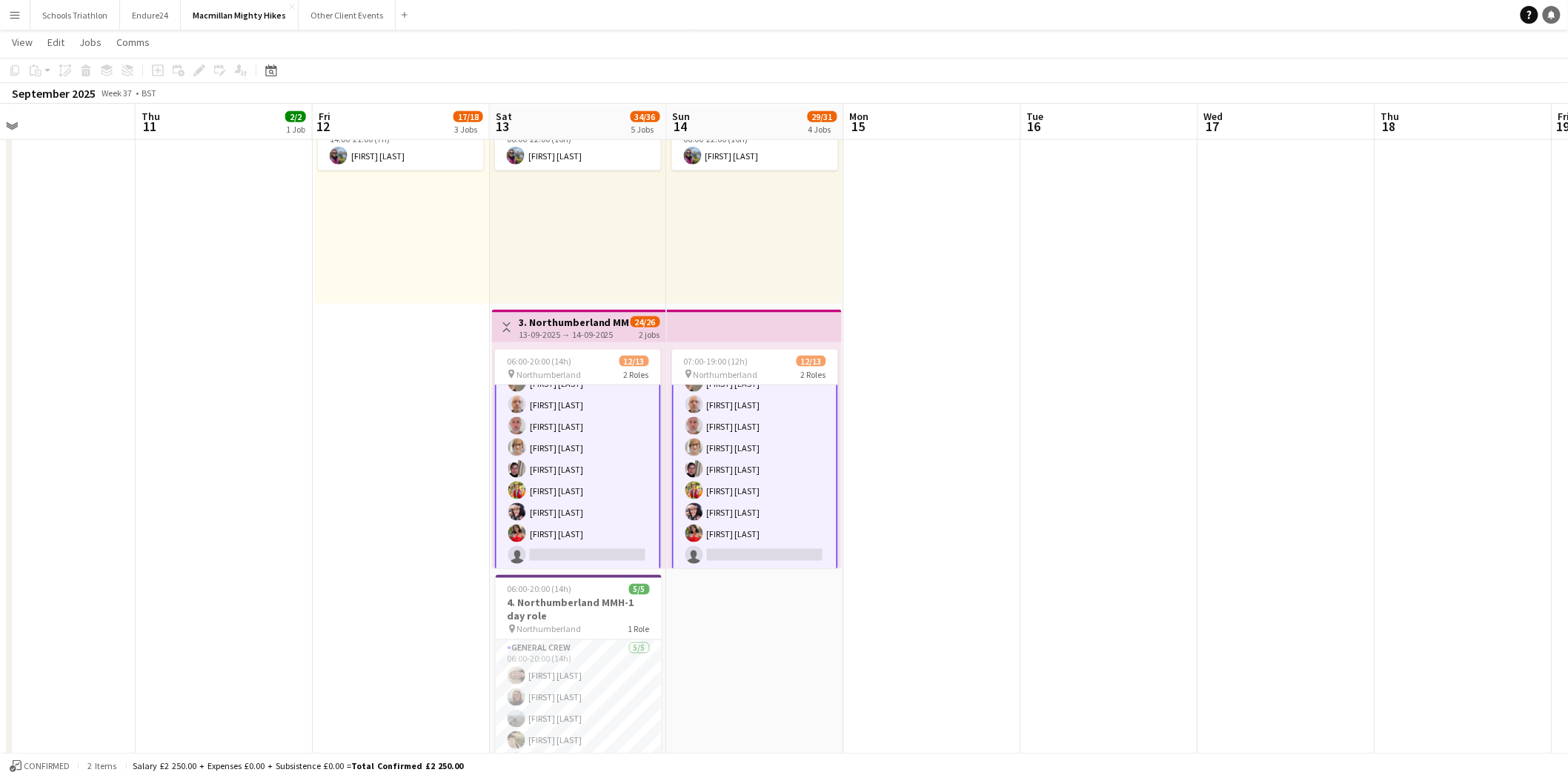 click on "Notifications" 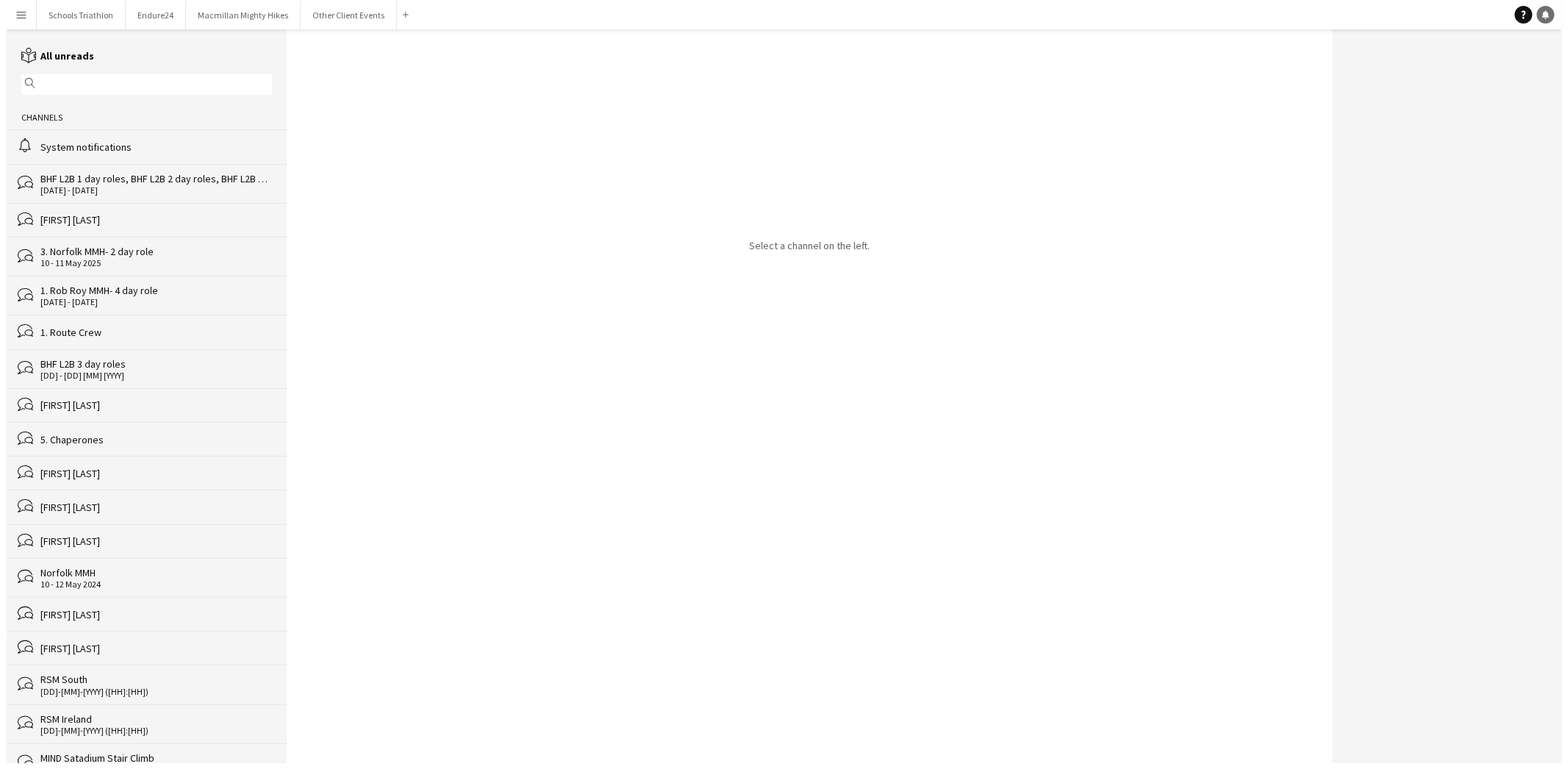 scroll, scrollTop: 0, scrollLeft: 0, axis: both 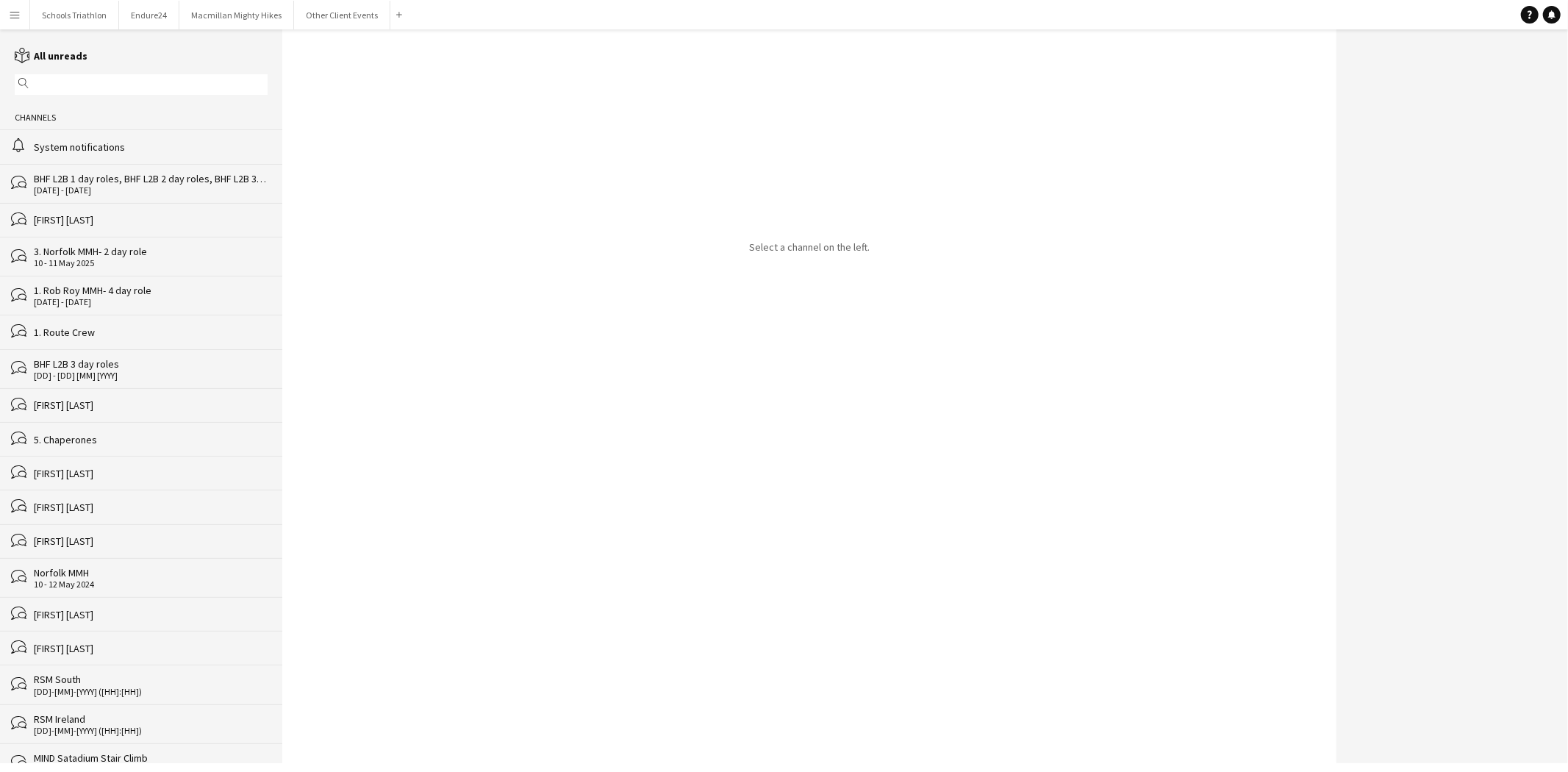 click on "alarm
System notifications" 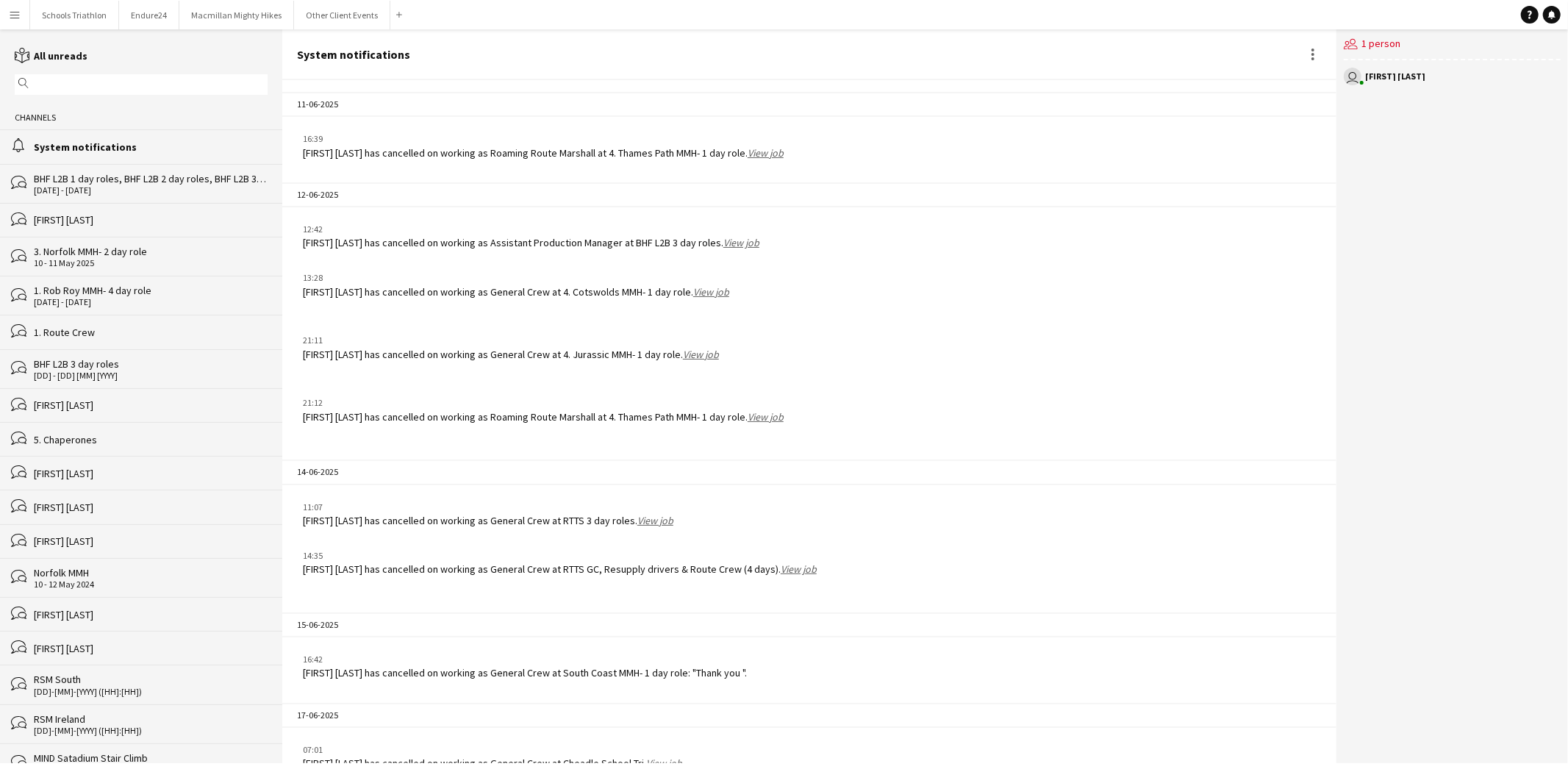 scroll, scrollTop: 1818, scrollLeft: 0, axis: vertical 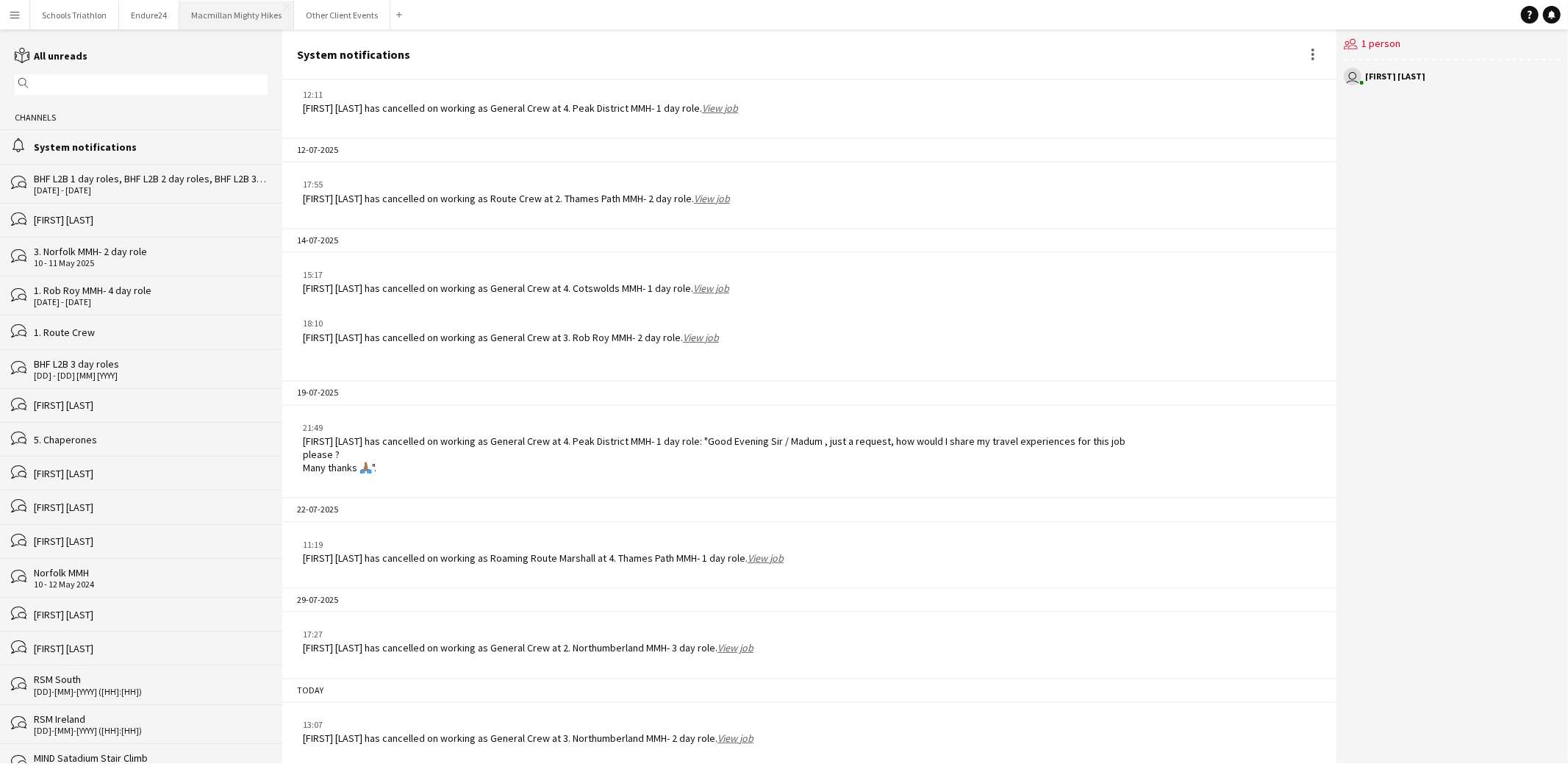click on "Macmillan Mighty Hikes
Close" at bounding box center [237, 15] 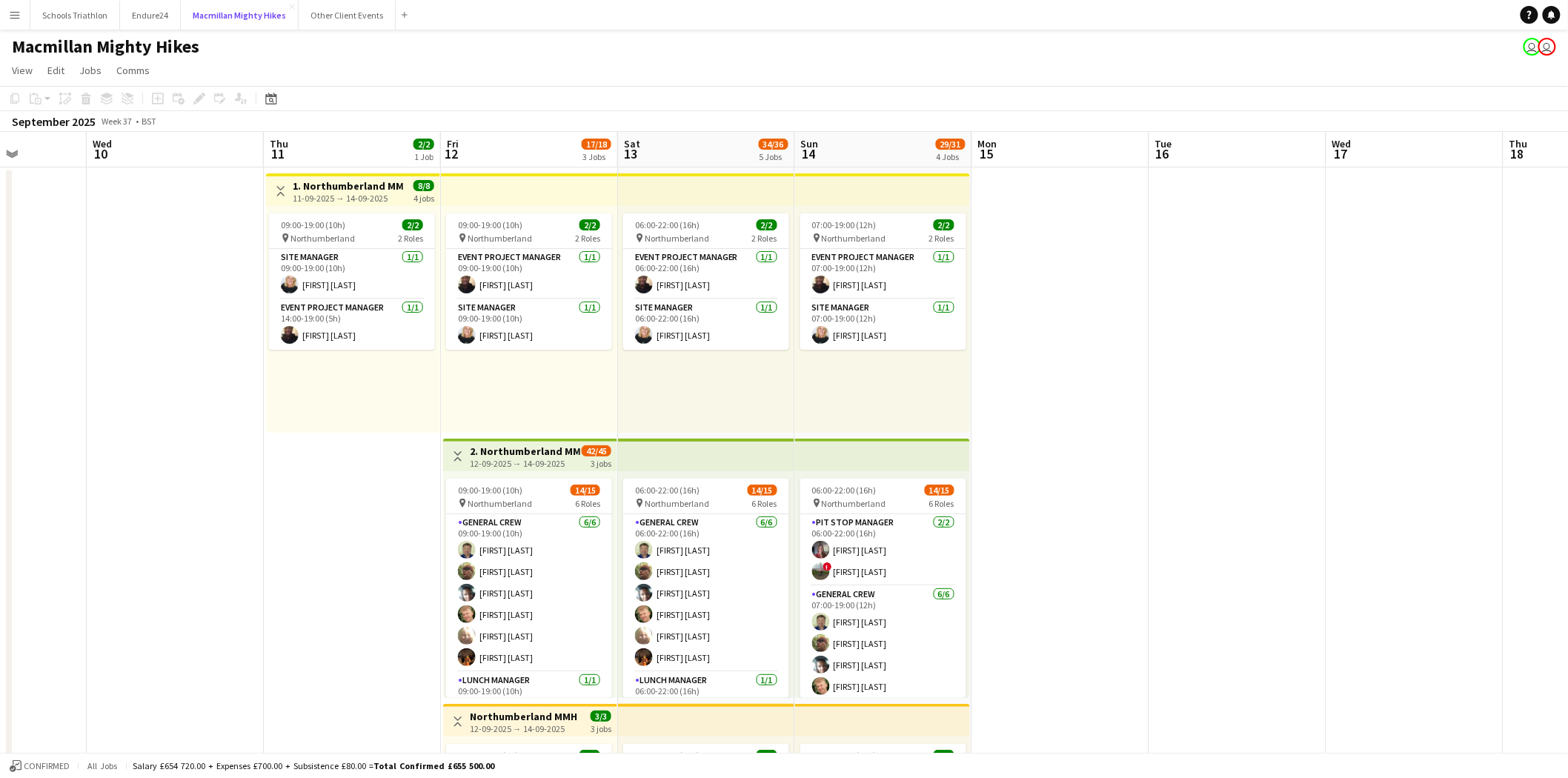 scroll, scrollTop: 0, scrollLeft: 445, axis: horizontal 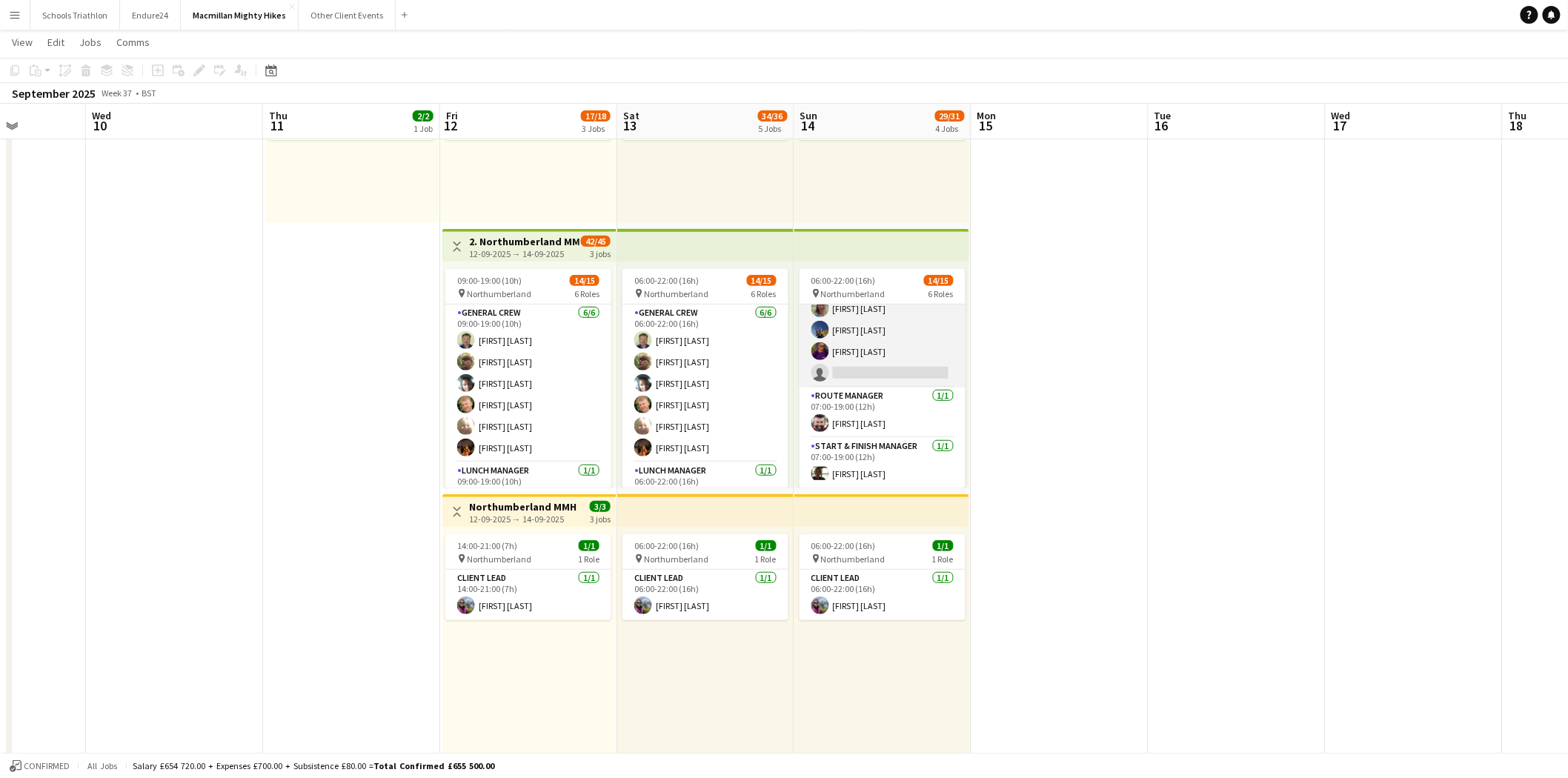 click on "Route Crew   27A   3/4   [TIME] ([DURATION])
[FIRST] [LAST] [FIRST] [LAST] [FIRST] [LAST]
single-neutral-actions" at bounding box center (883, 330) 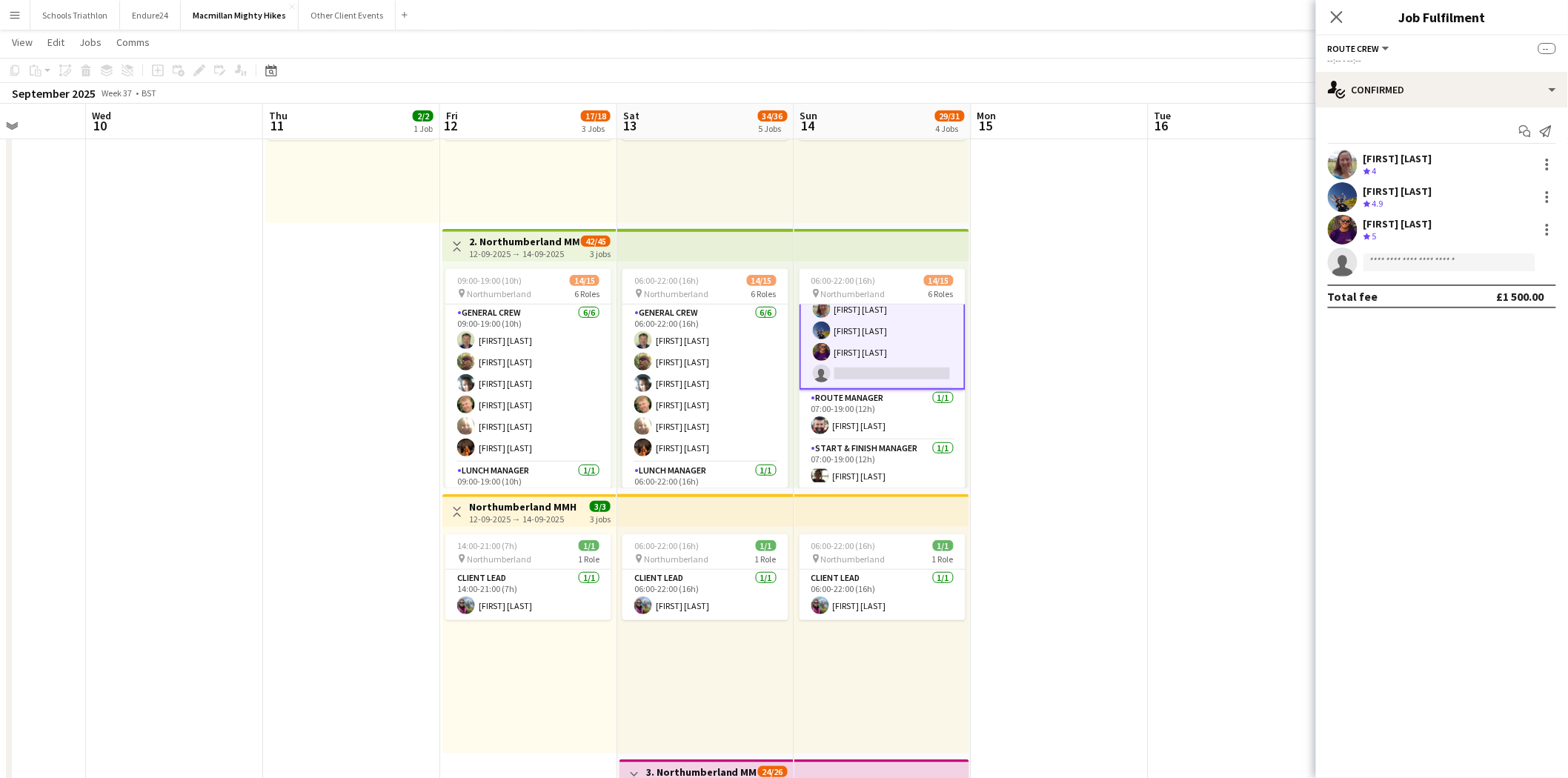 scroll, scrollTop: 313, scrollLeft: 0, axis: vertical 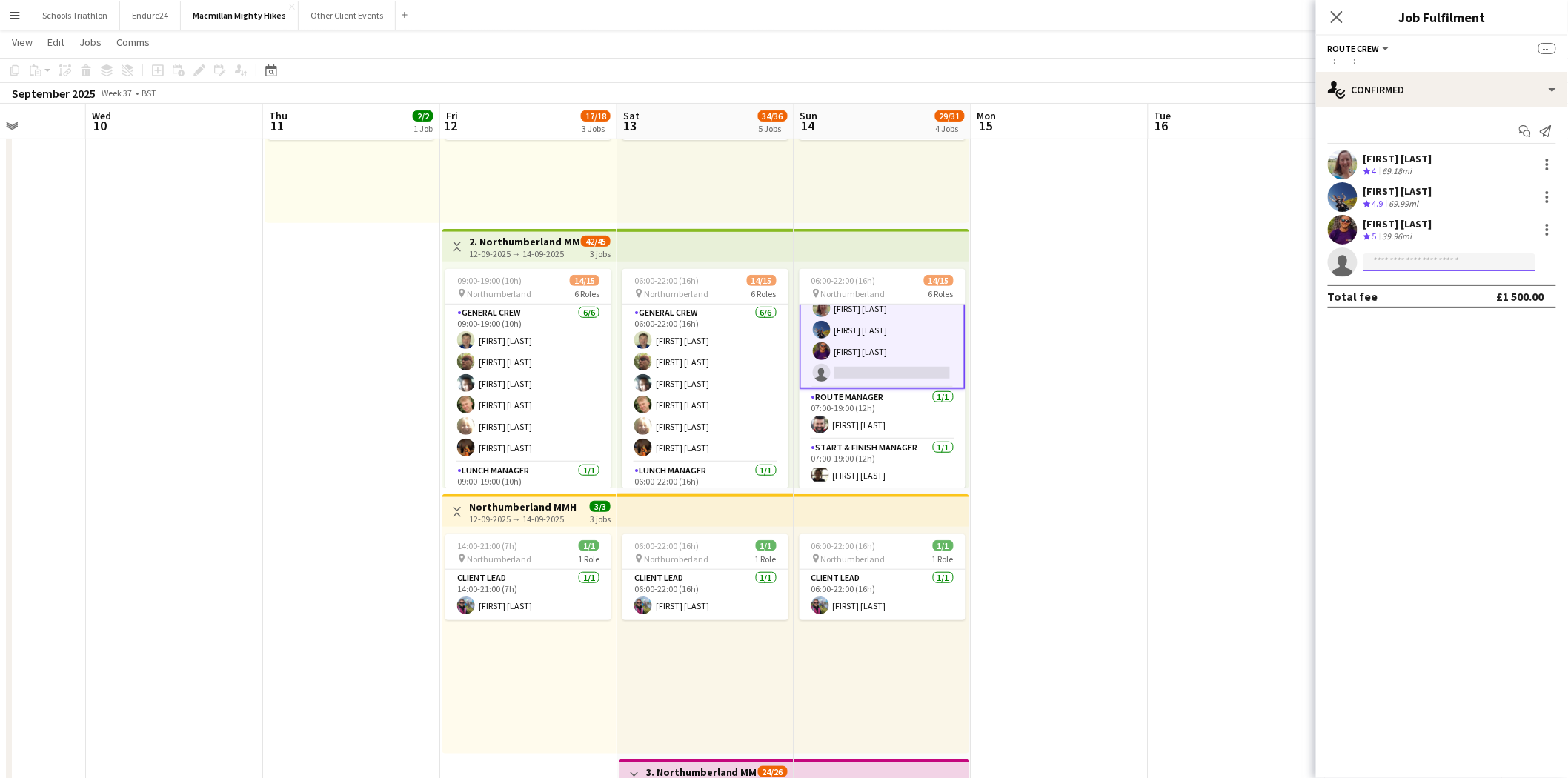 click 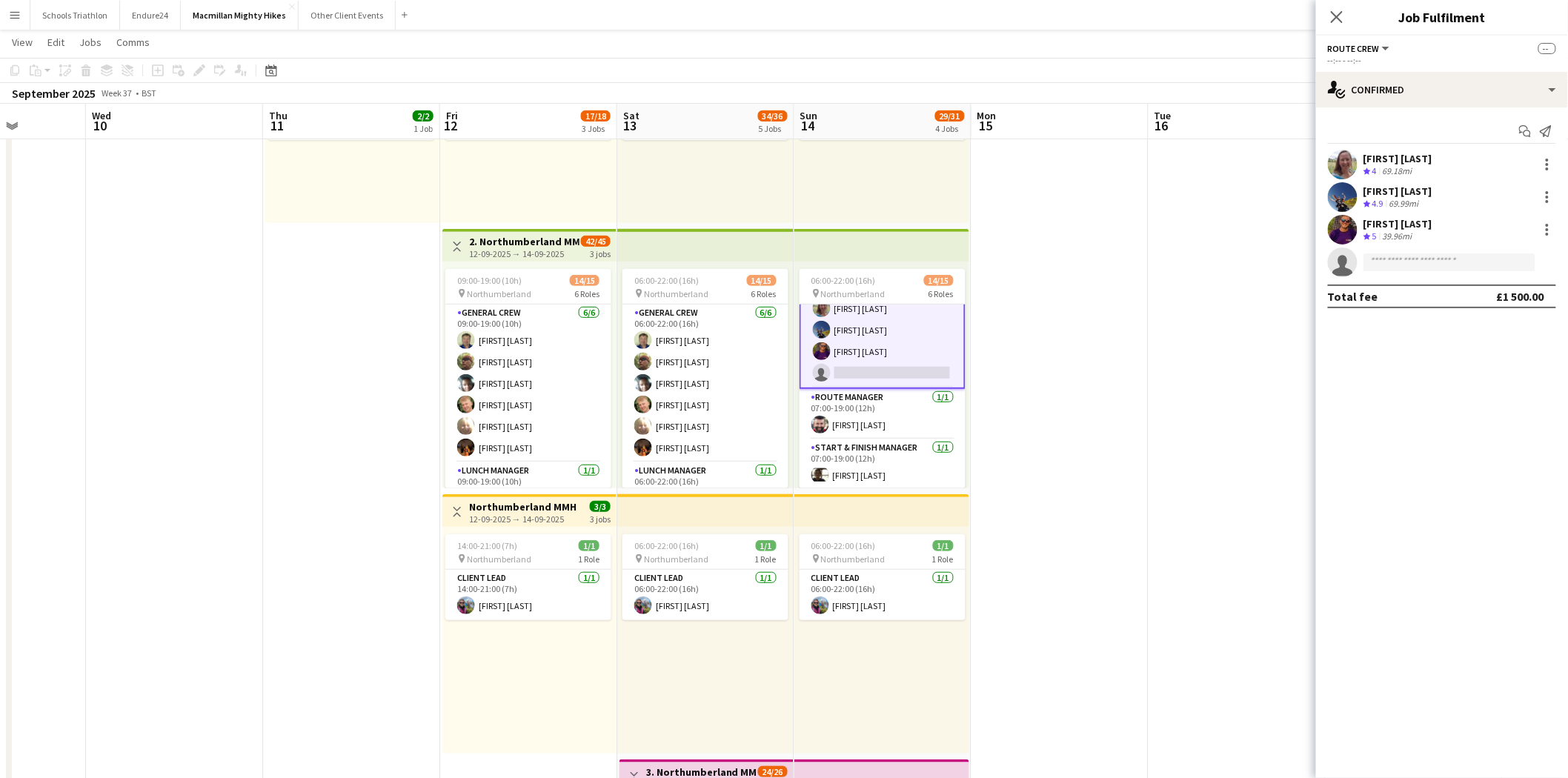 click at bounding box center [1237, 608] 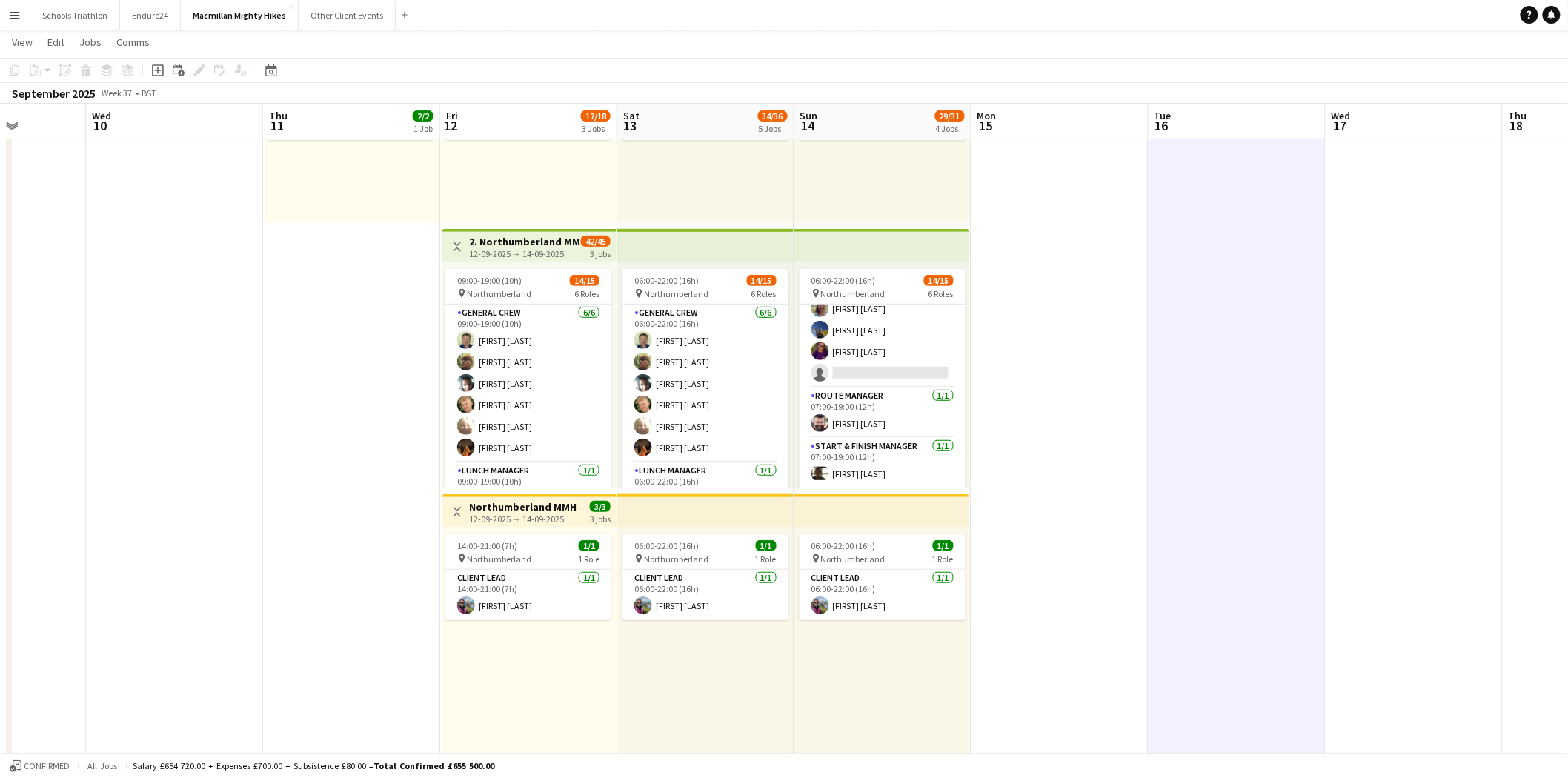 scroll, scrollTop: 313, scrollLeft: 0, axis: vertical 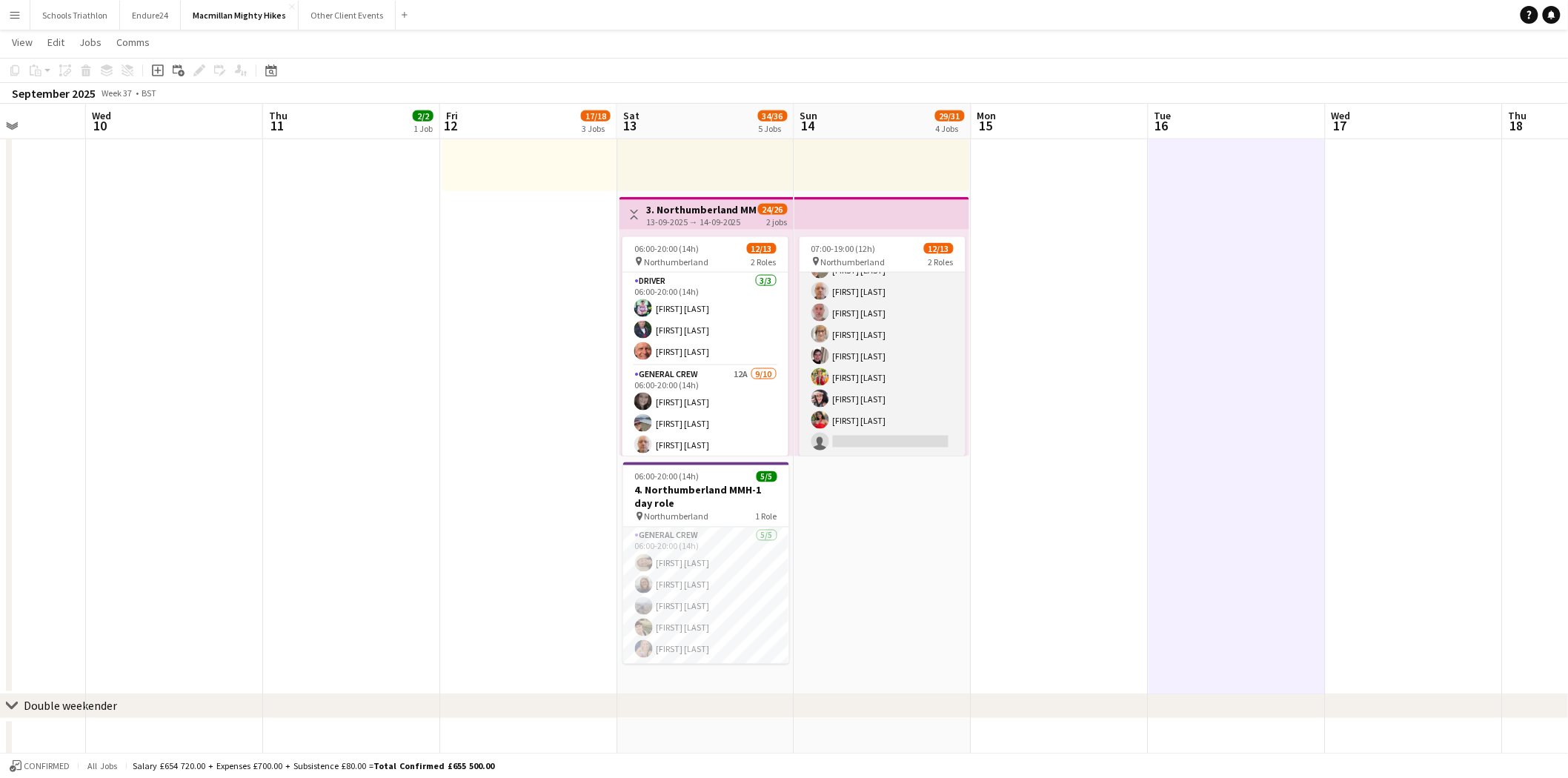 click on "General Crew   12A   9/10   [HH]:[HH] ([HH]h)
[FIRST] [LAST] [FIRST] [LAST] [FIRST] [LAST] [FIRST] [LAST] [FIRST] [LAST] [FIRST] [LAST] [FIRST] [LAST] [FIRST] [LAST]
single-neutral-actions" at bounding box center (883, 334) 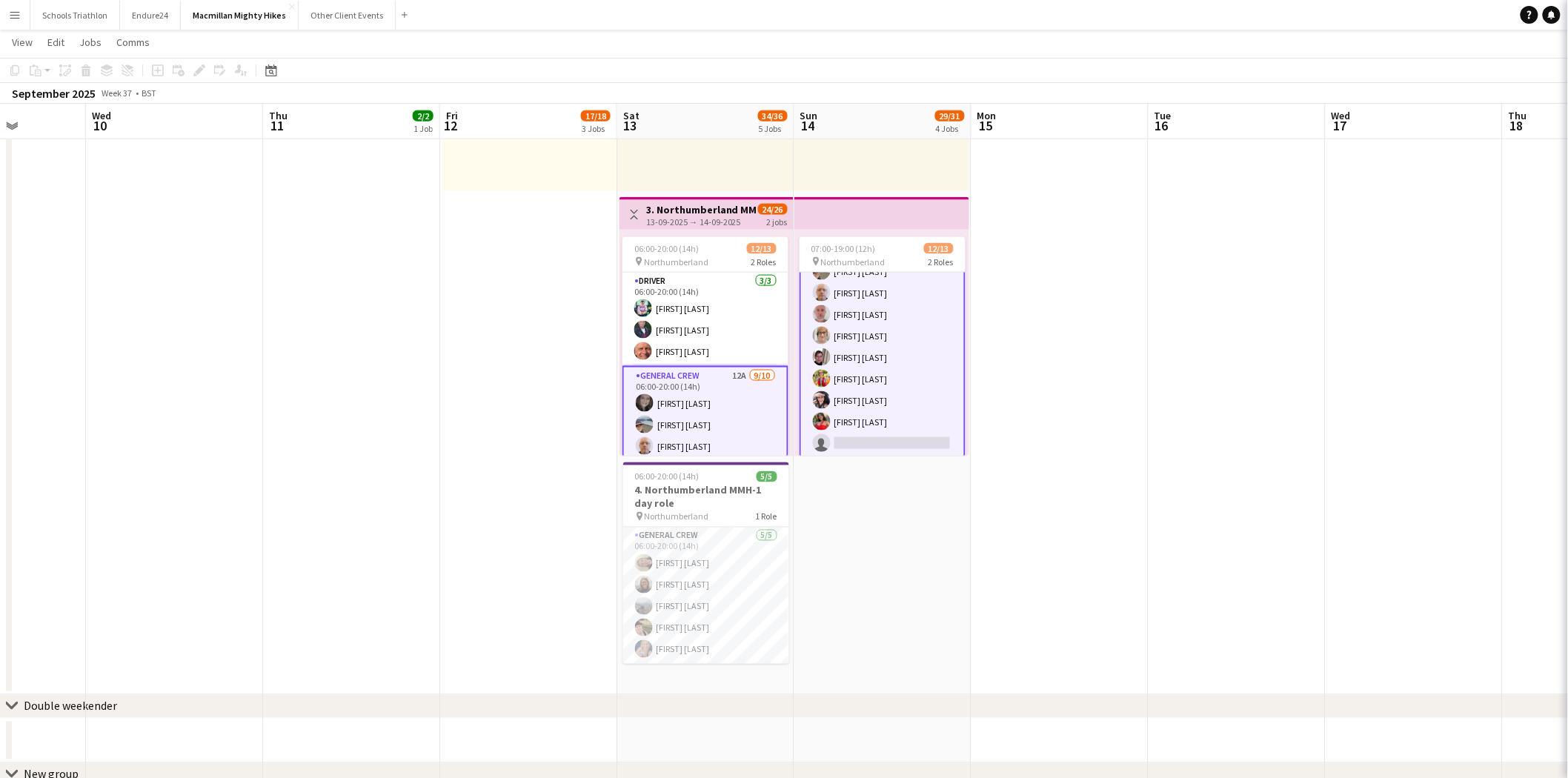 scroll, scrollTop: 154, scrollLeft: 0, axis: vertical 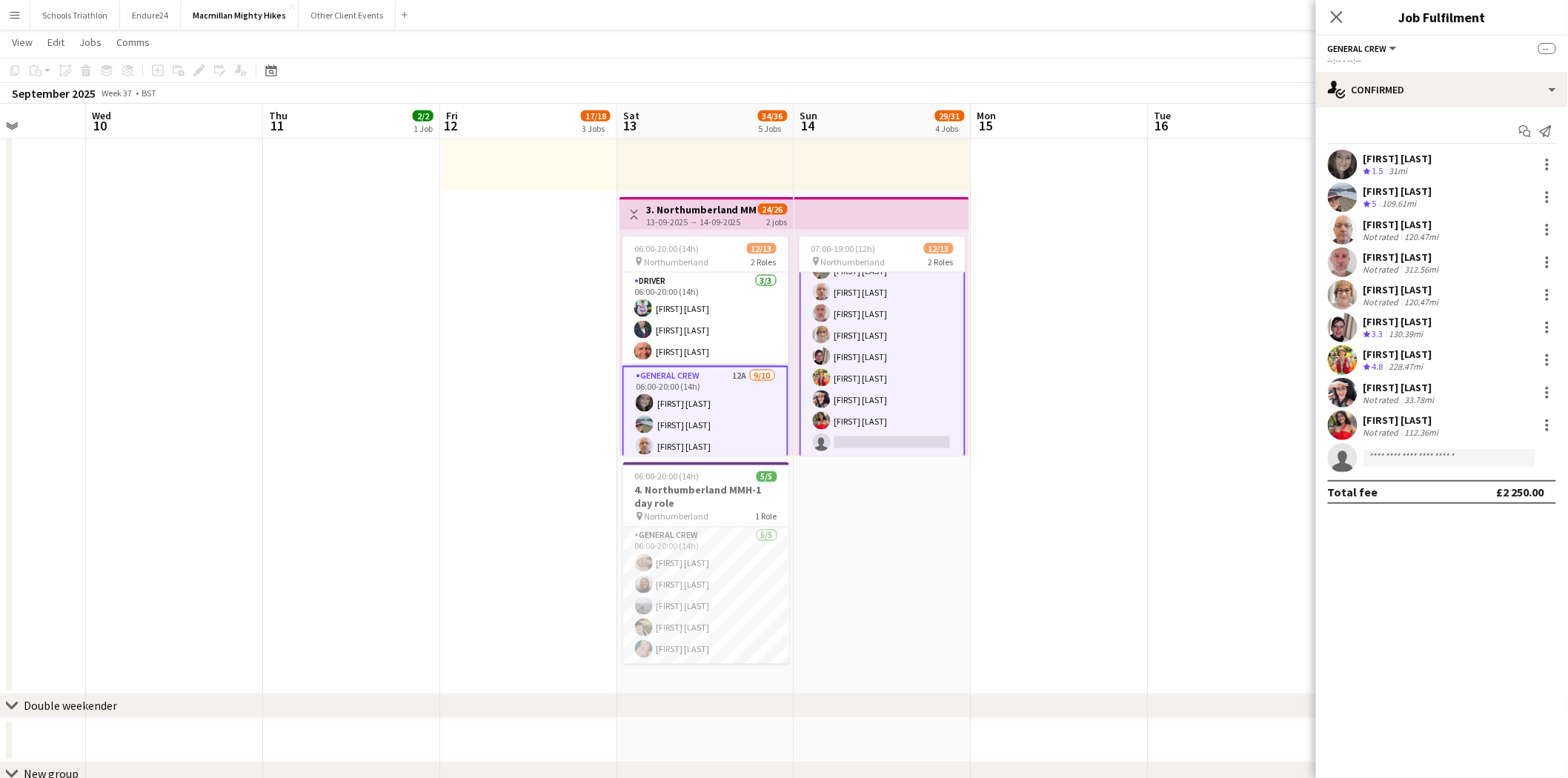 click on "General Crew   12A   9/10   [HH]:[HH] ([HH]h)
[FIRST] [LAST] [FIRST] [LAST] [FIRST] [LAST] [FIRST] [LAST] [FIRST] [LAST] [FIRST] [LAST] [FIRST] [LAST] [FIRST] [LAST]
single-neutral-actions" at bounding box center [883, 335] 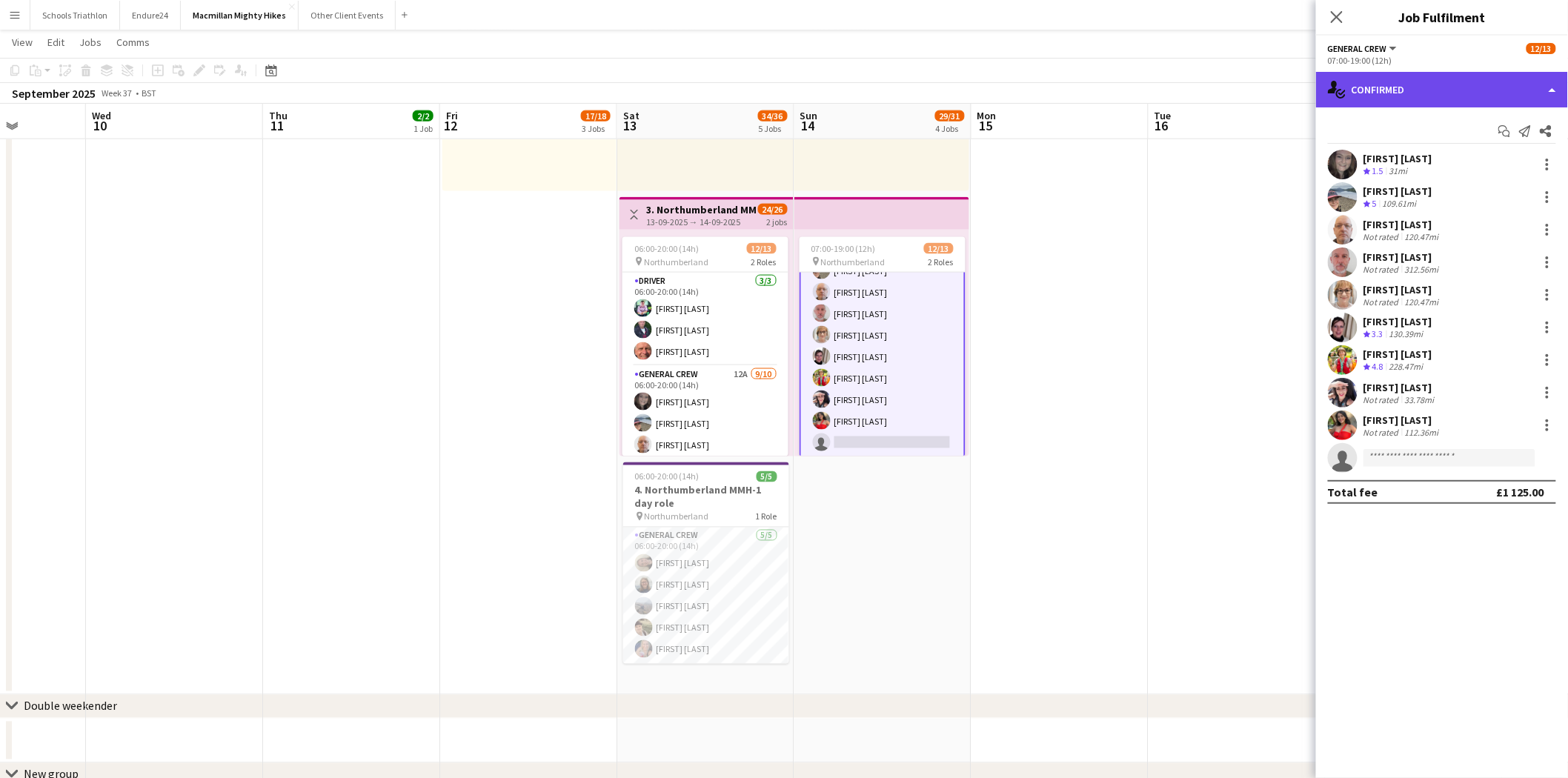click on "single-neutral-actions-check-2
Confirmed" 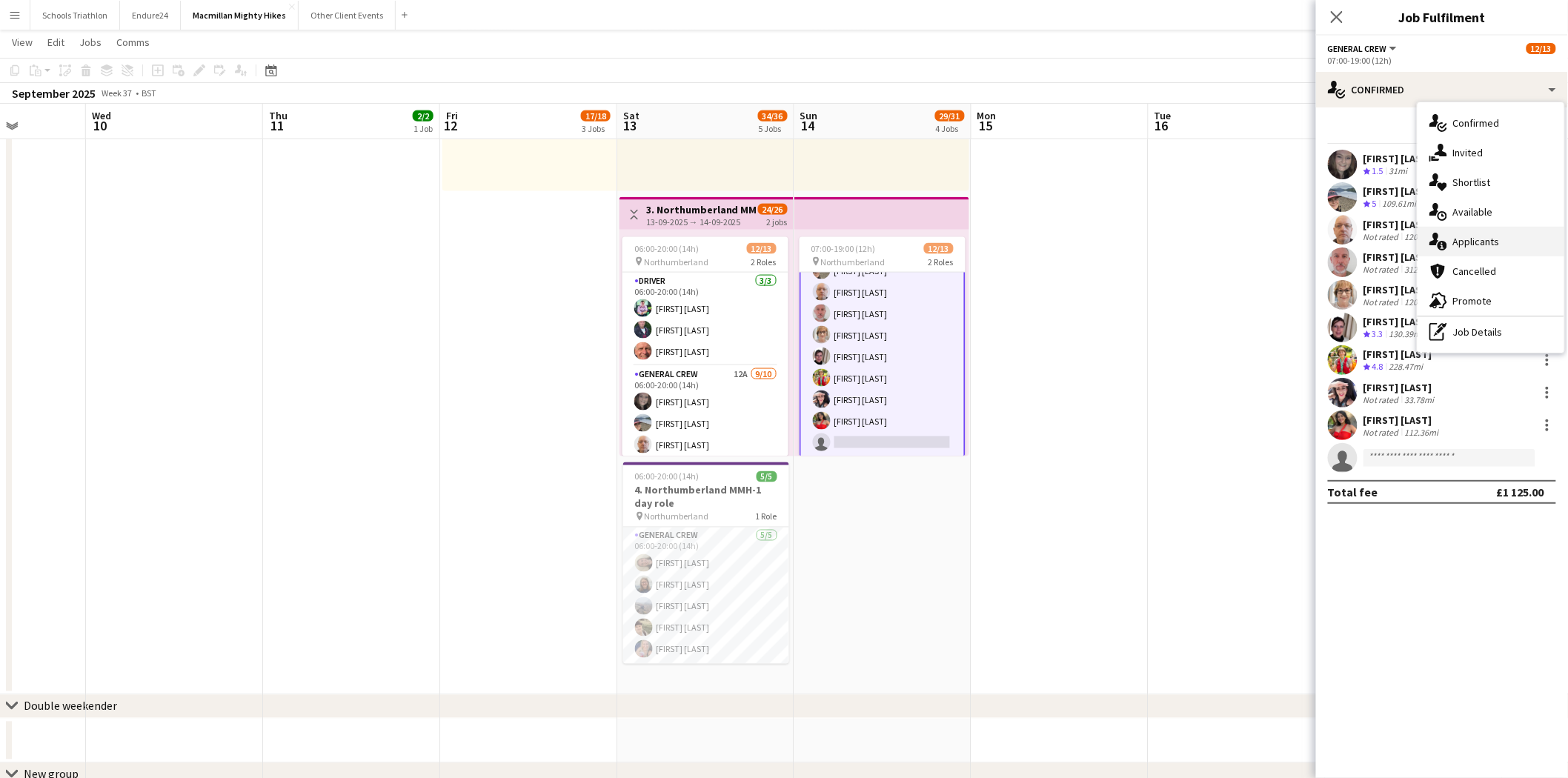 click on "single-neutral-actions-information
Applicants" at bounding box center (1491, 242) 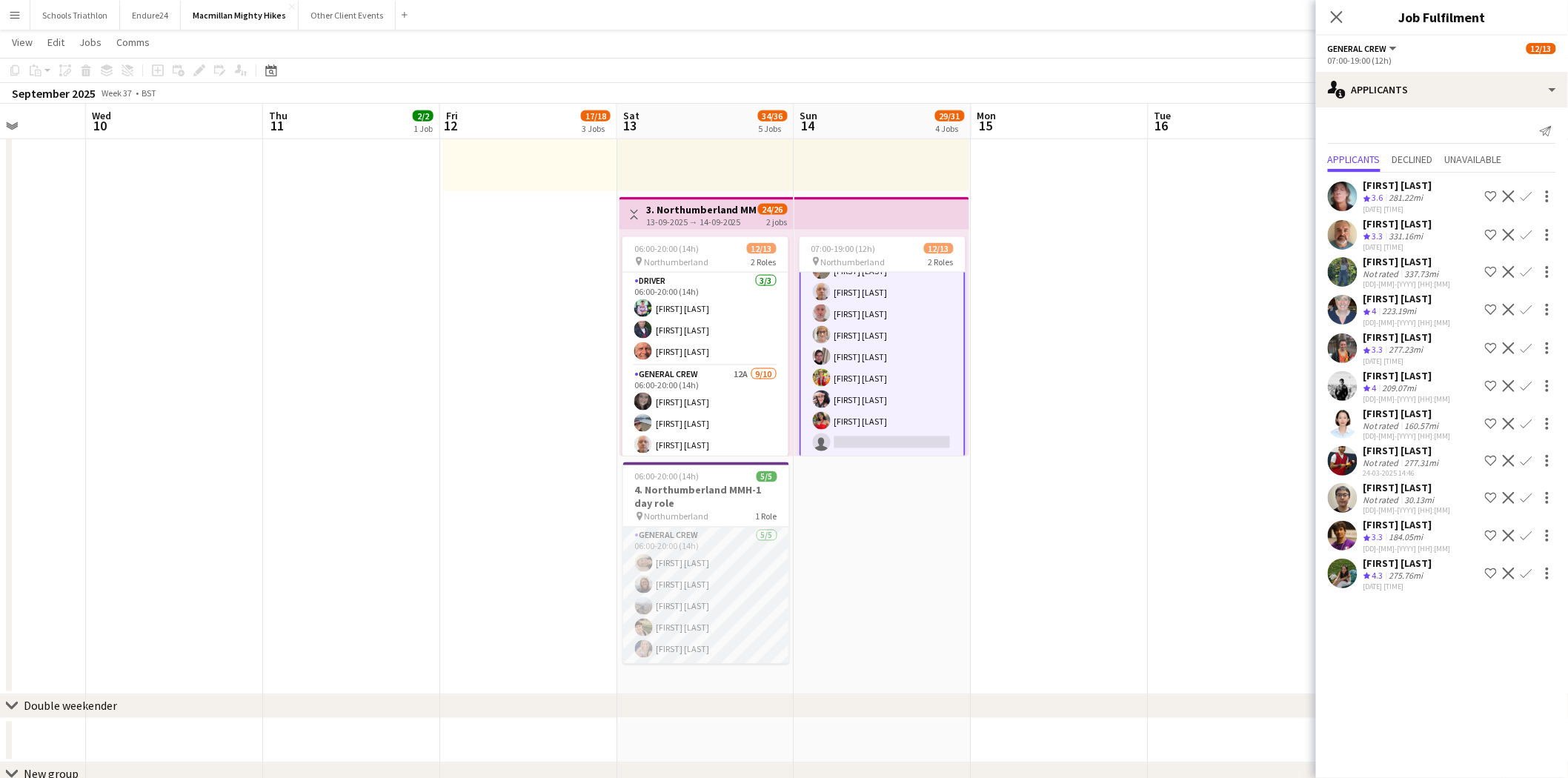 click on "General Crew   5/5   [HH]:[HH] ([HH]h)
[FIRST] [LAST] [FIRST] [LAST] [FIRST] [LAST] [FIRST] [LAST] [FIRST] [LAST]" at bounding box center (706, 596) 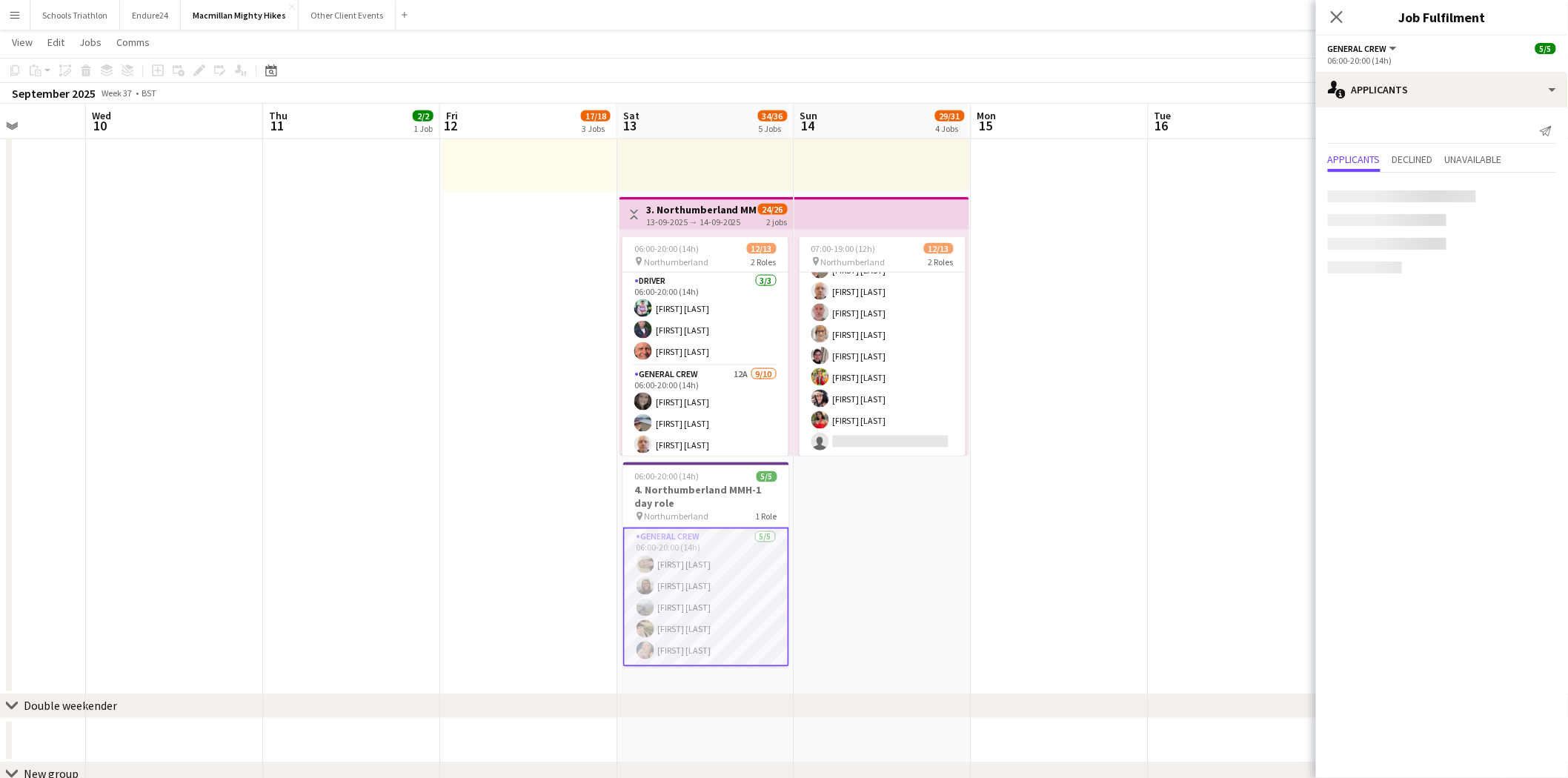 scroll, scrollTop: 153, scrollLeft: 0, axis: vertical 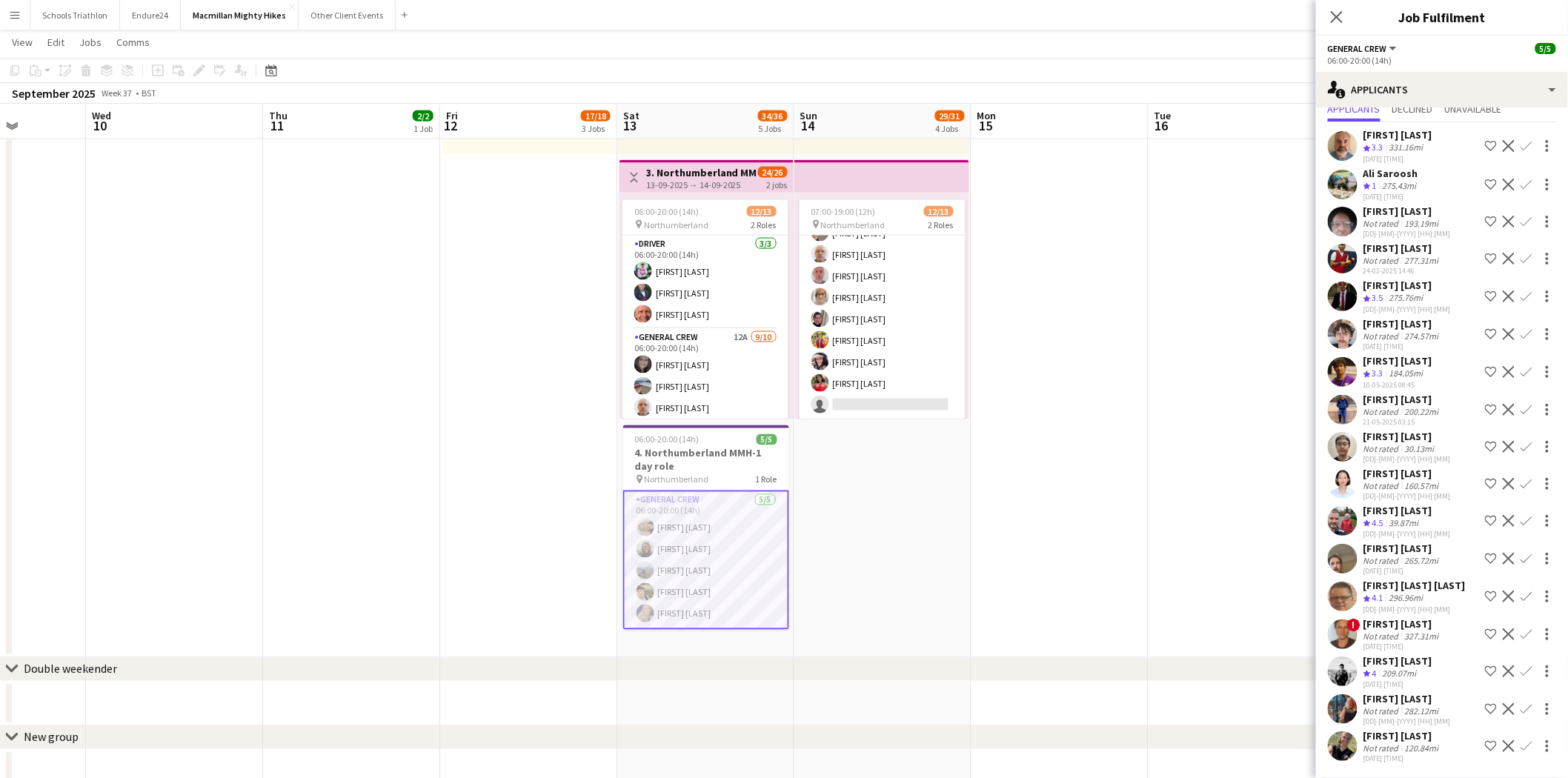 click on "[FIRST] [LAST]" 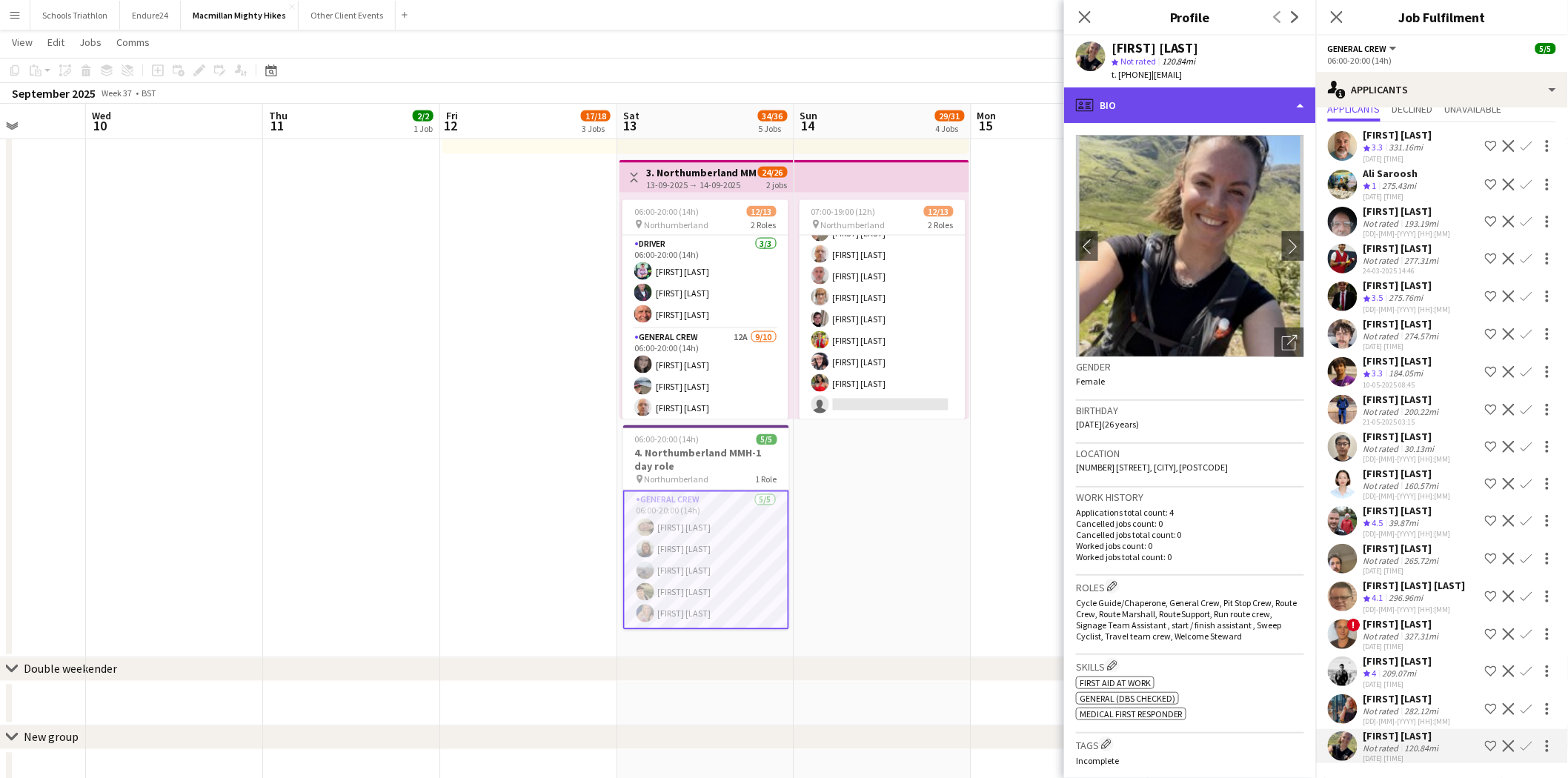 click on "profile
Bio" 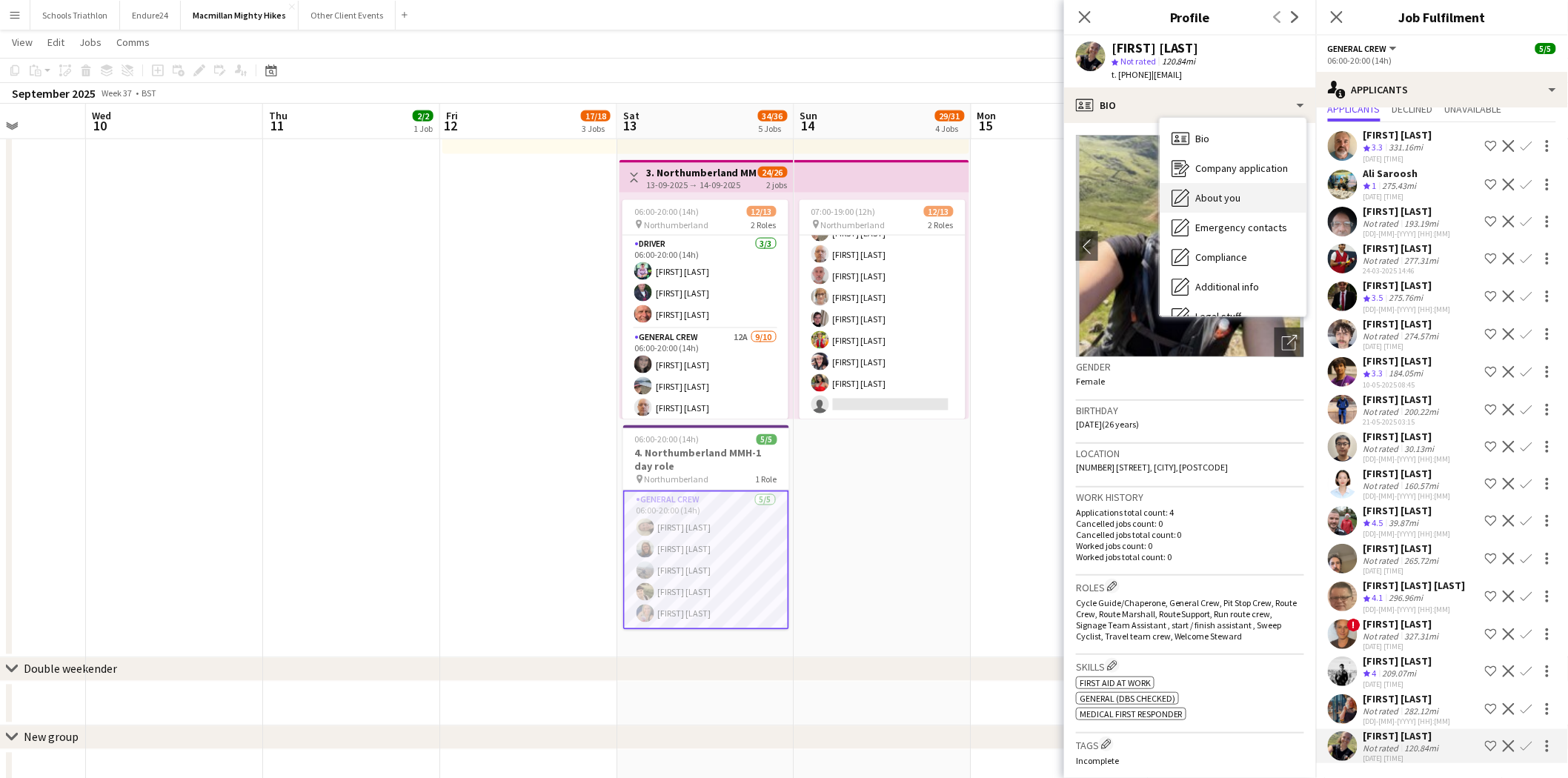 click on "About you
About you" at bounding box center (1233, 198) 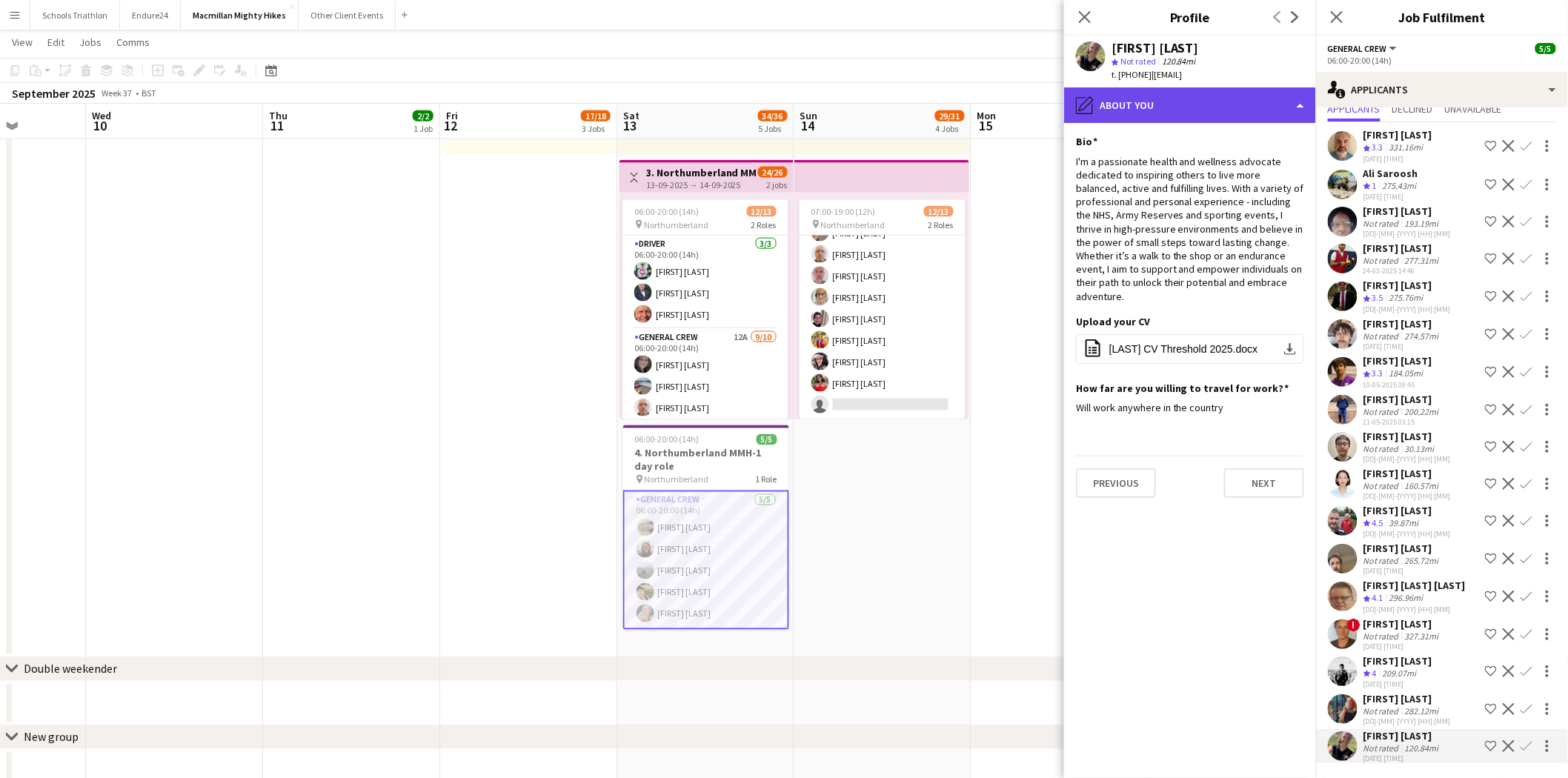 click on "pencil4
About you" 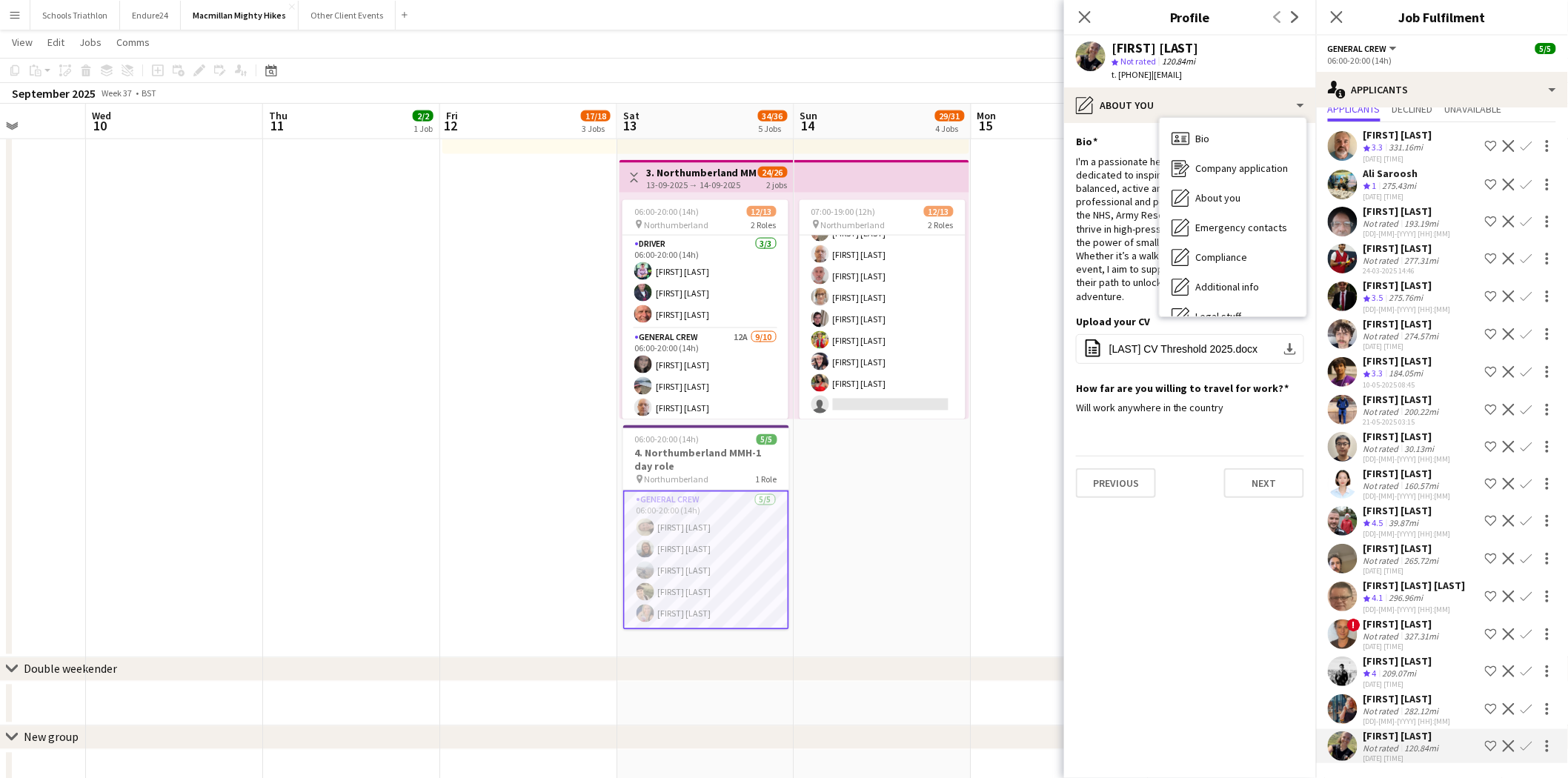 click on "I'm a passionate health and wellness advocate dedicated to inspiring others to live more balanced, active and fulfilling lives. With a variety of professional and personal experience - including the NHS, Army Reserves and sporting events, I thrive in high-pressure environments and believe in the power of small steps toward lasting change. Whether it’s a walk to the shop or an endurance event, I aim to support and empower individuals on their path to unlock their potential and embrace adventure." 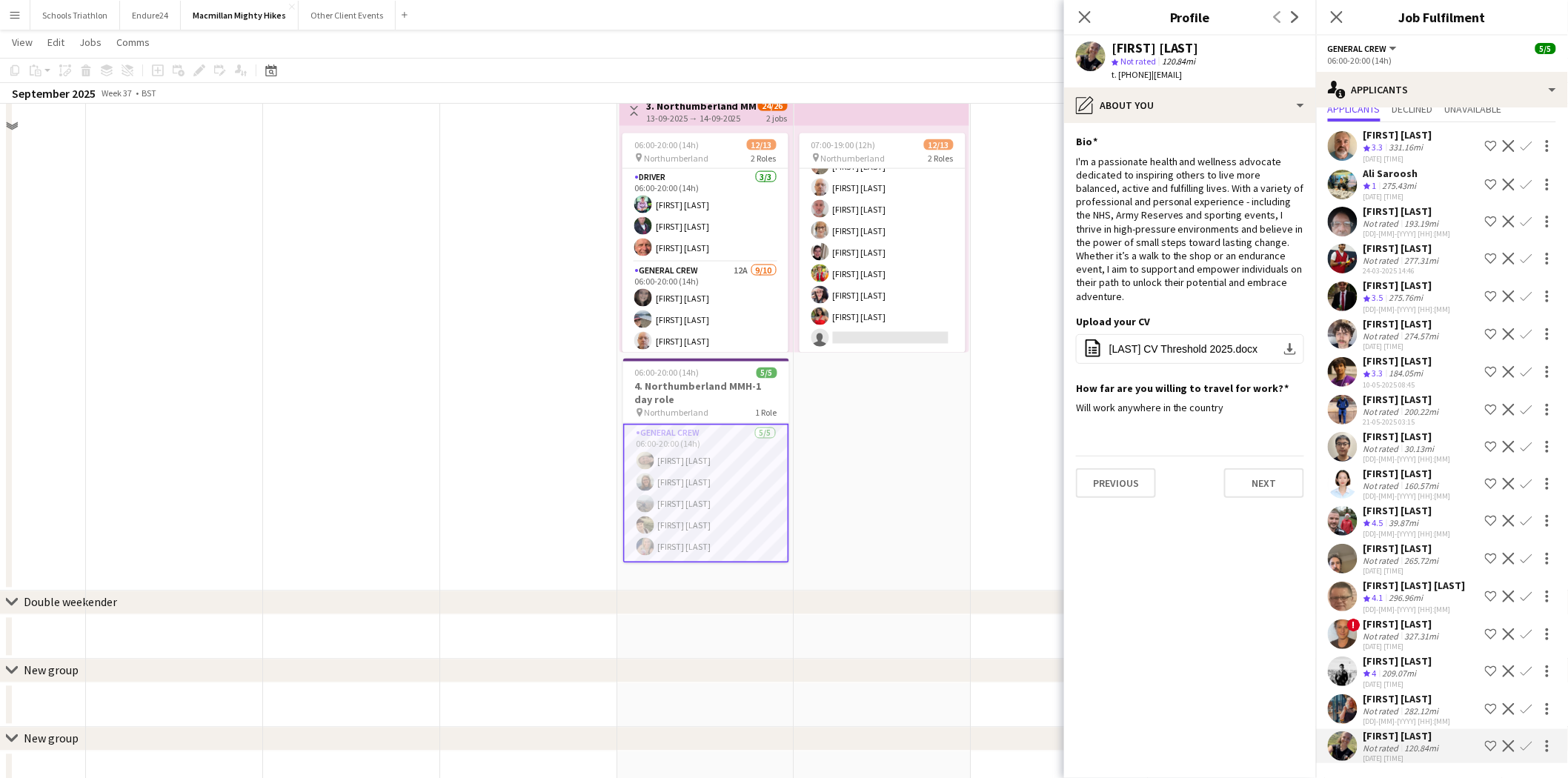 scroll, scrollTop: 890, scrollLeft: 0, axis: vertical 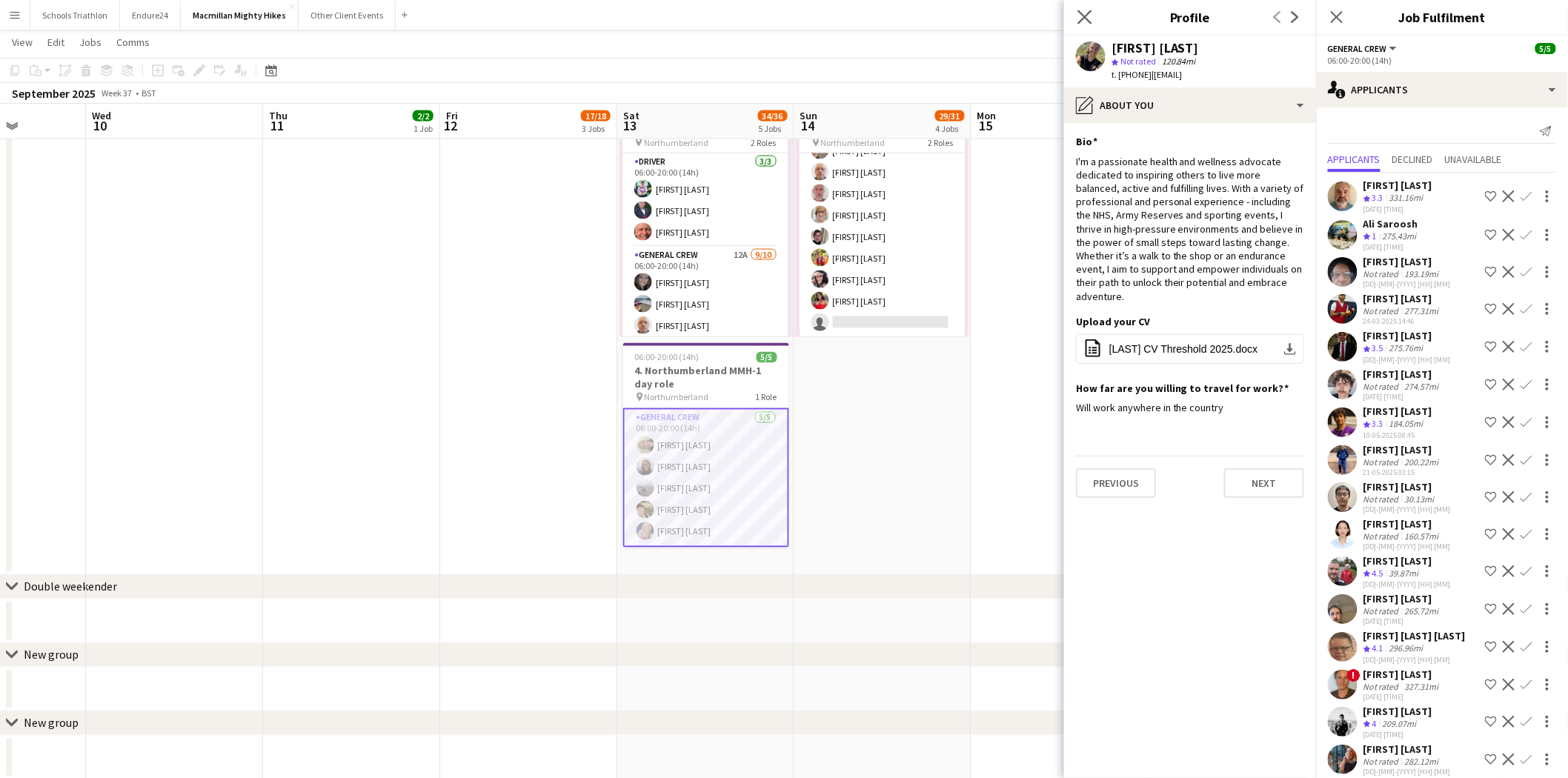 click on "Close pop-in" 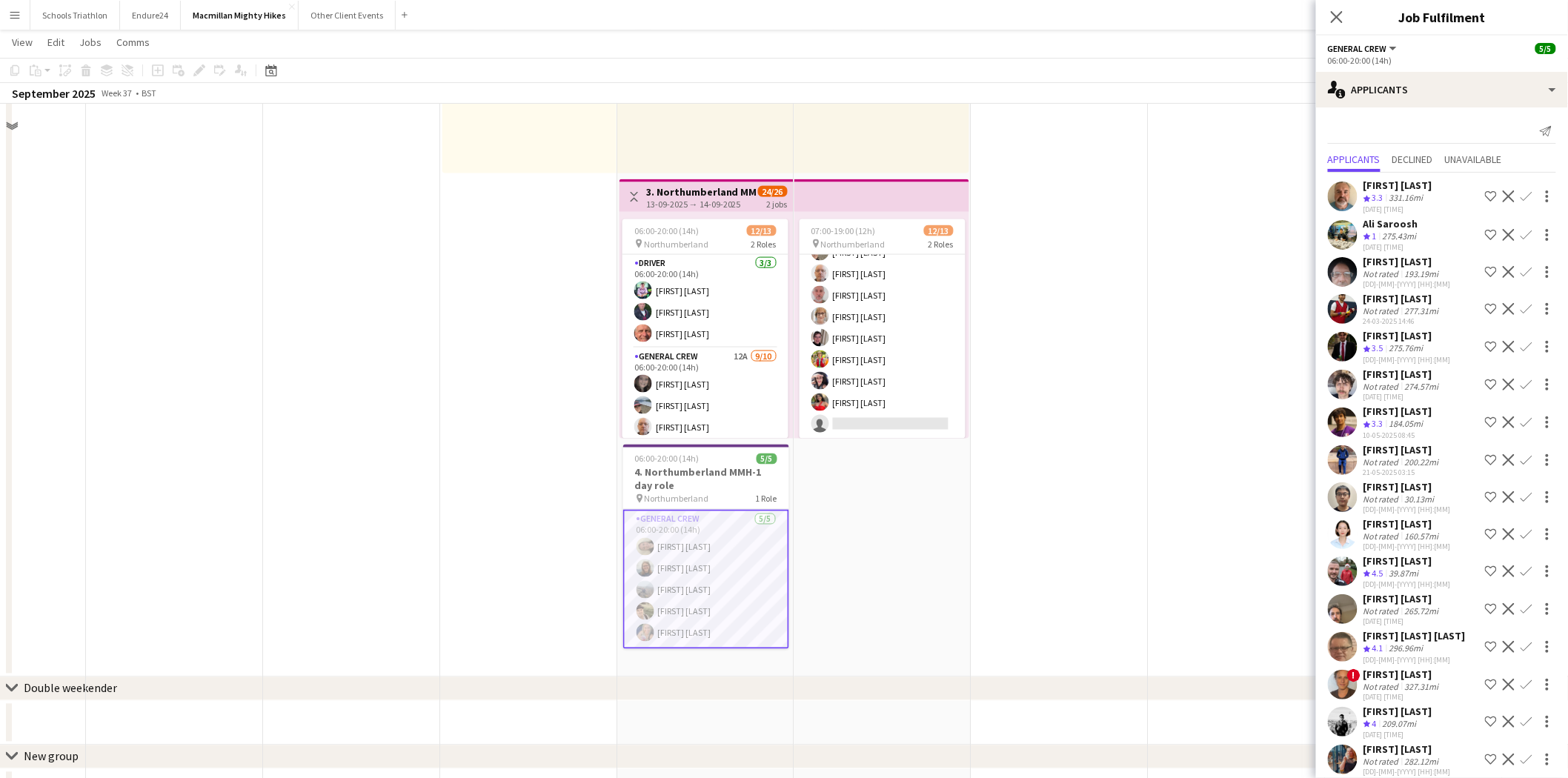 scroll, scrollTop: 725, scrollLeft: 0, axis: vertical 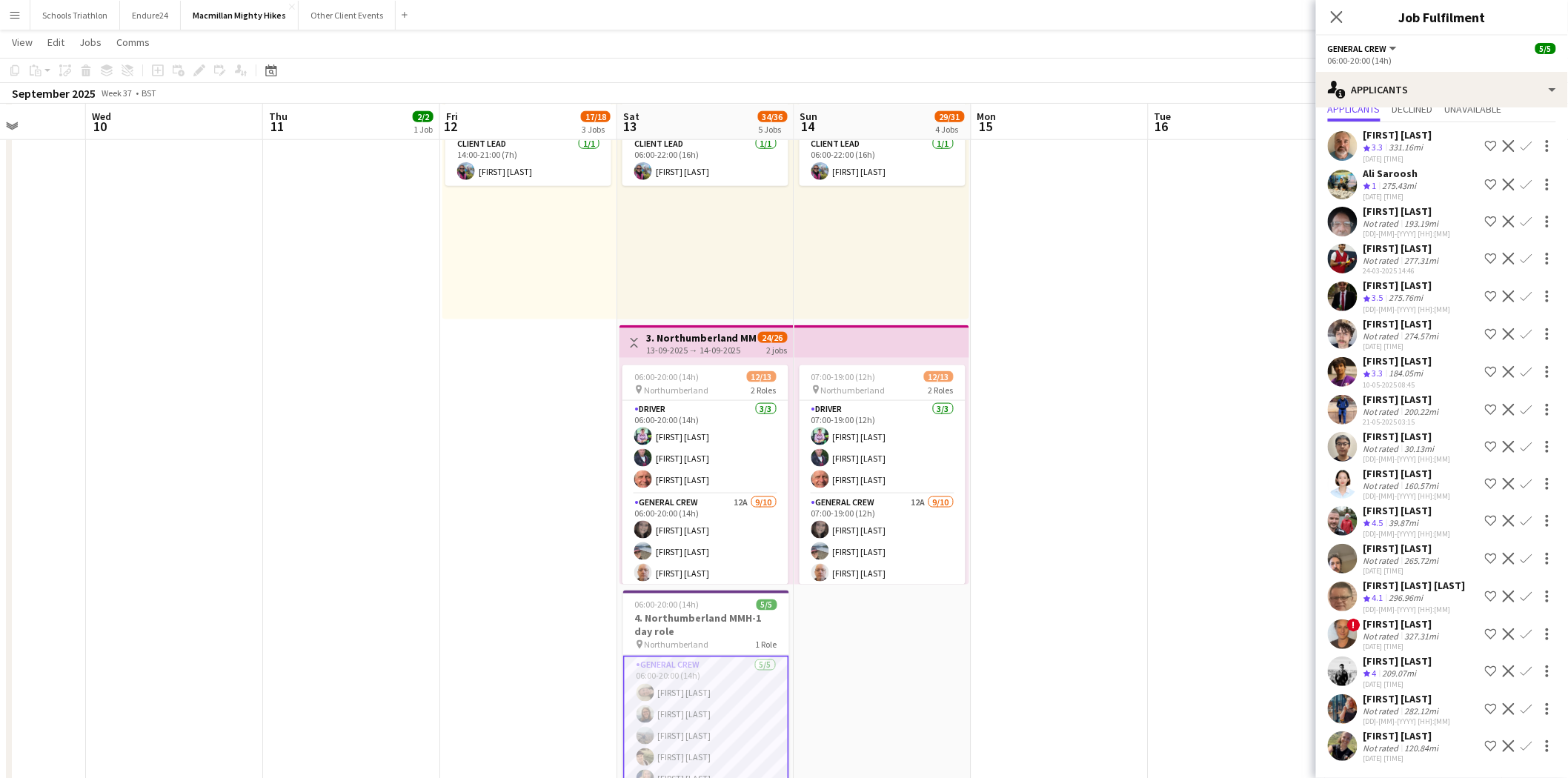 click on "[FIRST] [LAST]" at bounding box center [1415, 585] 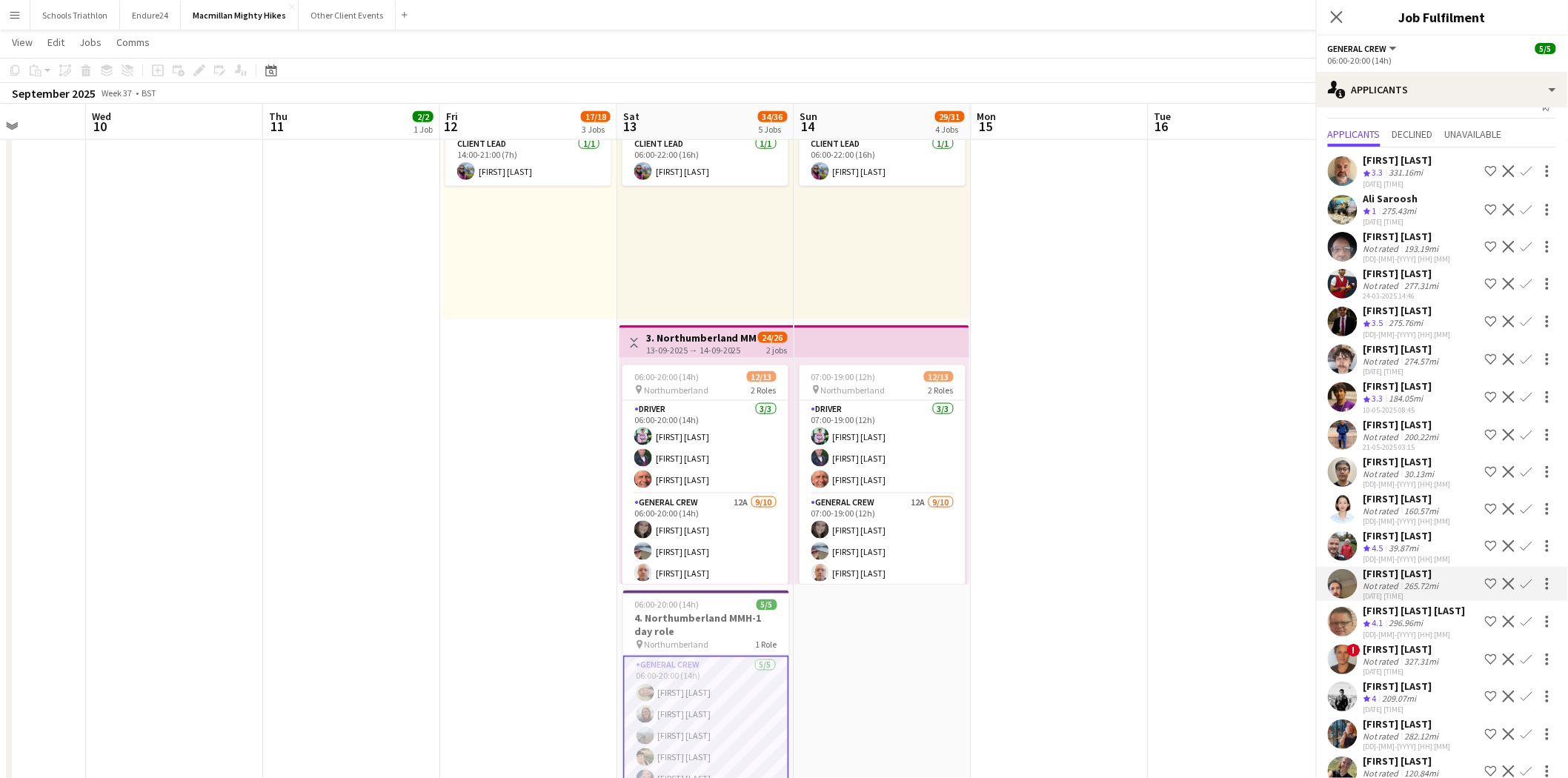 scroll, scrollTop: 4, scrollLeft: 0, axis: vertical 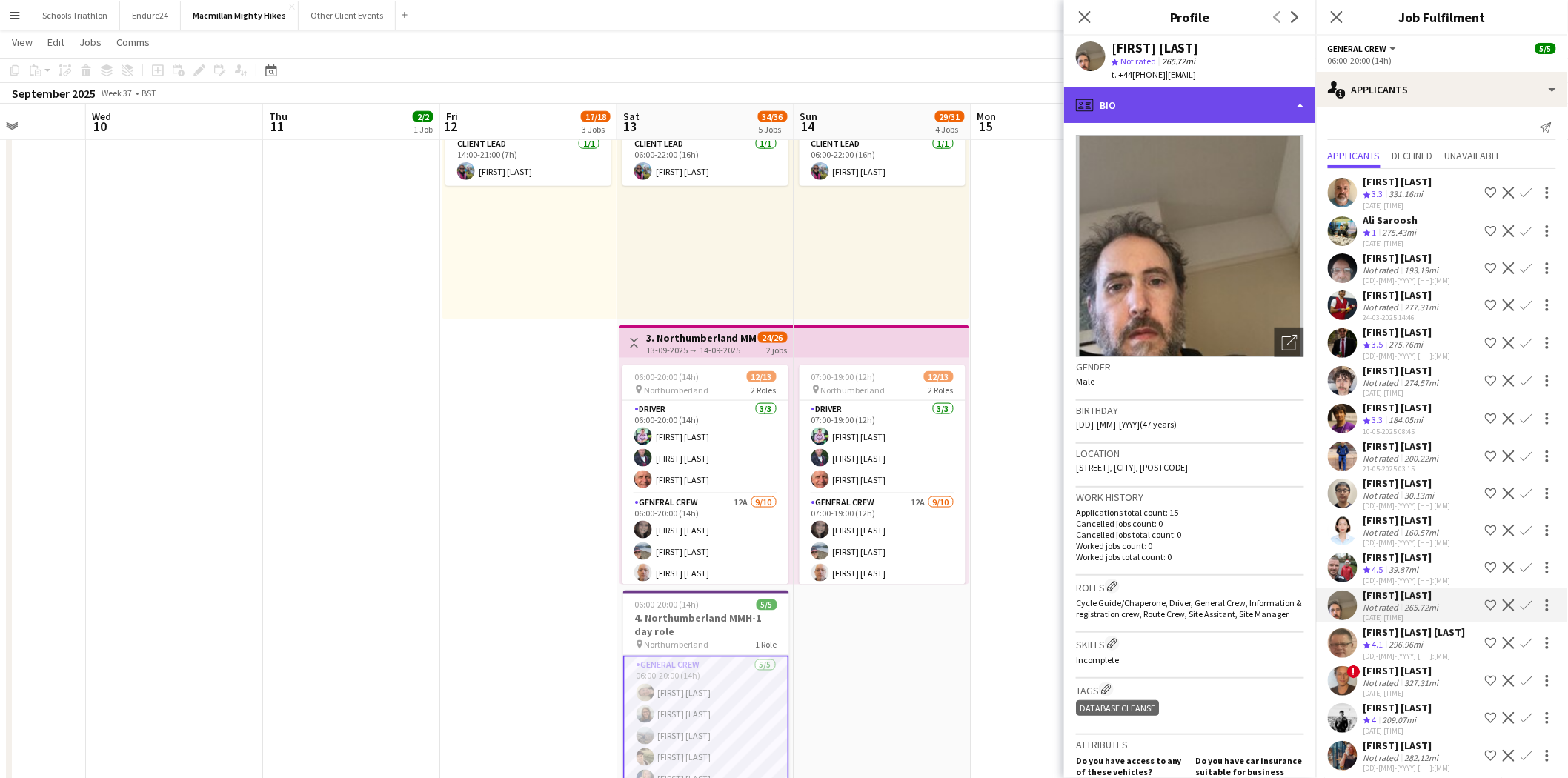 click on "profile
Bio" 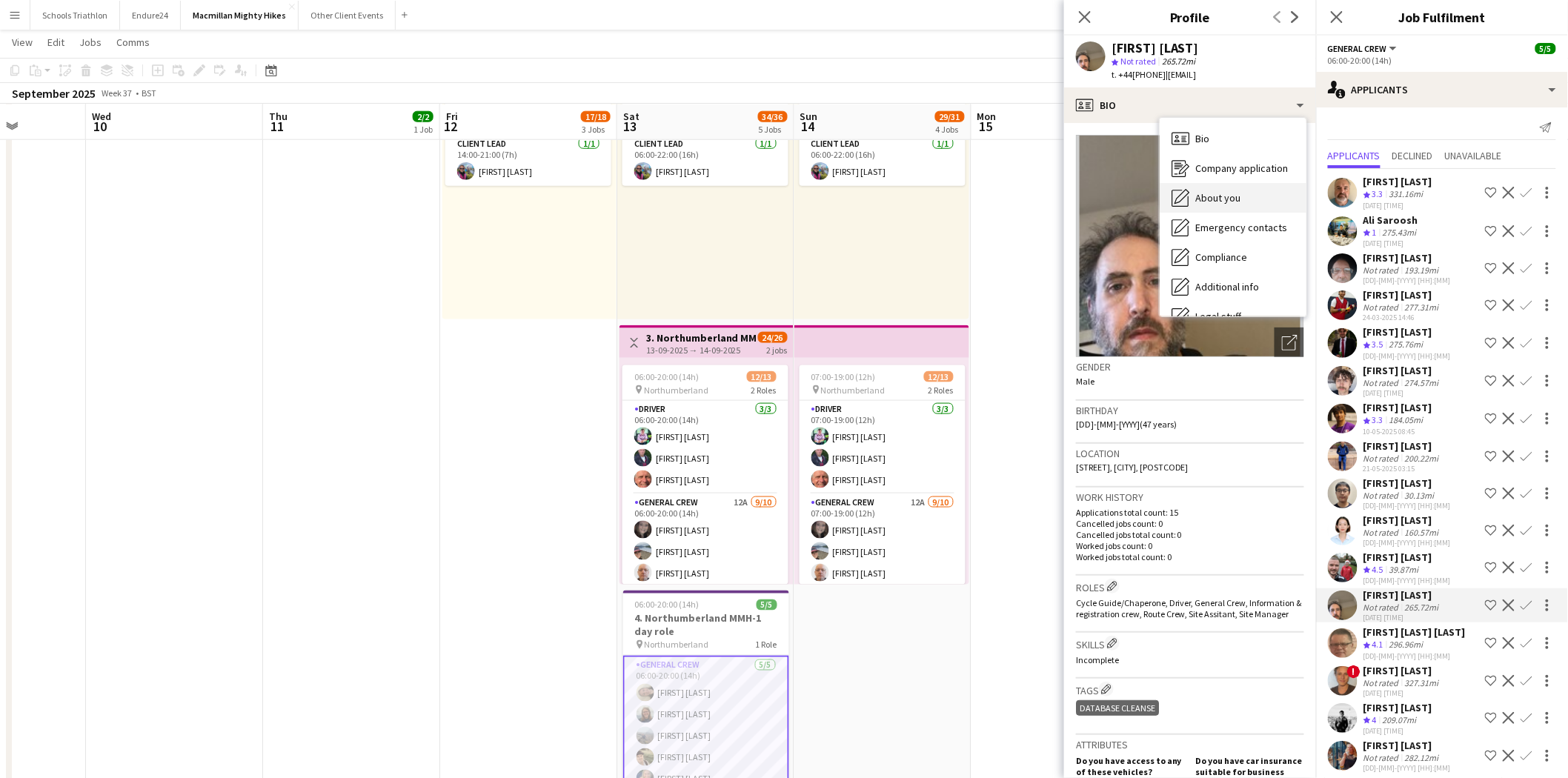 click on "About you
About you" at bounding box center [1233, 198] 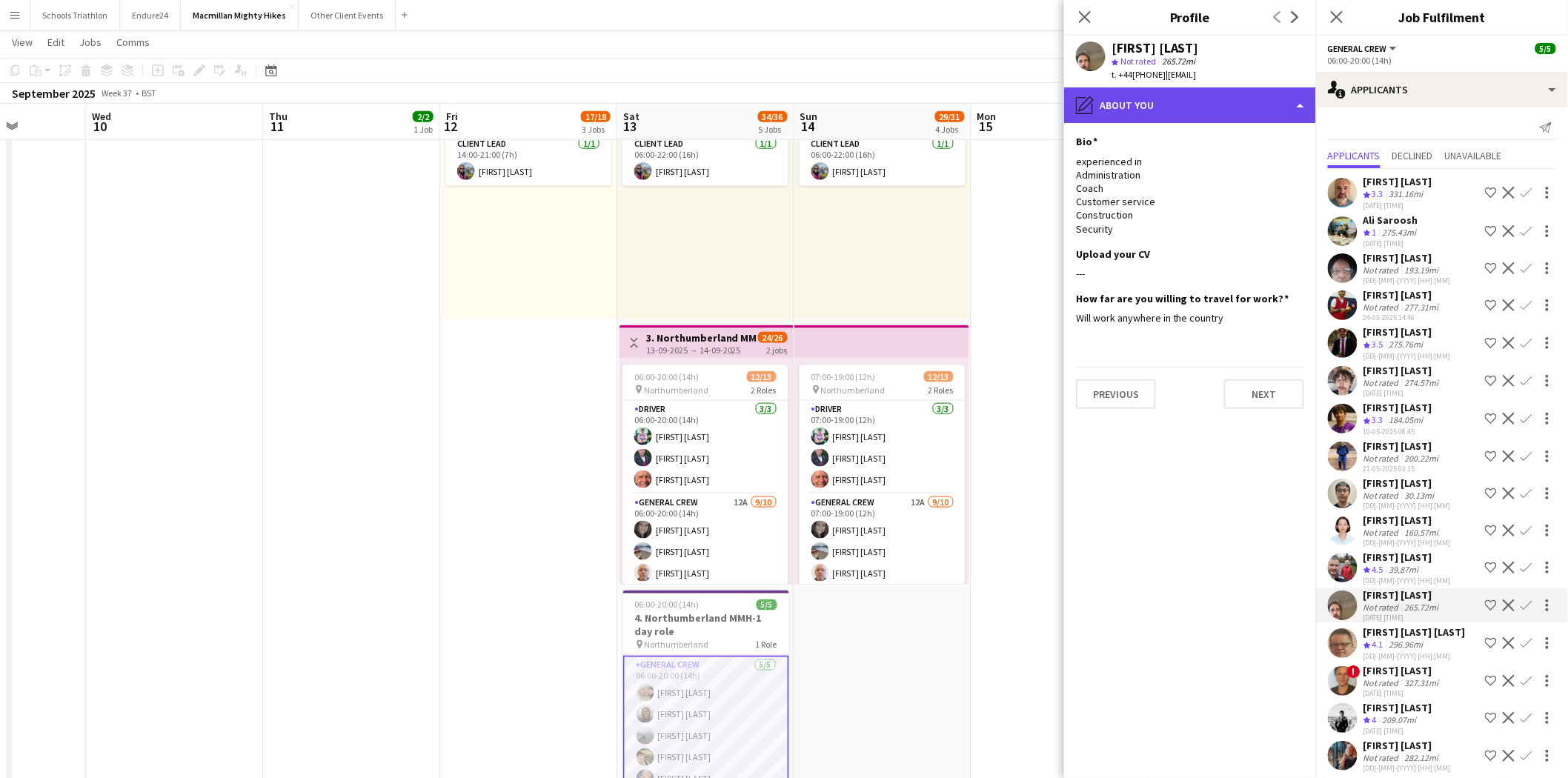 click on "pencil4
About you" 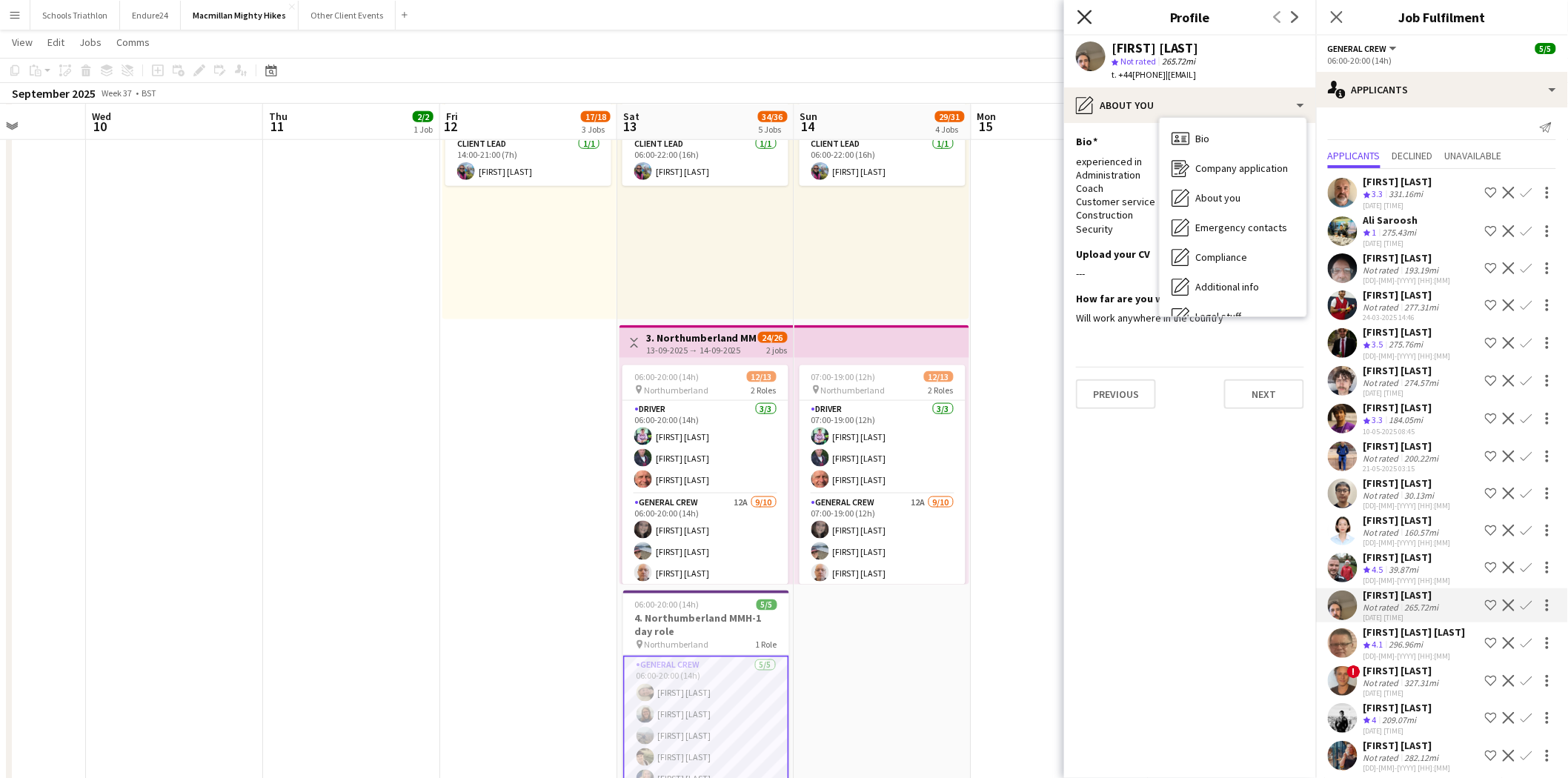 click on "Close pop-in" 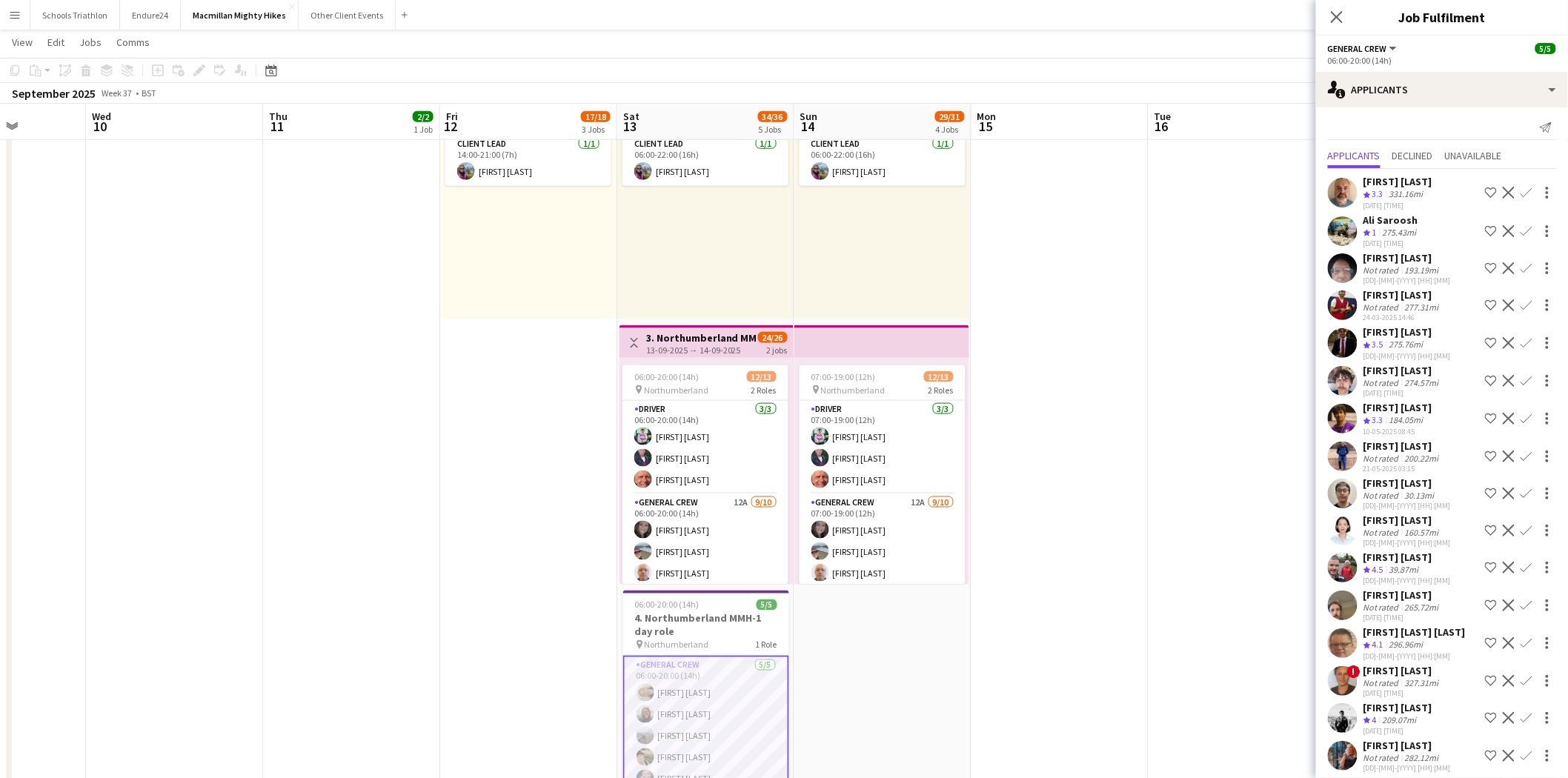 scroll, scrollTop: 86, scrollLeft: 0, axis: vertical 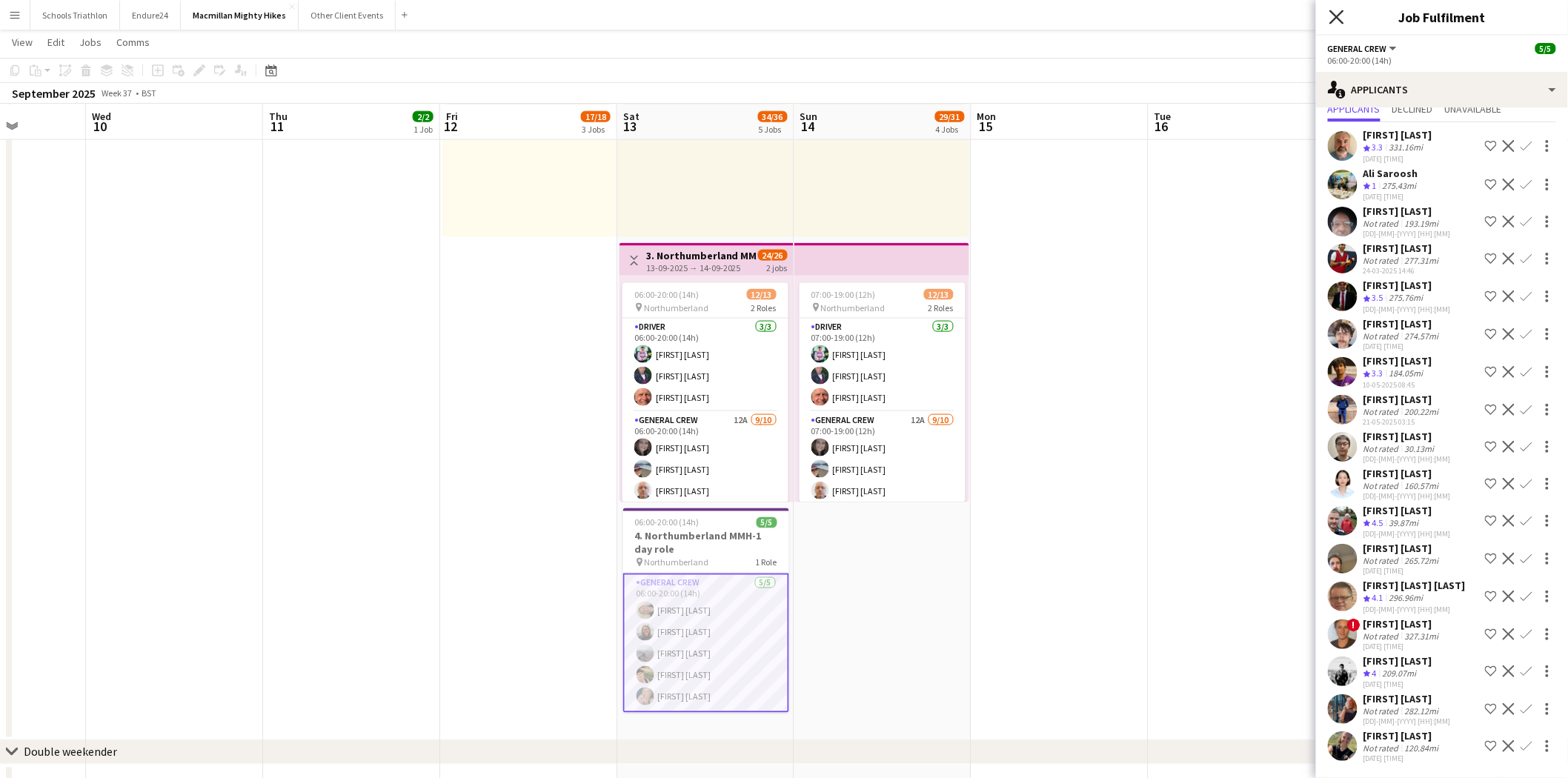 click 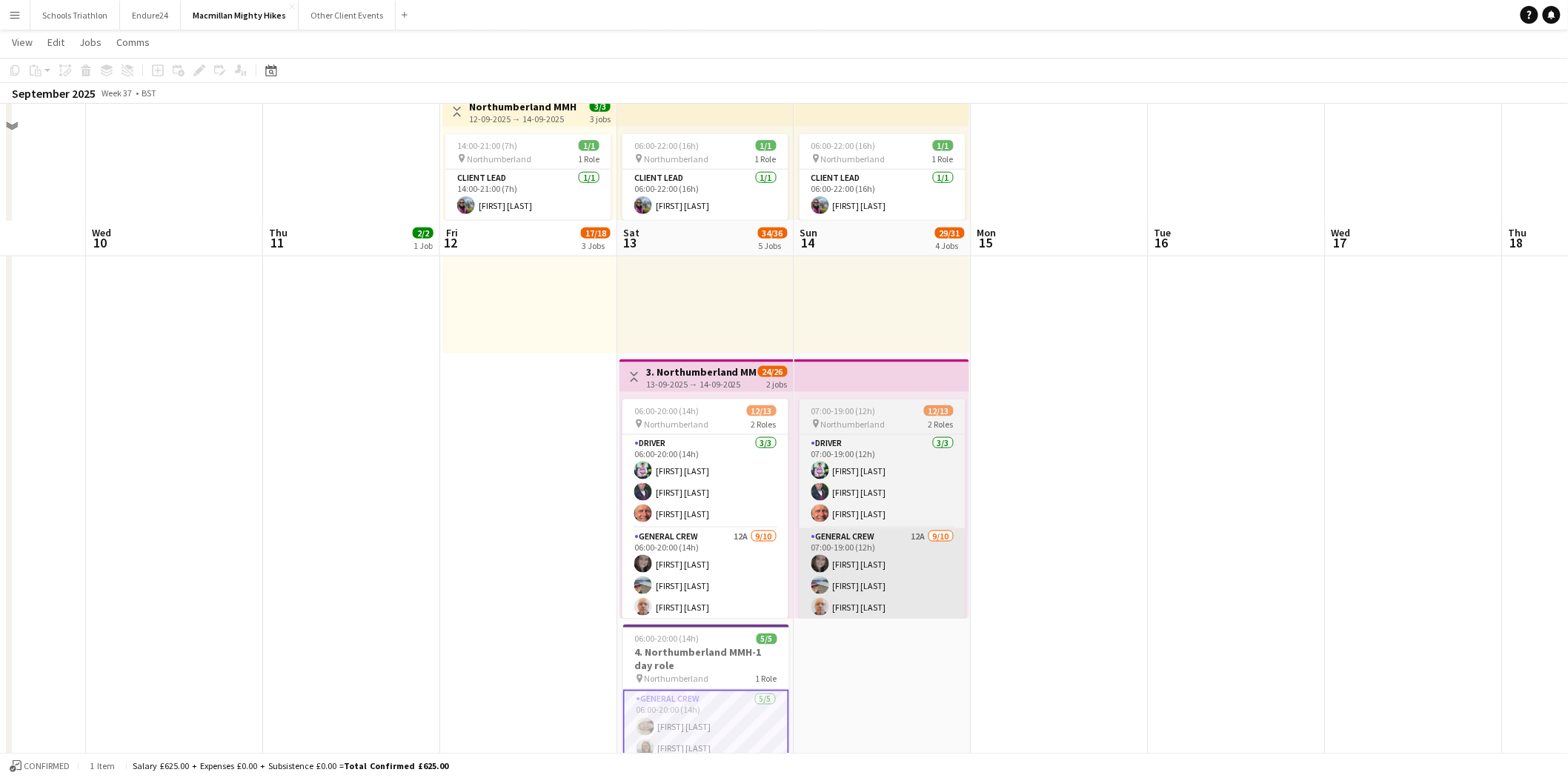 scroll, scrollTop: 725, scrollLeft: 0, axis: vertical 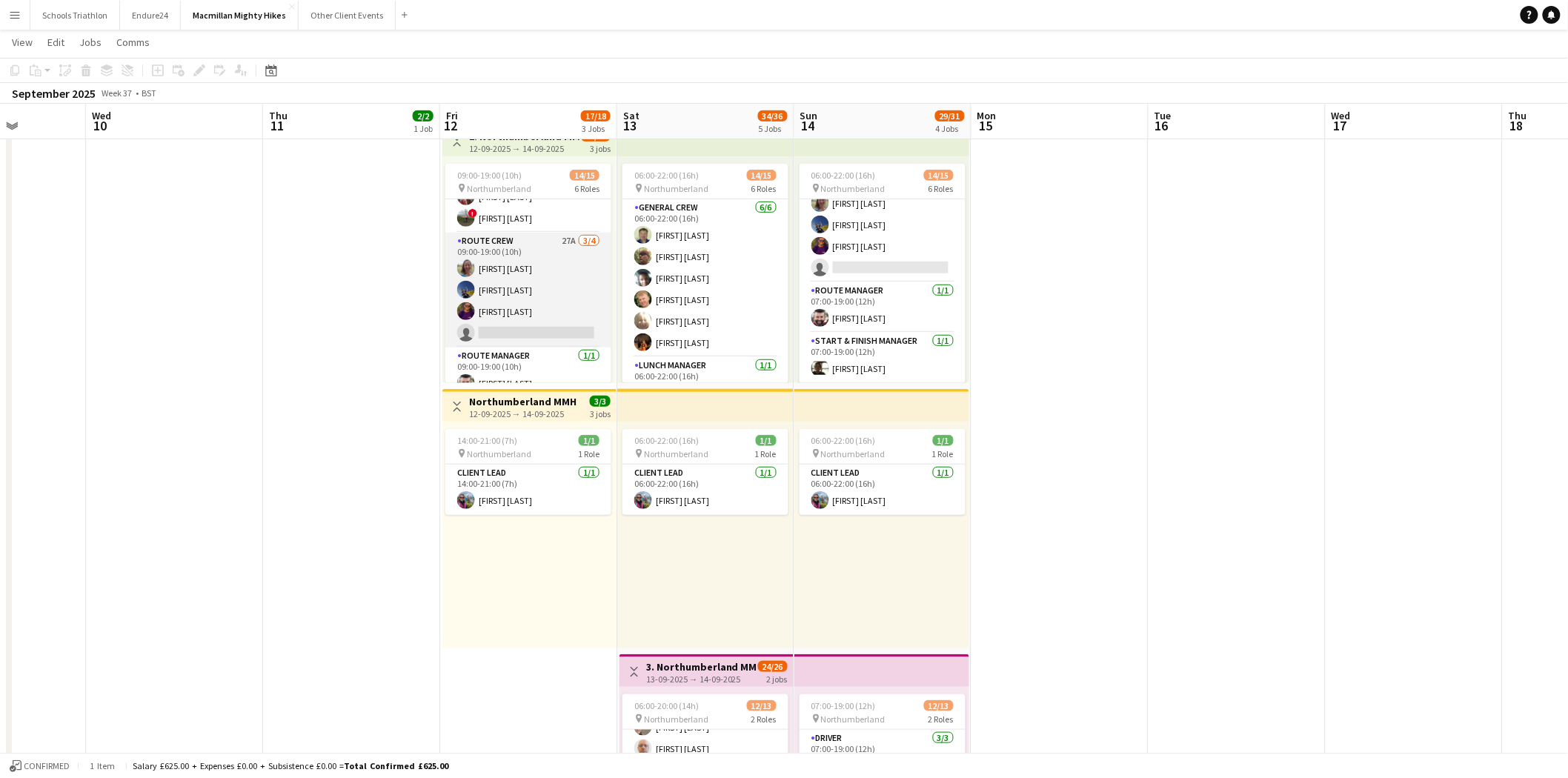 click on "Route Crew   27A   3/4   [HH]:[HH] ([HH]h)
[FIRST] [LAST] [FIRST] [LAST] [FIRST] [LAST]
single-neutral-actions" at bounding box center [528, 290] 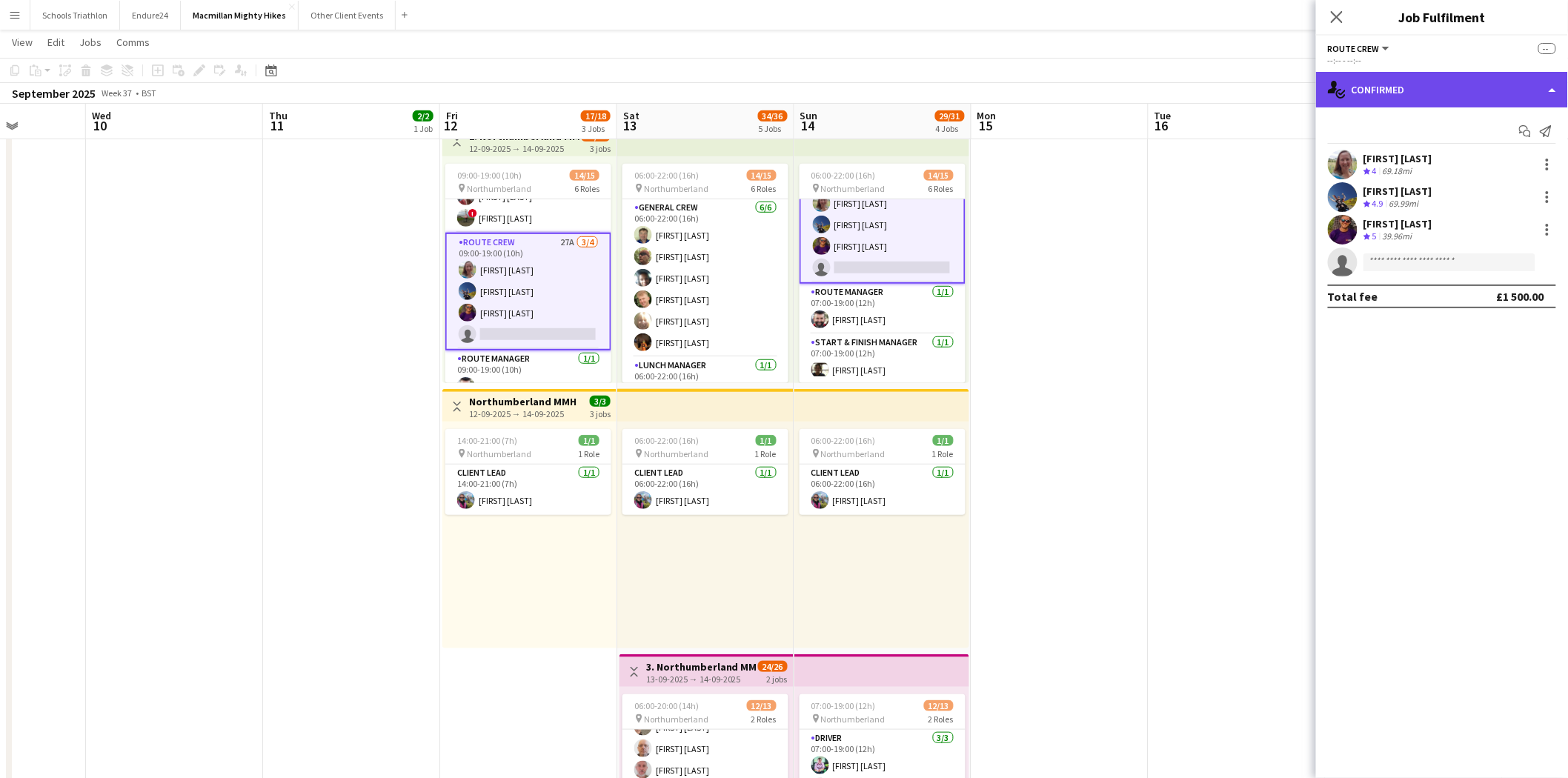 click on "single-neutral-actions-check-2
Confirmed" 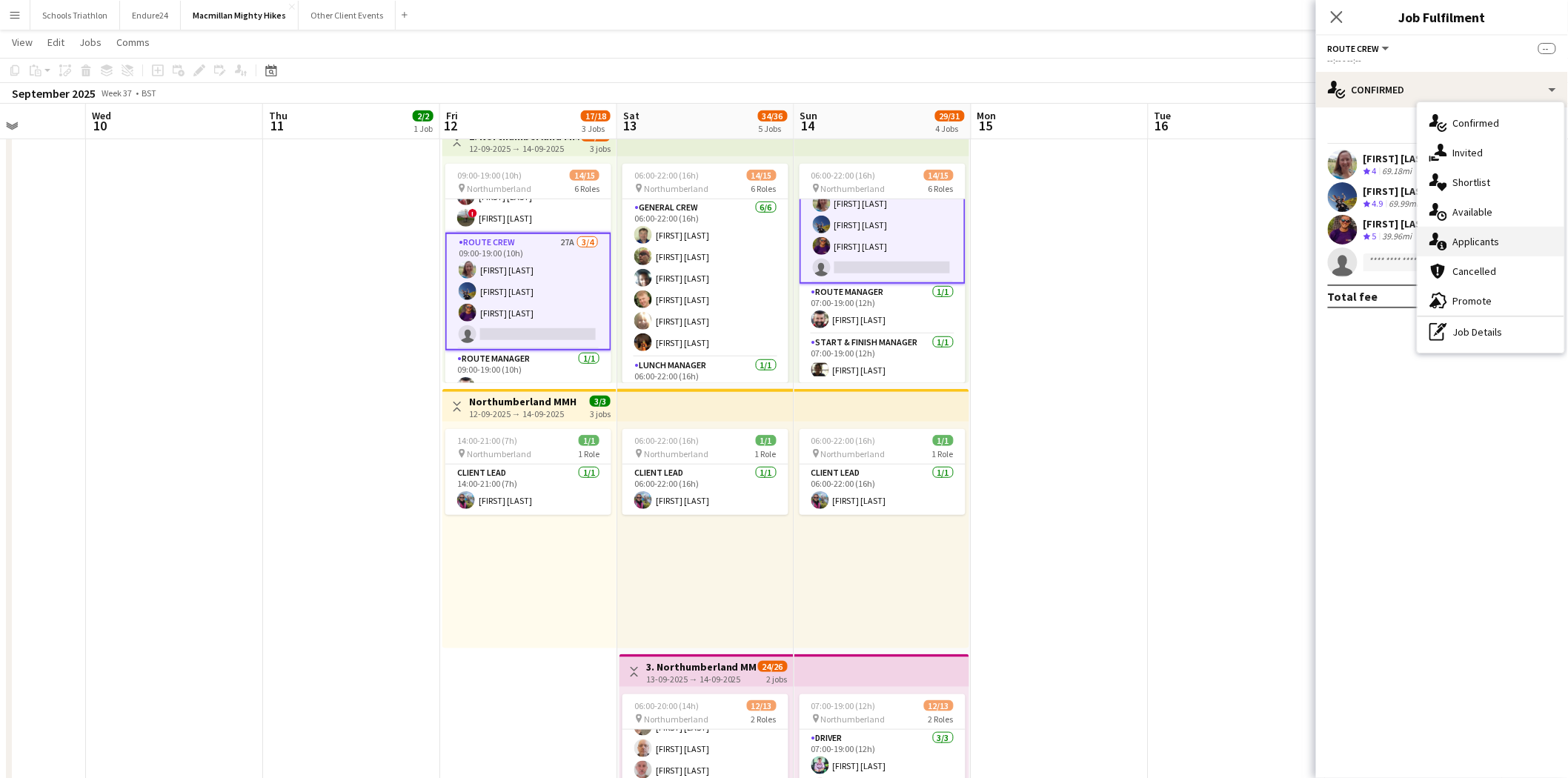 click on "single-neutral-actions-information
Applicants" at bounding box center (1491, 242) 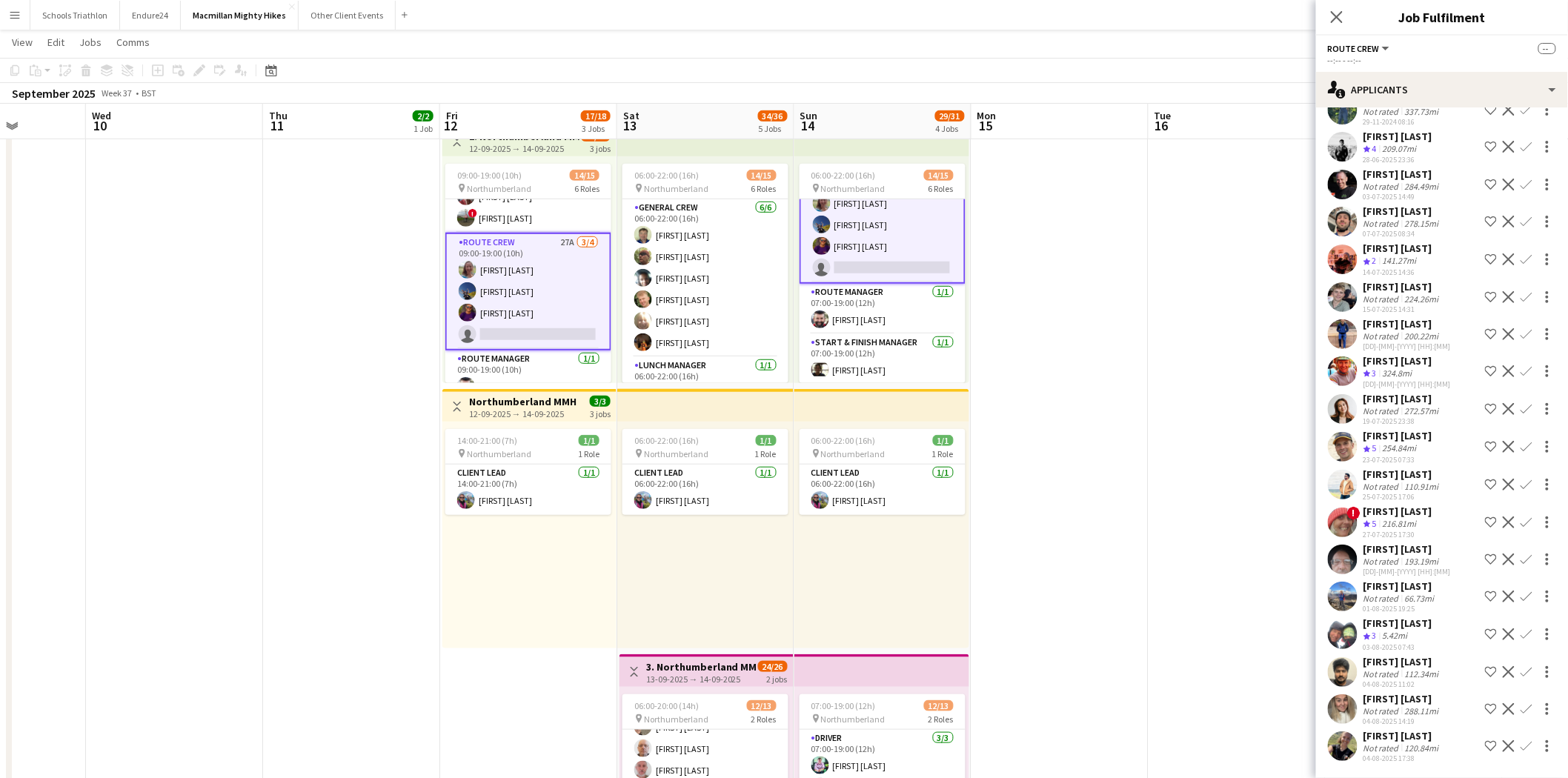 scroll, scrollTop: 329, scrollLeft: 0, axis: vertical 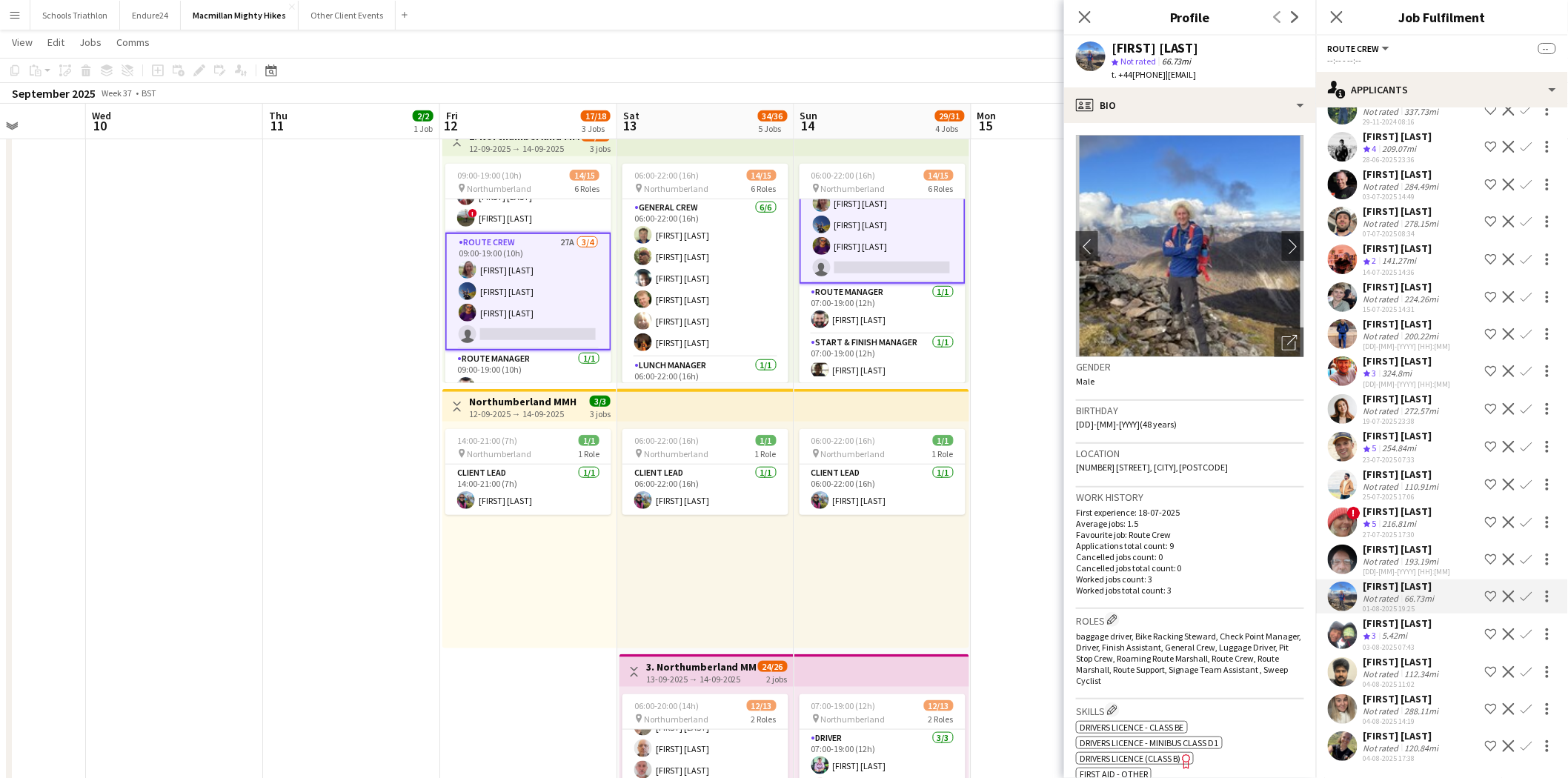click on "Crew rating
5   254.84mi" at bounding box center (1403, 486) 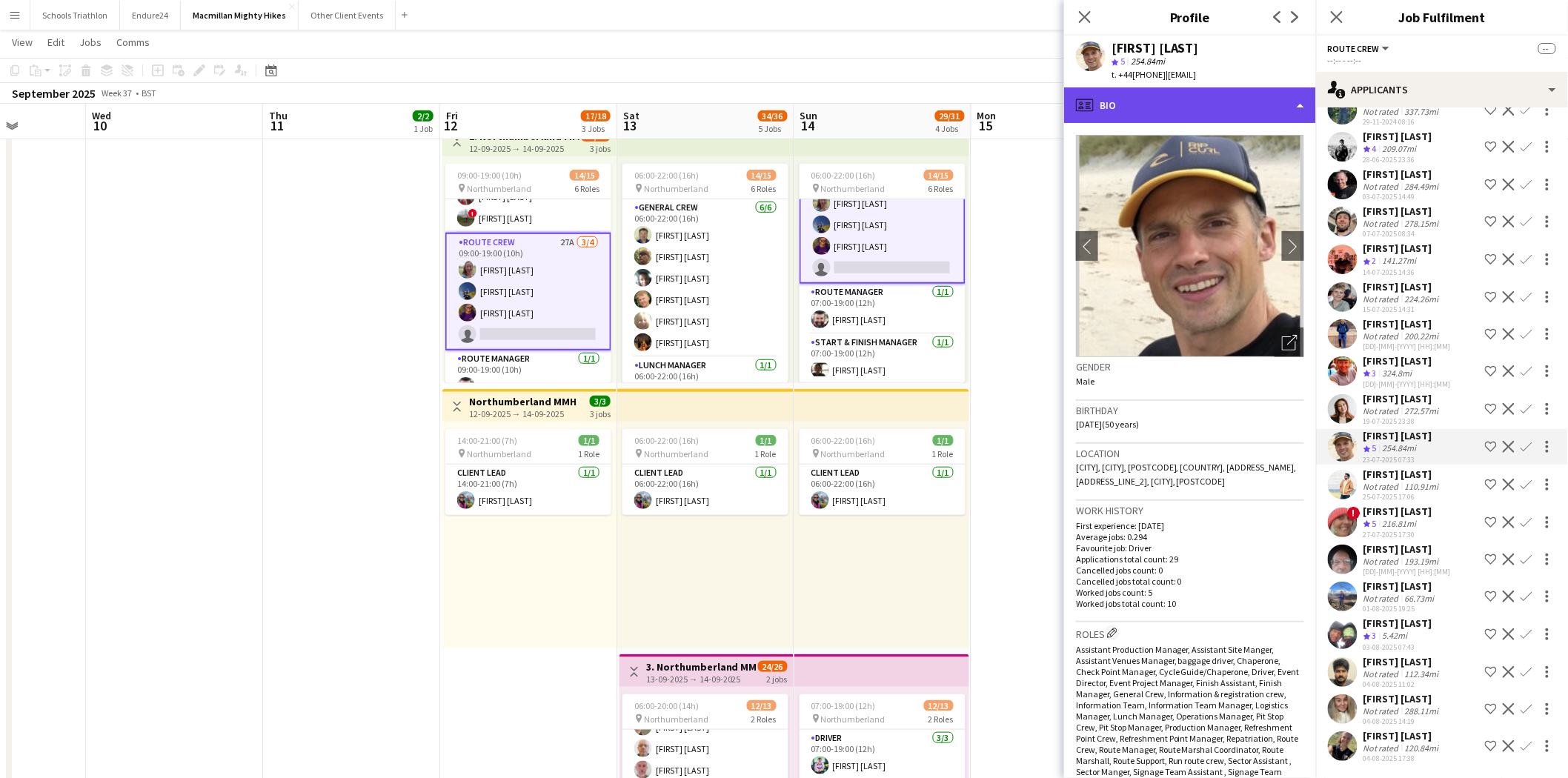 click on "profile
Bio" 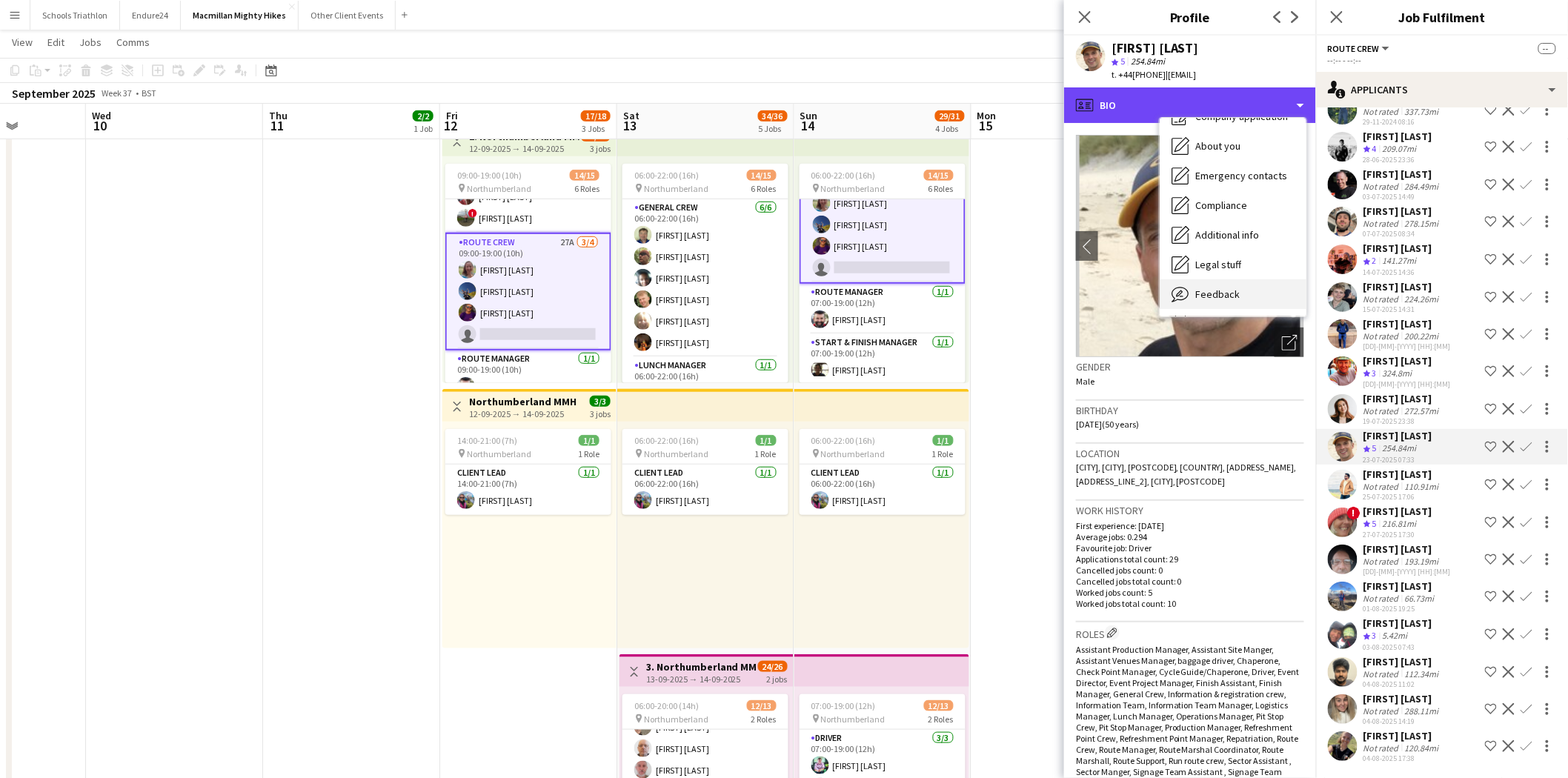 scroll, scrollTop: 79, scrollLeft: 0, axis: vertical 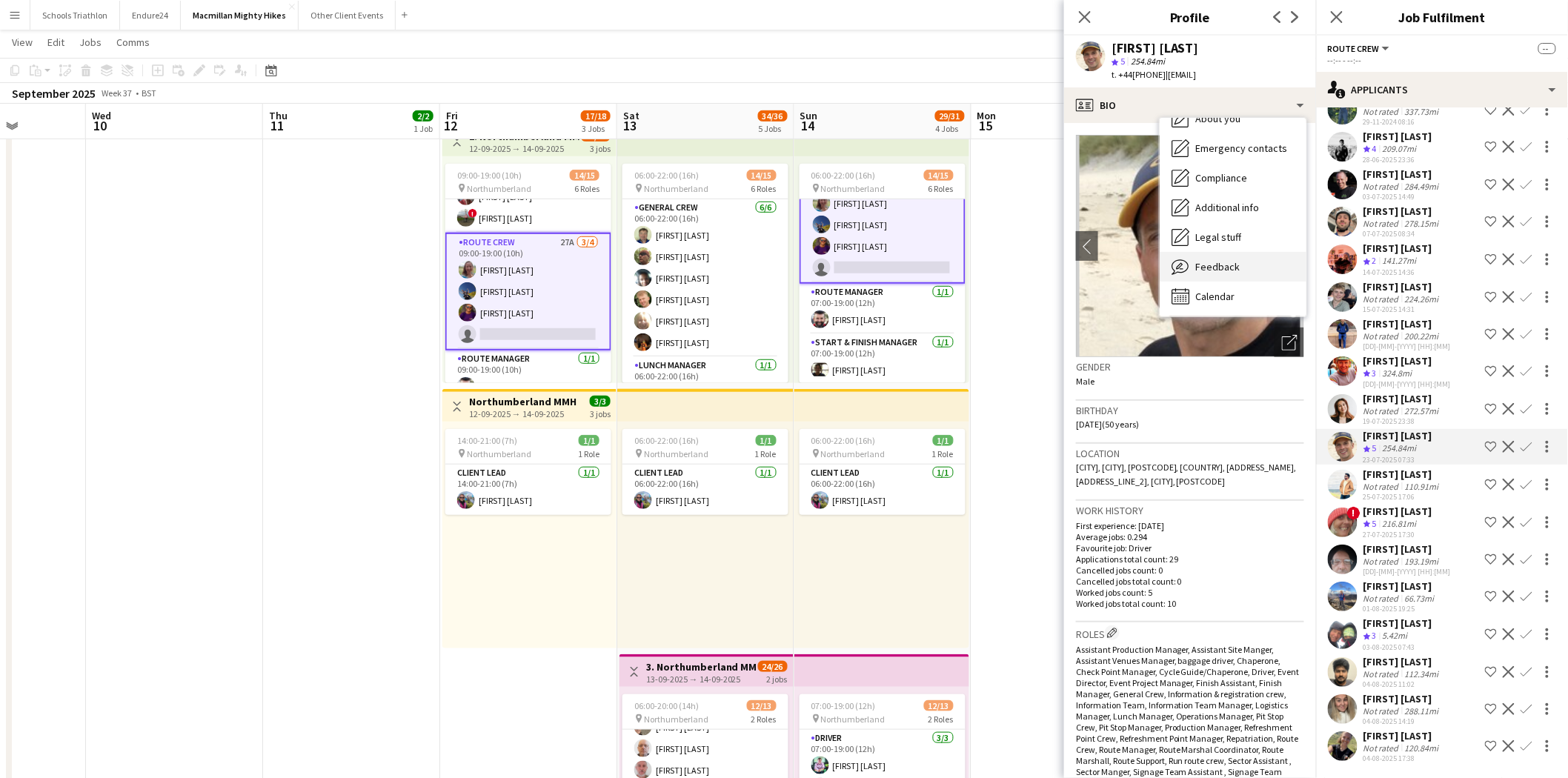 click on "Feedback" at bounding box center (1217, 267) 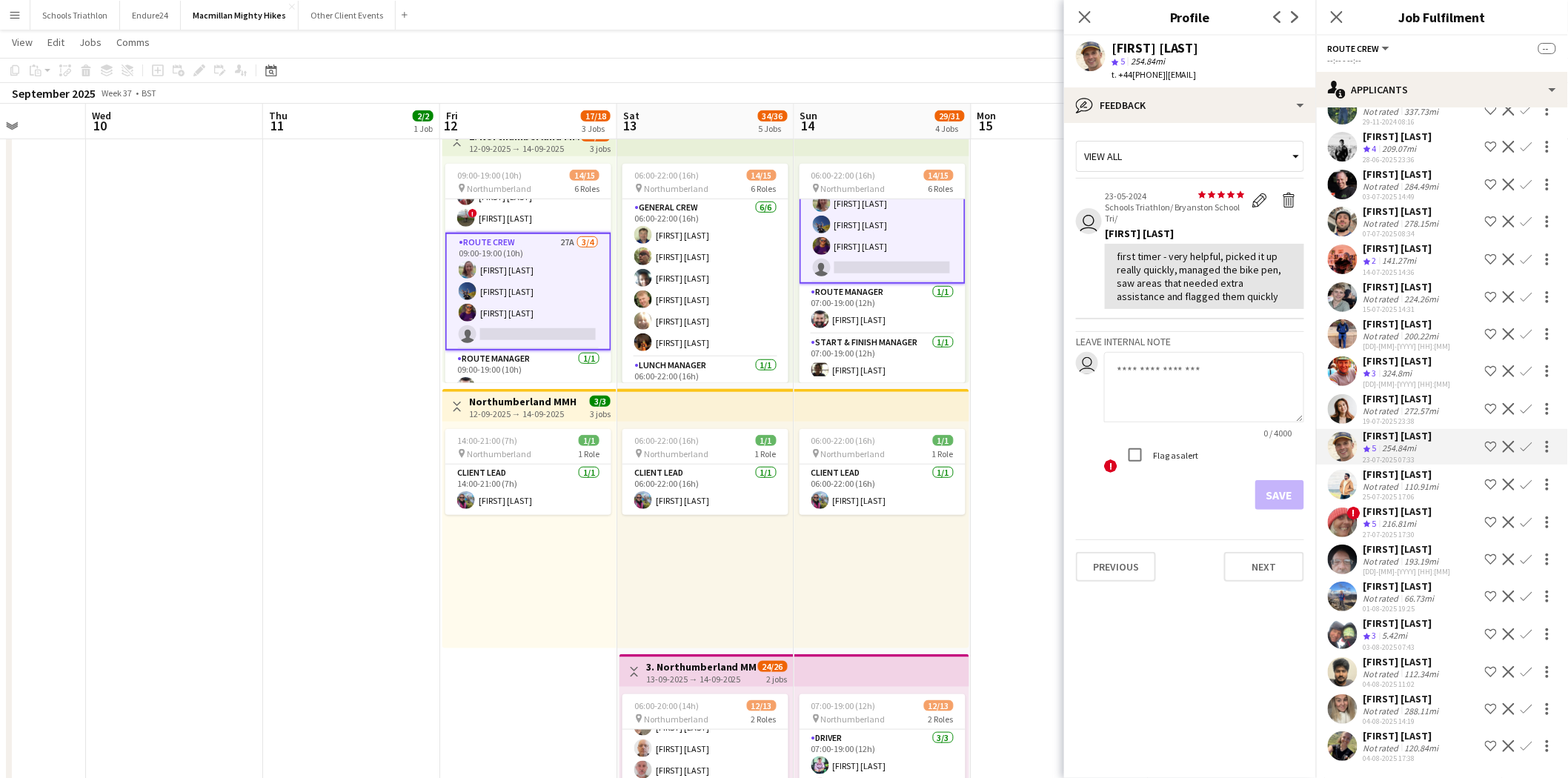 click on "Not rated" at bounding box center [1383, 711] 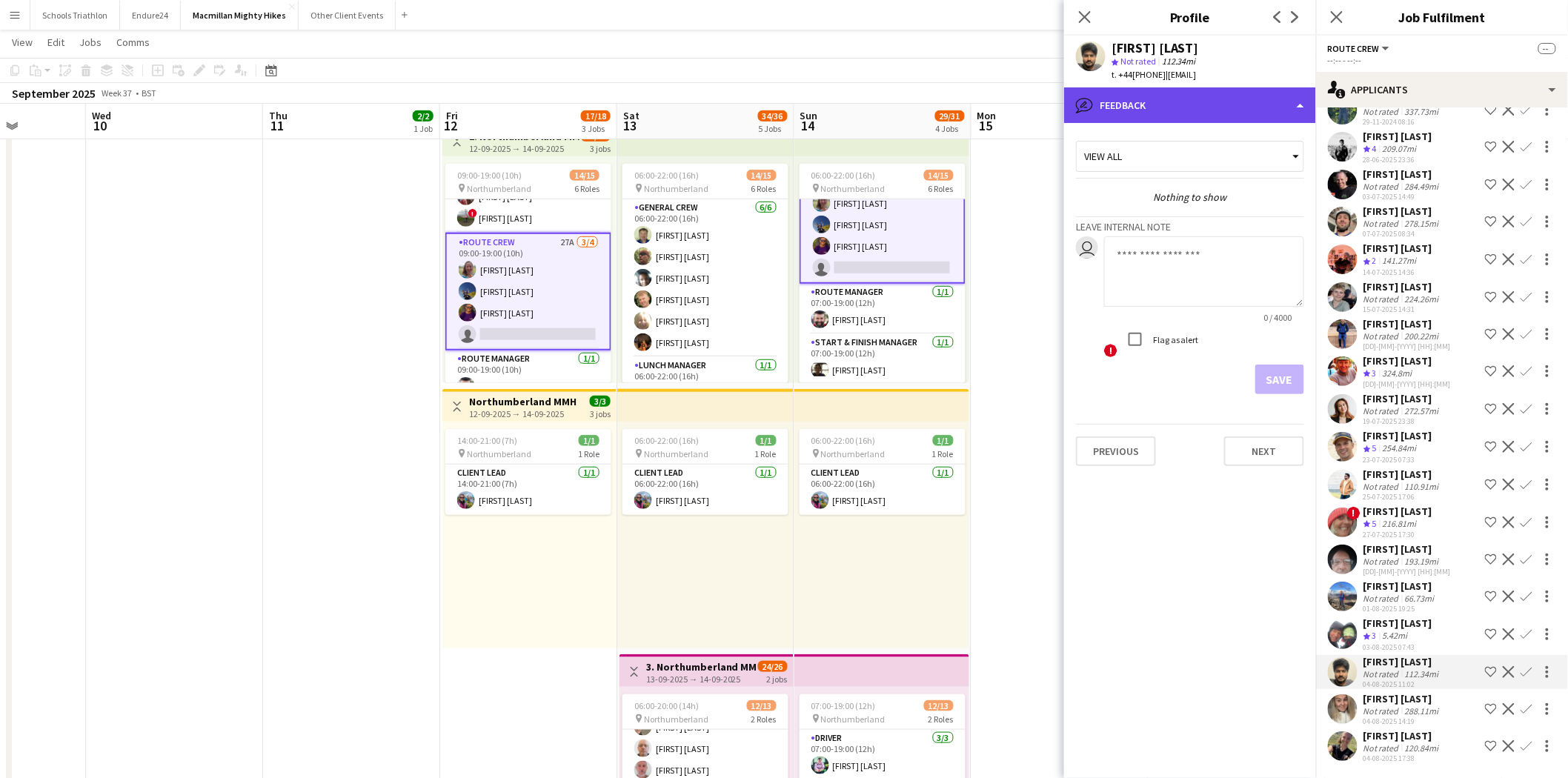 click on "bubble-pencil
Feedback" 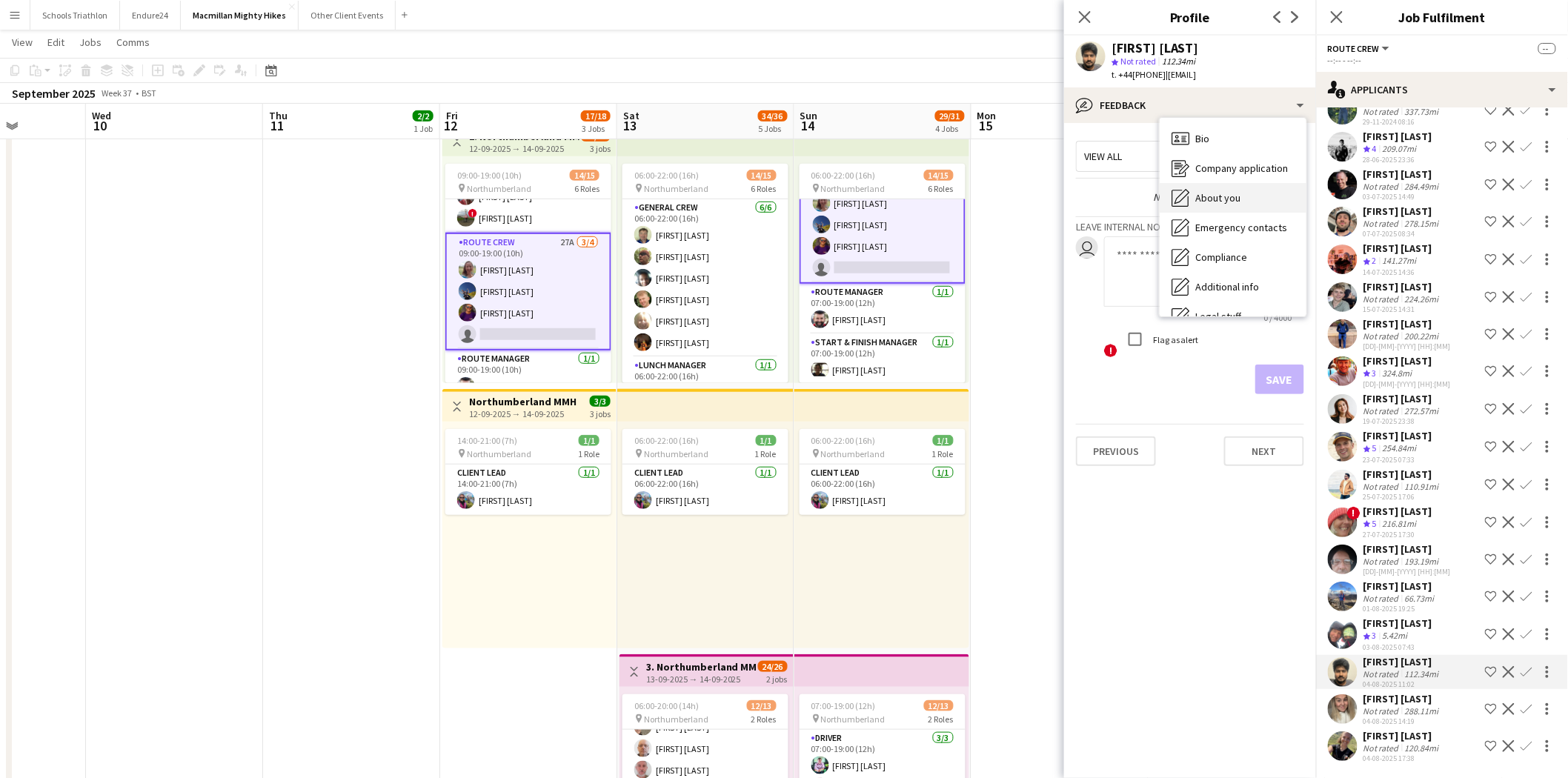 click on "About you
About you" at bounding box center (1233, 198) 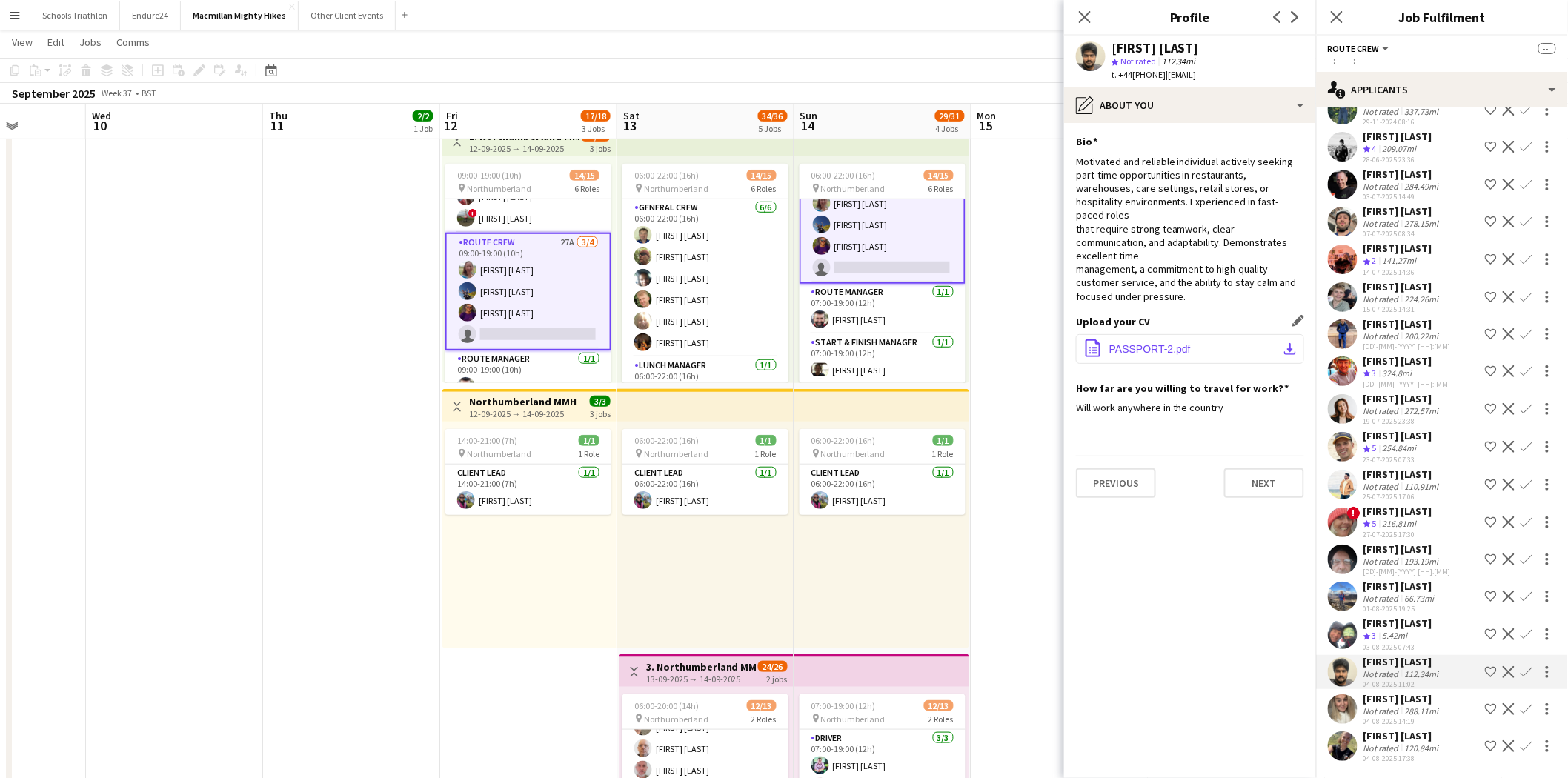 click on "PASSPORT-2.pdf" 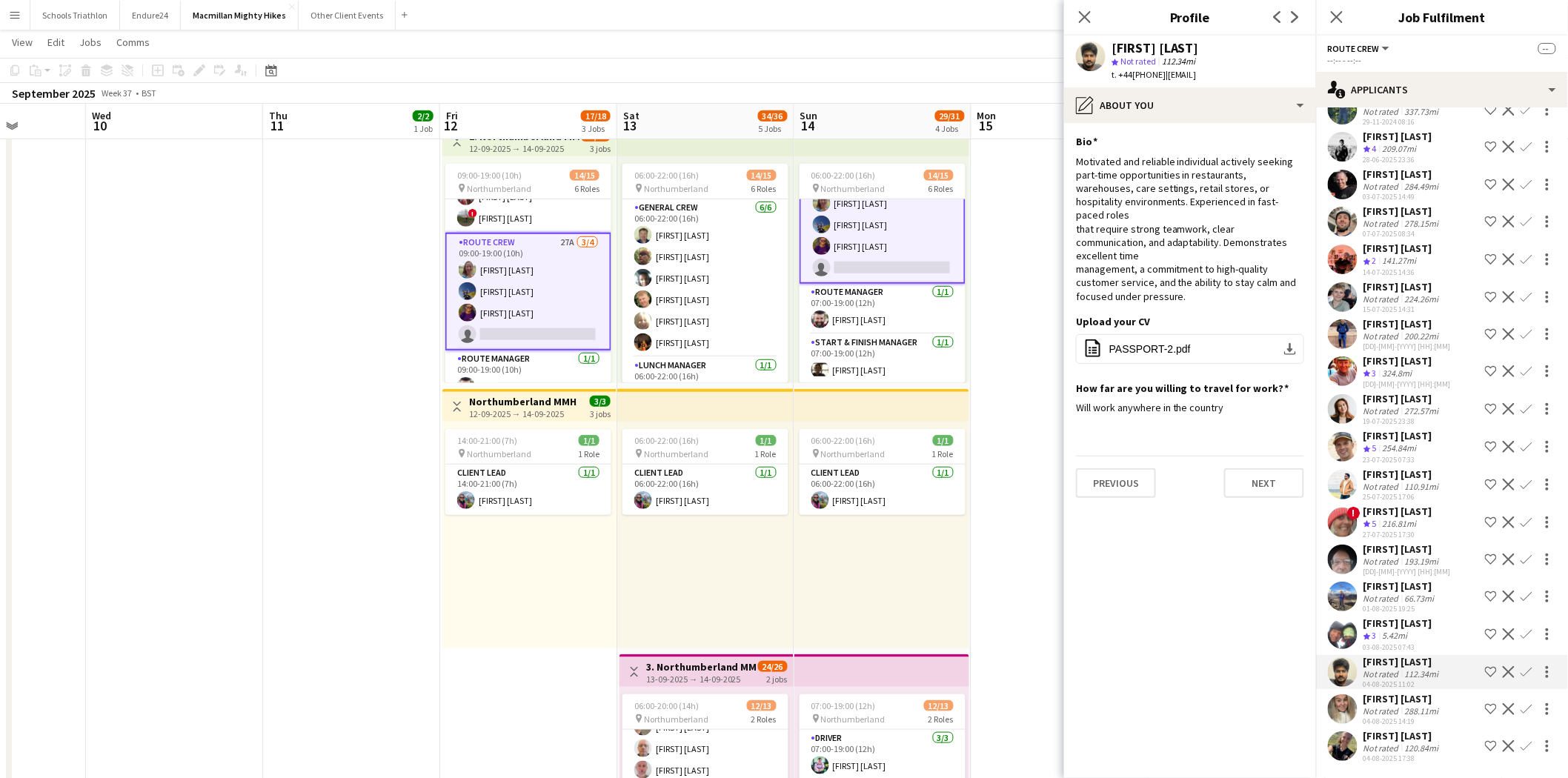 click on "[FIRST] [LAST]" at bounding box center (1403, 736) 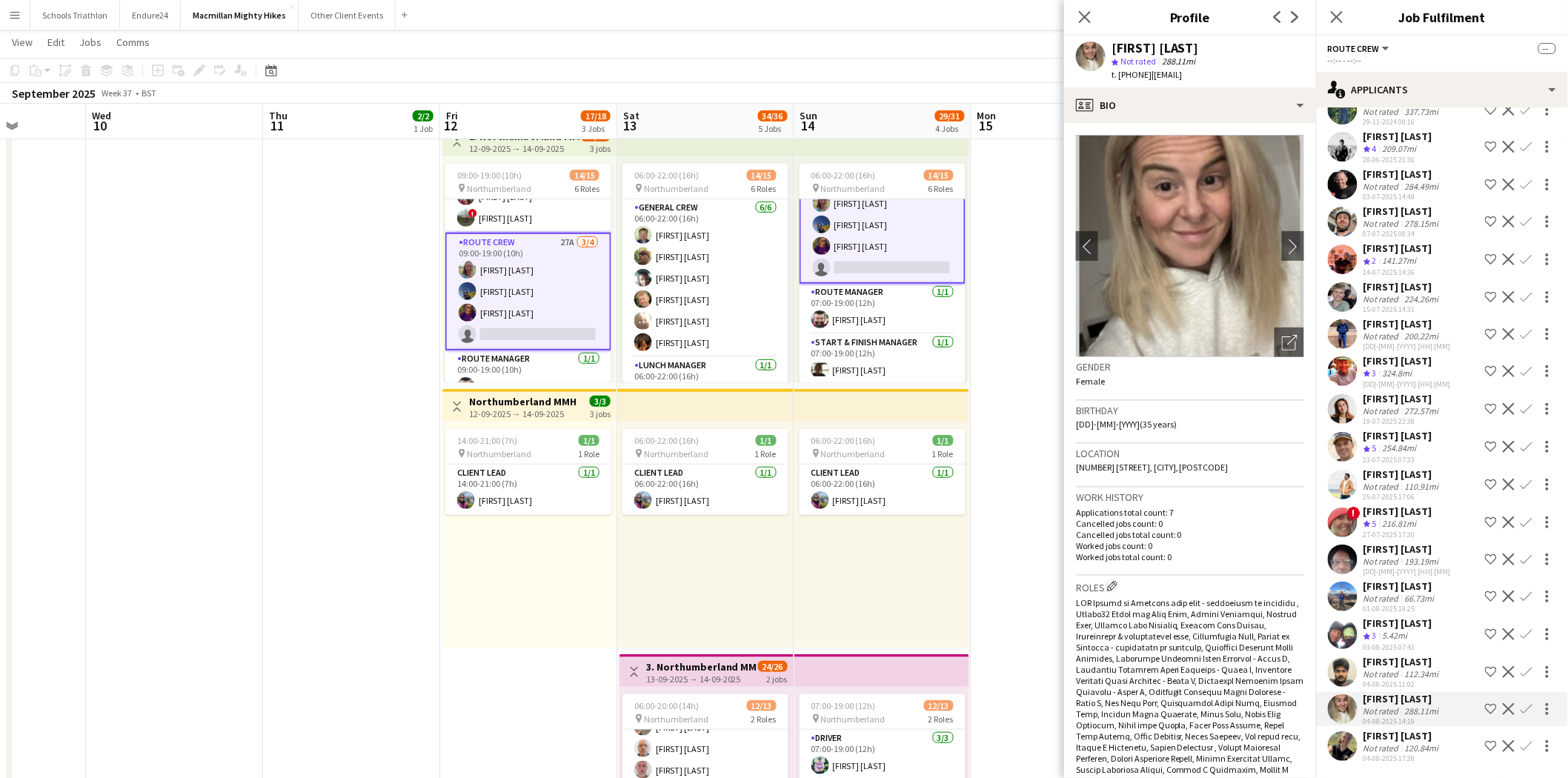 click on "[FIRST] [LAST]" 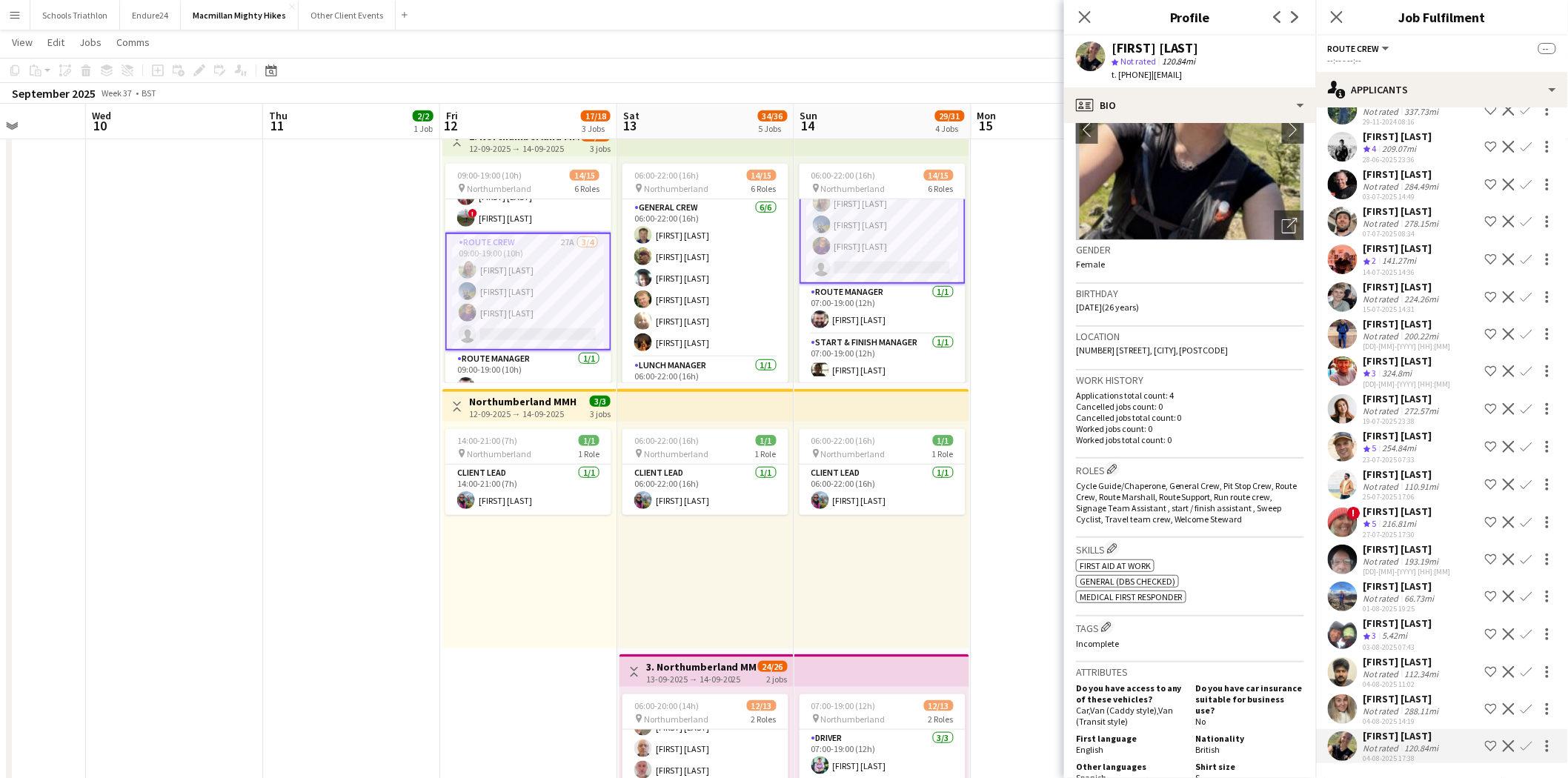 scroll, scrollTop: 0, scrollLeft: 0, axis: both 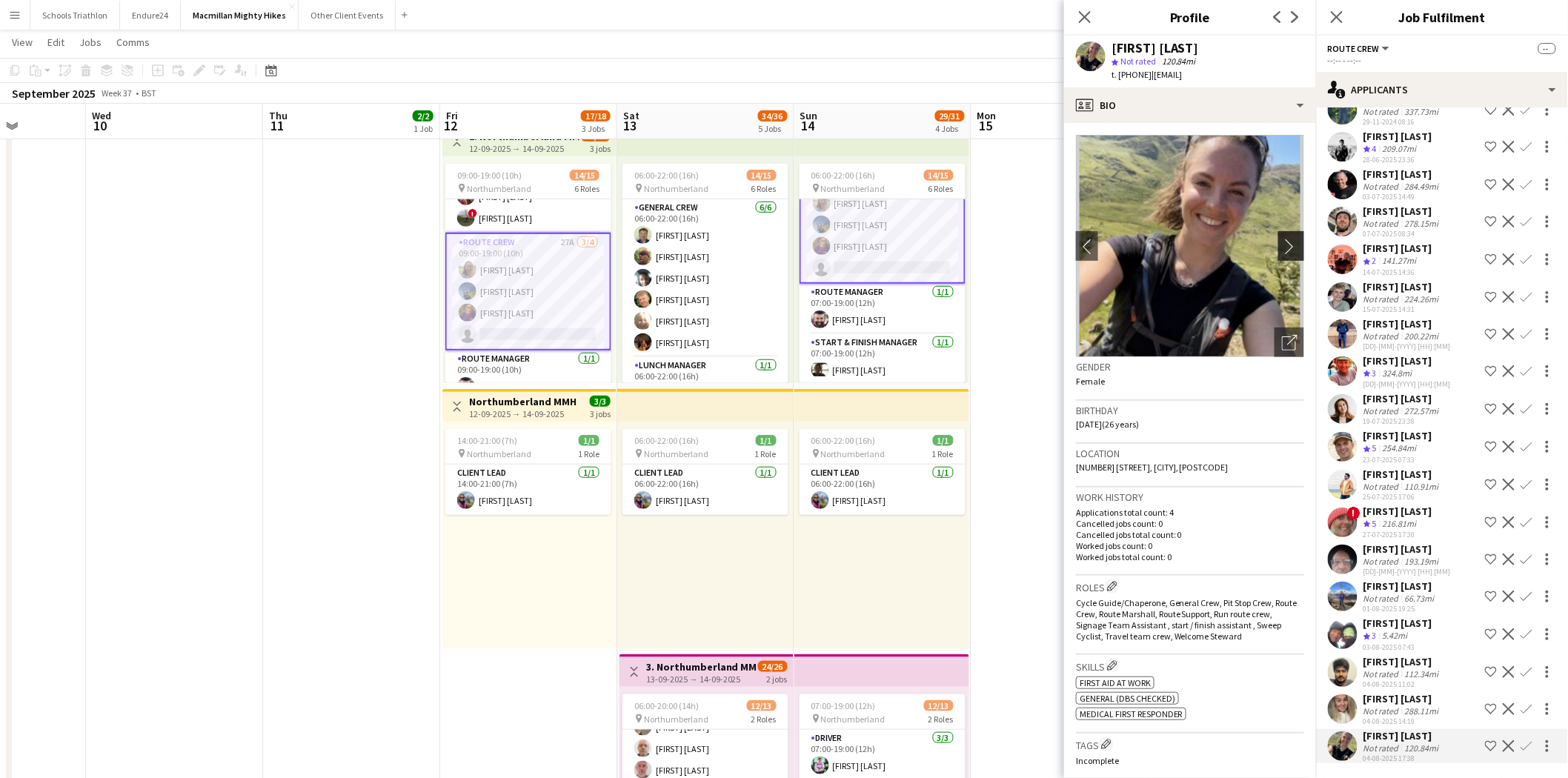 drag, startPoint x: 1268, startPoint y: 247, endPoint x: 1276, endPoint y: 247, distance: 8 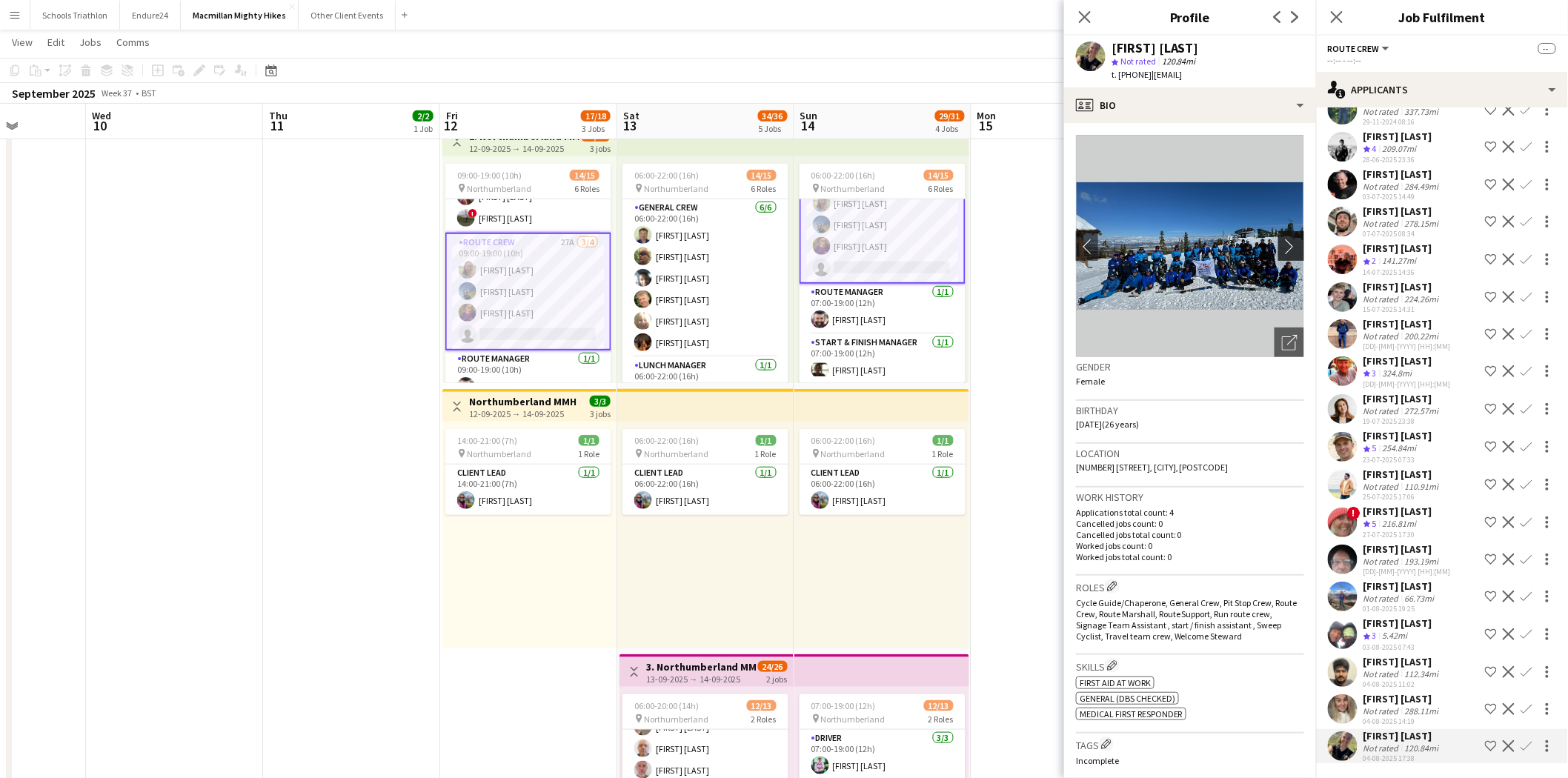 click on "chevron-right" 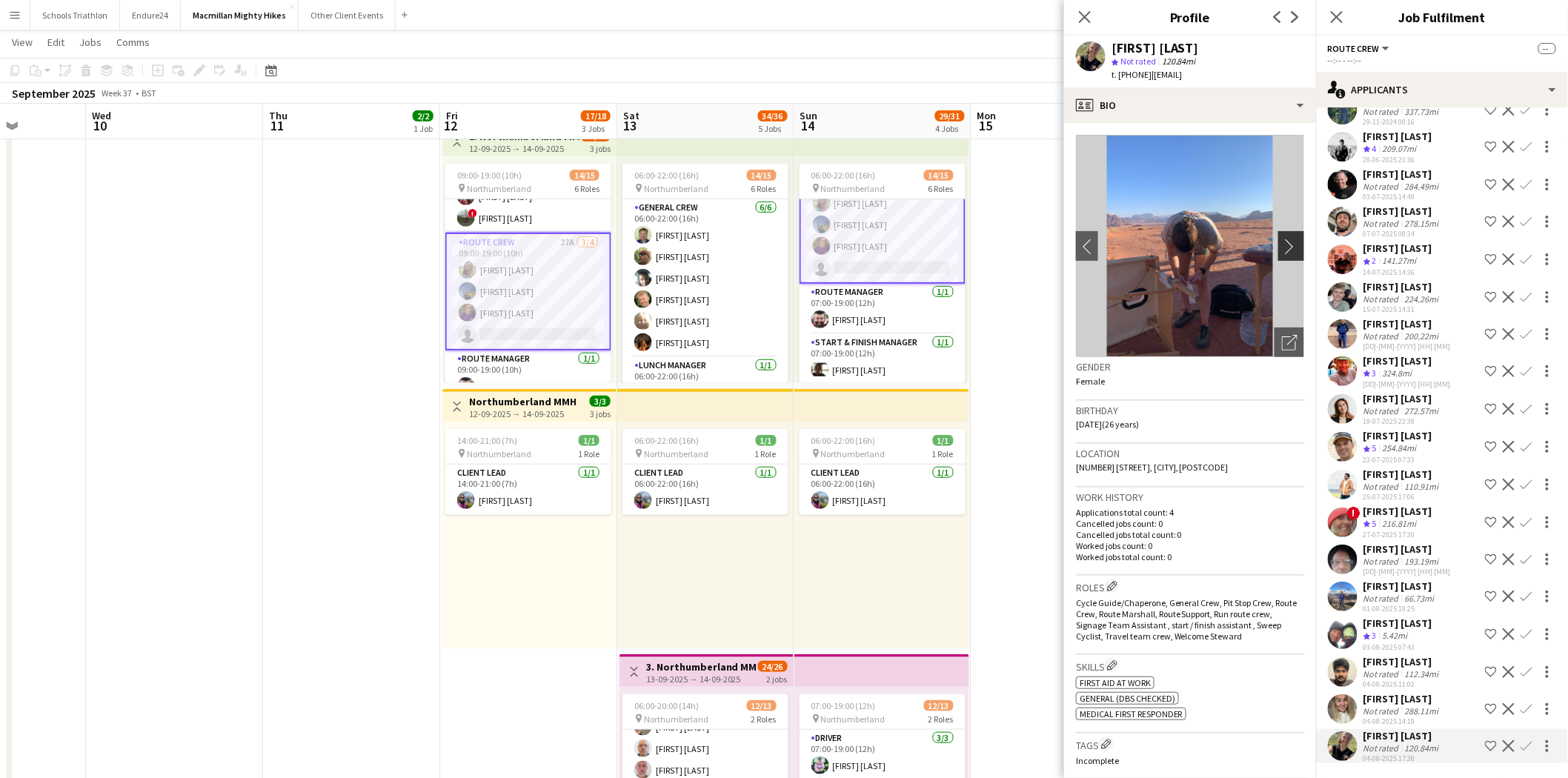 click on "chevron-right" 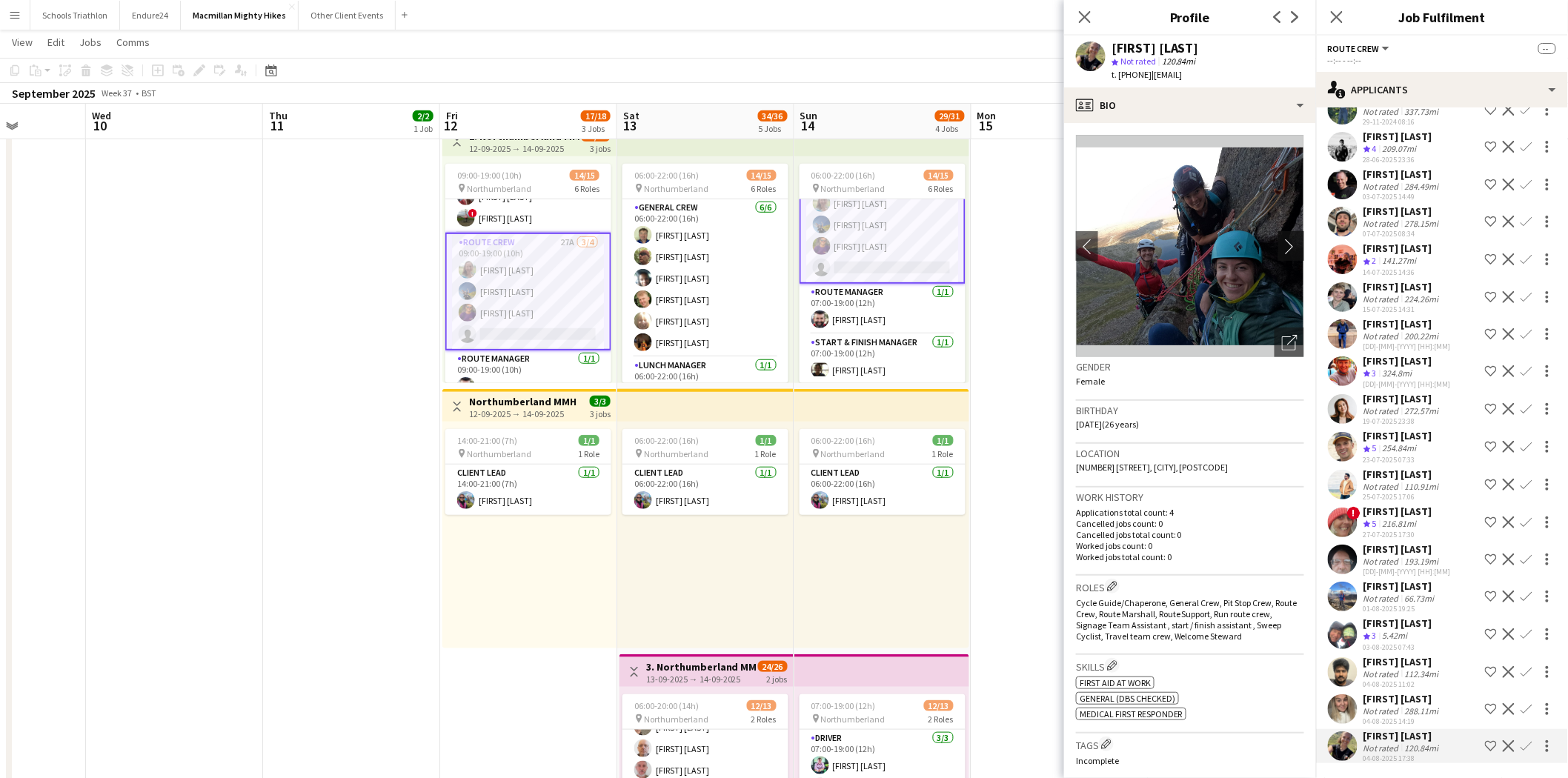 click on "chevron-right" 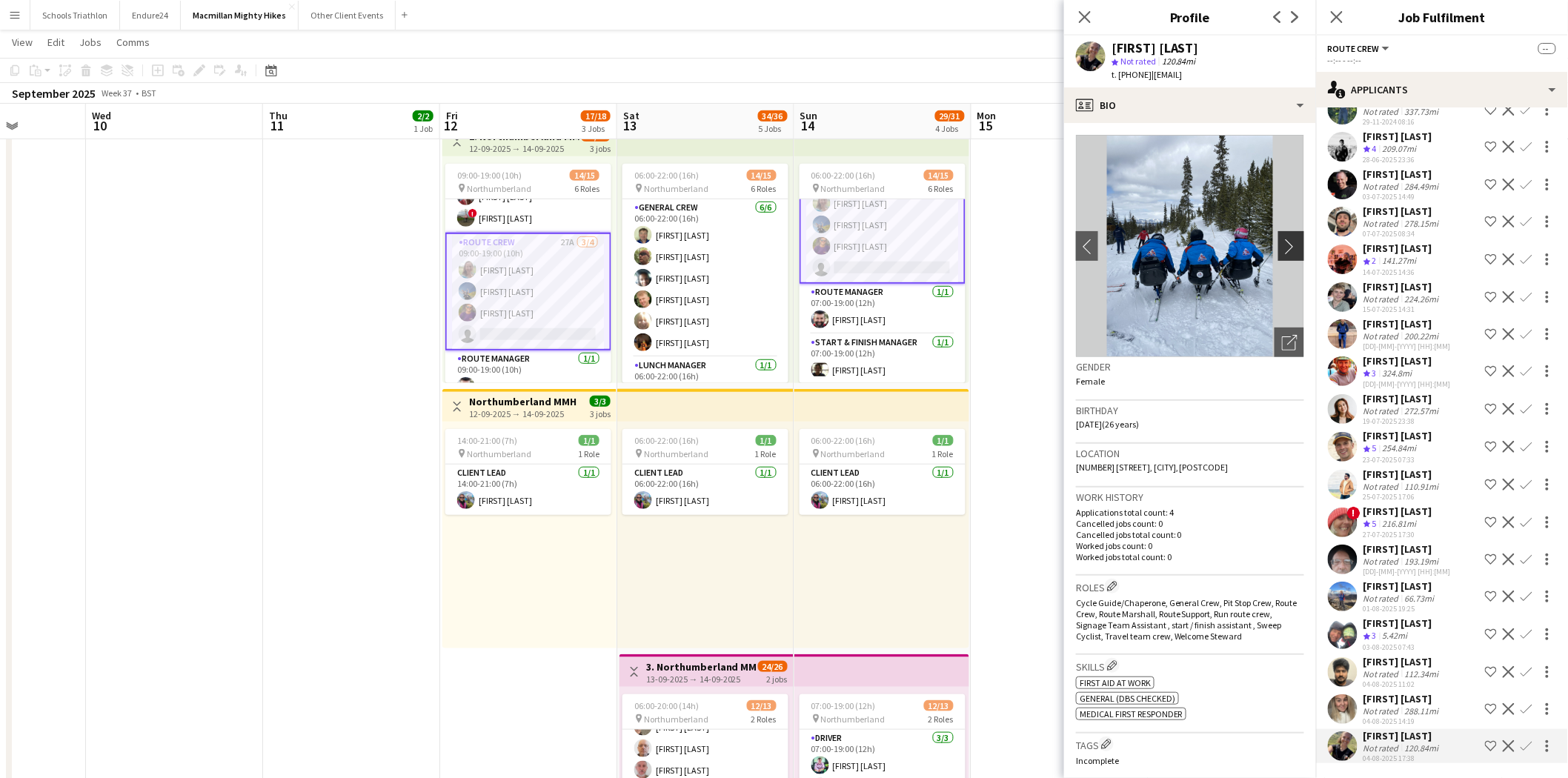 click on "chevron-right" 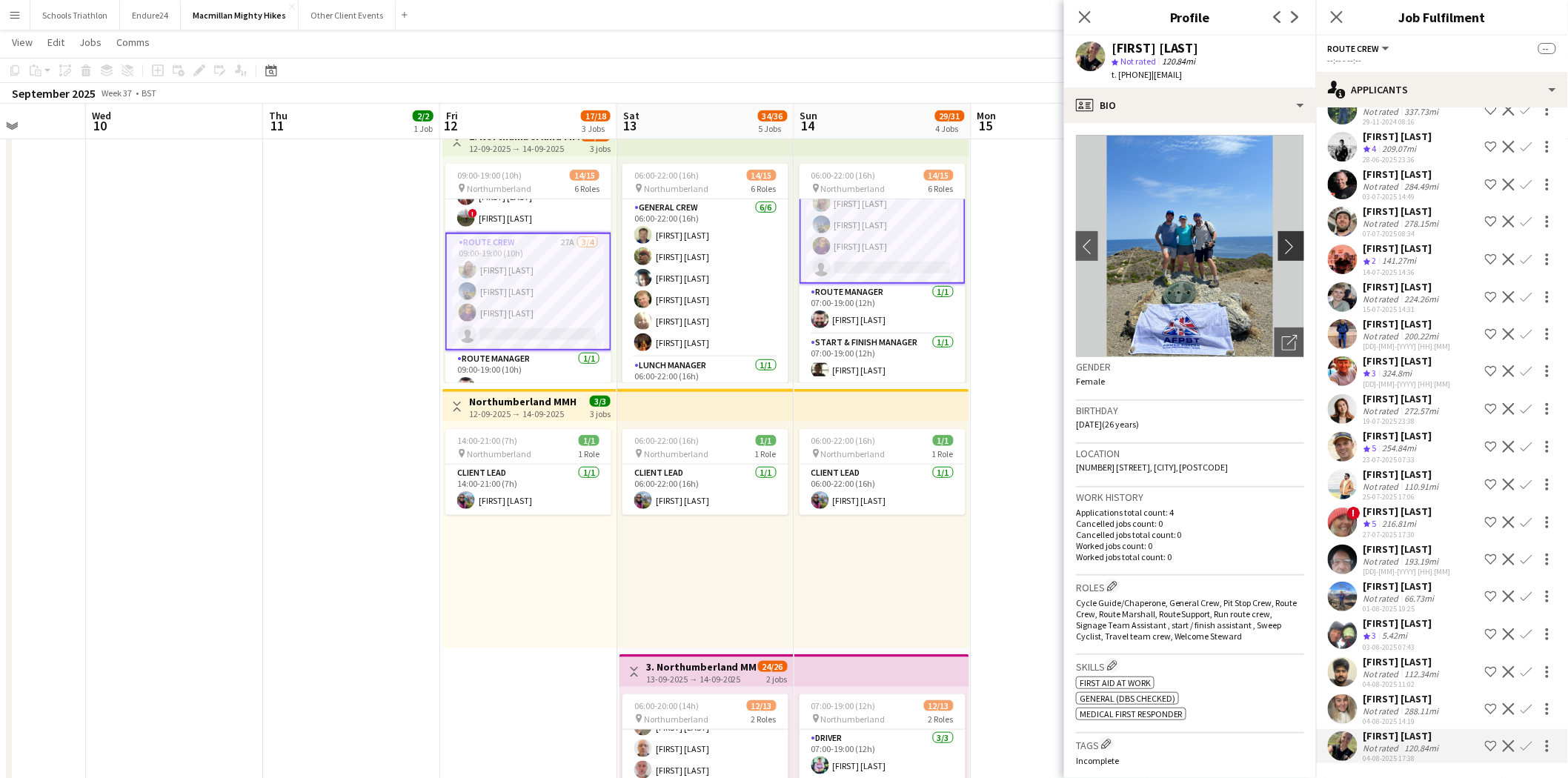 click on "chevron-right" 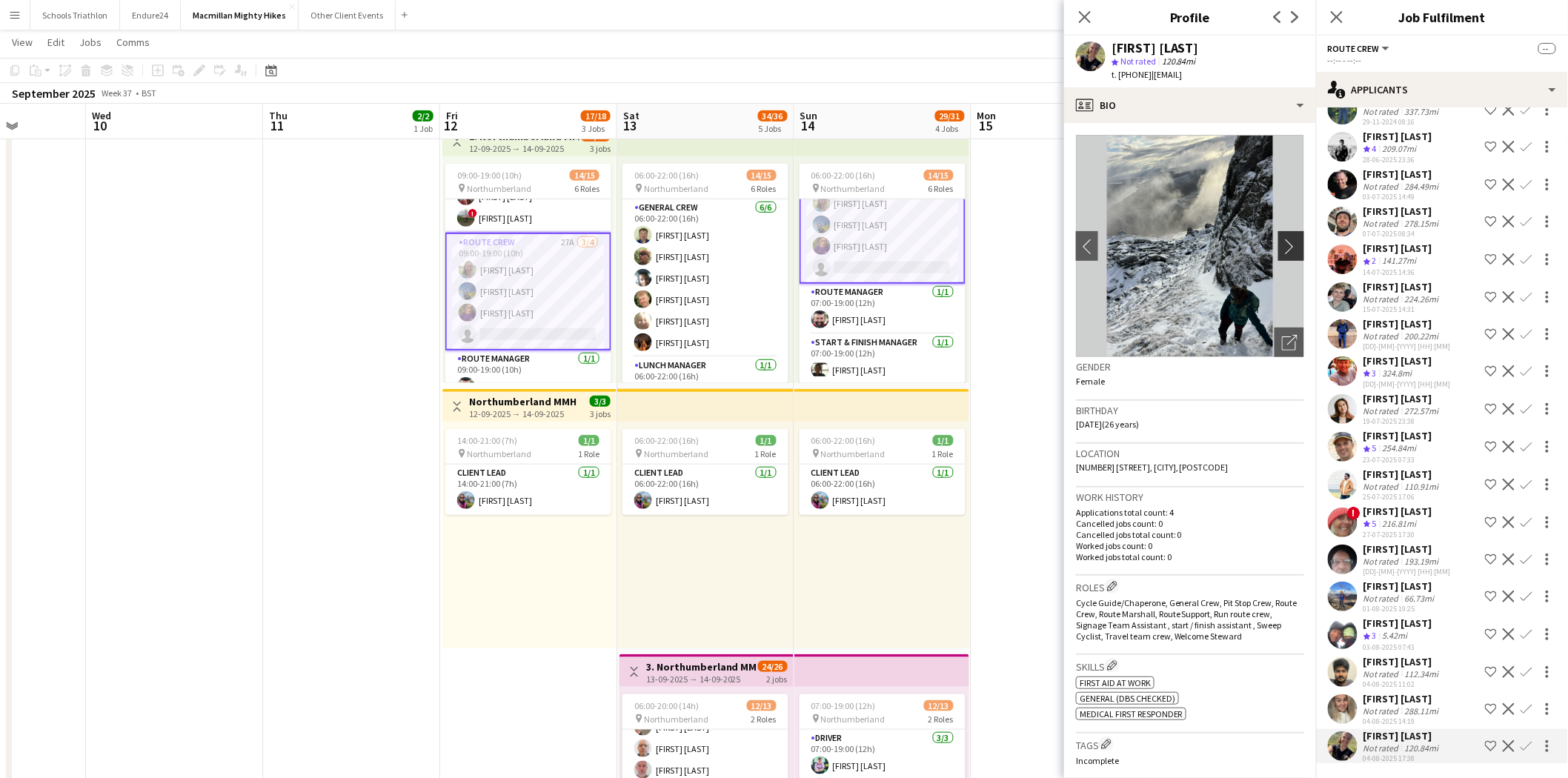 click on "chevron-right" 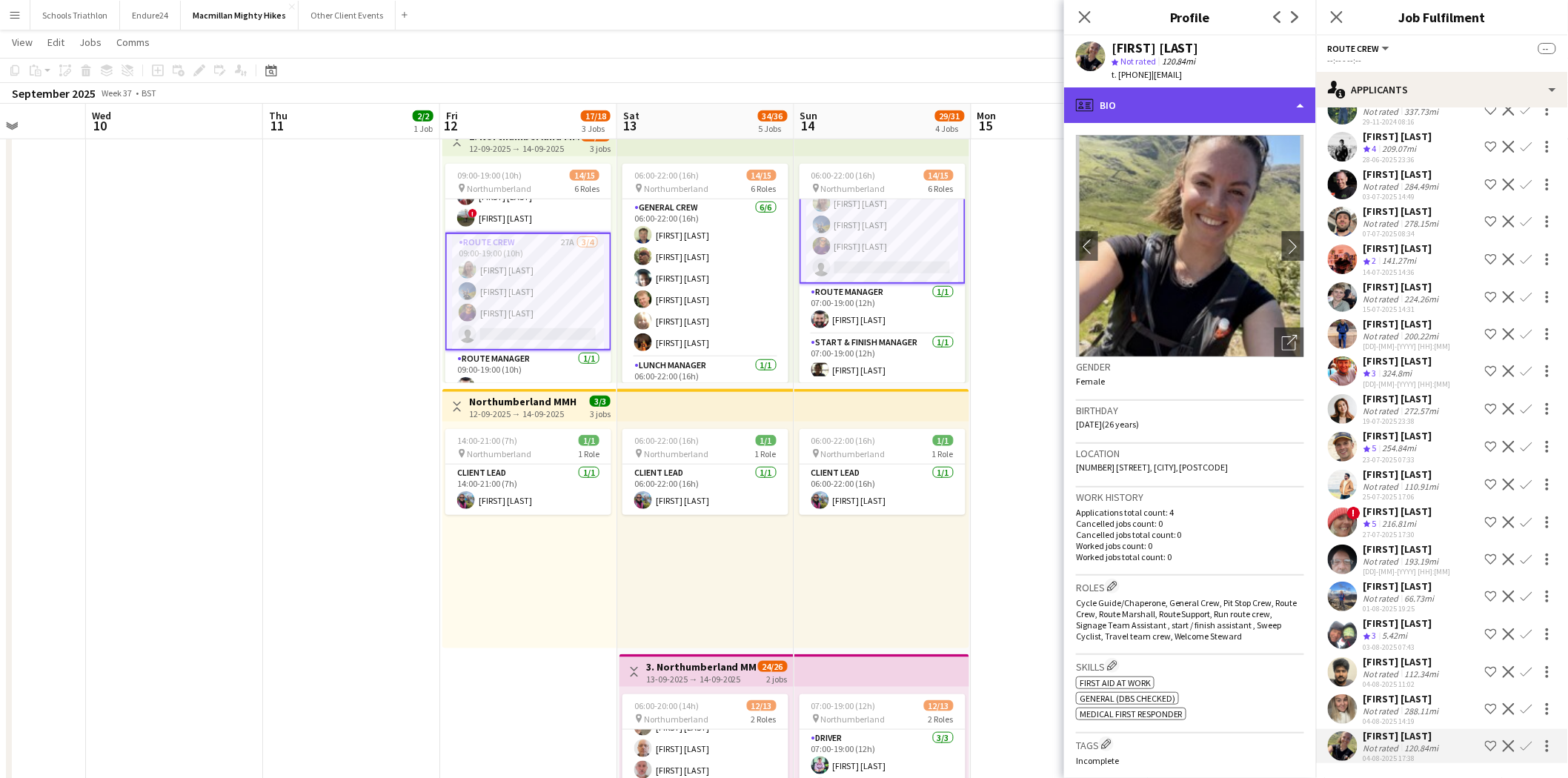 click on "profile
Bio" 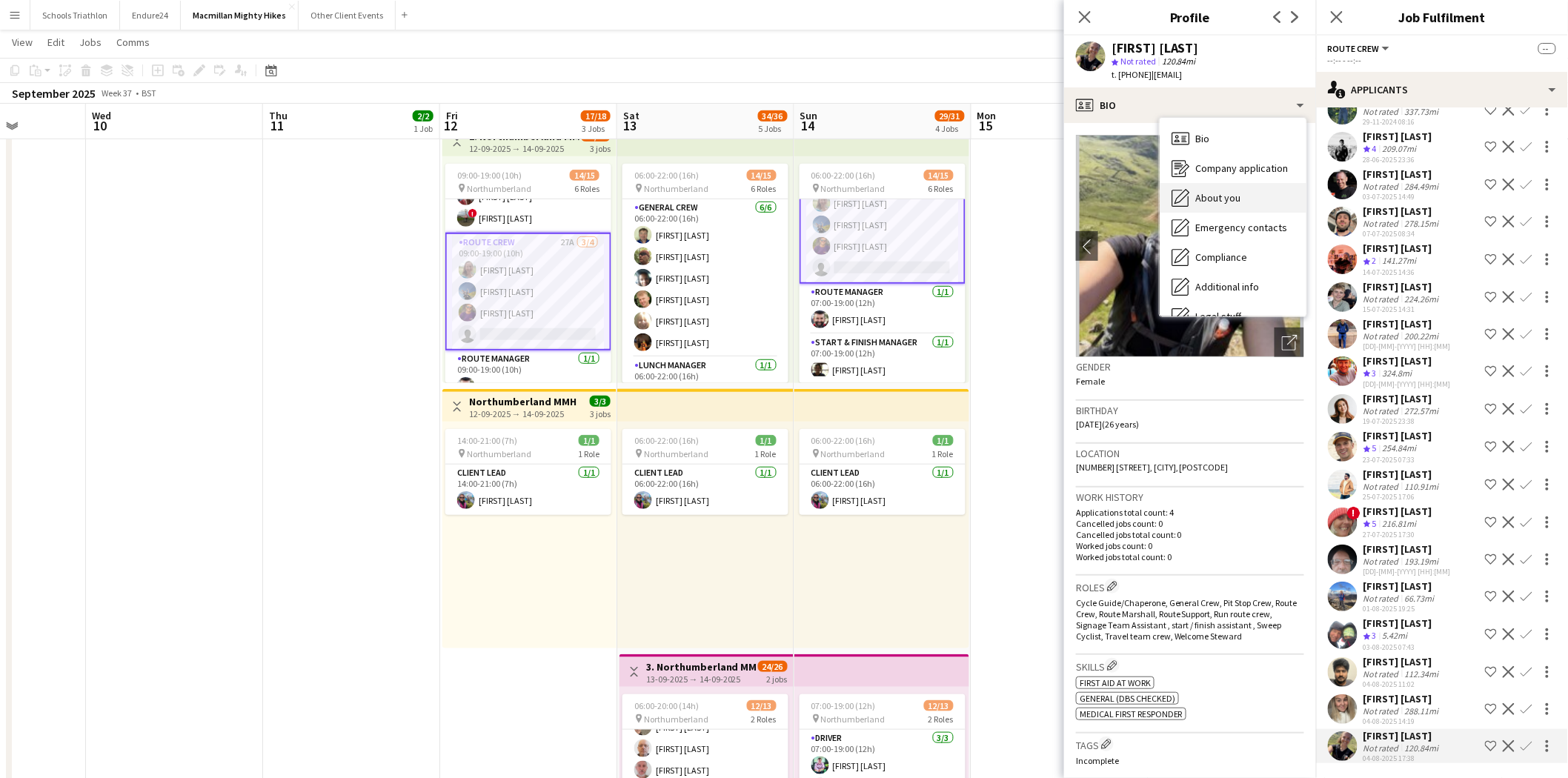 click on "About you
About you" at bounding box center [1233, 198] 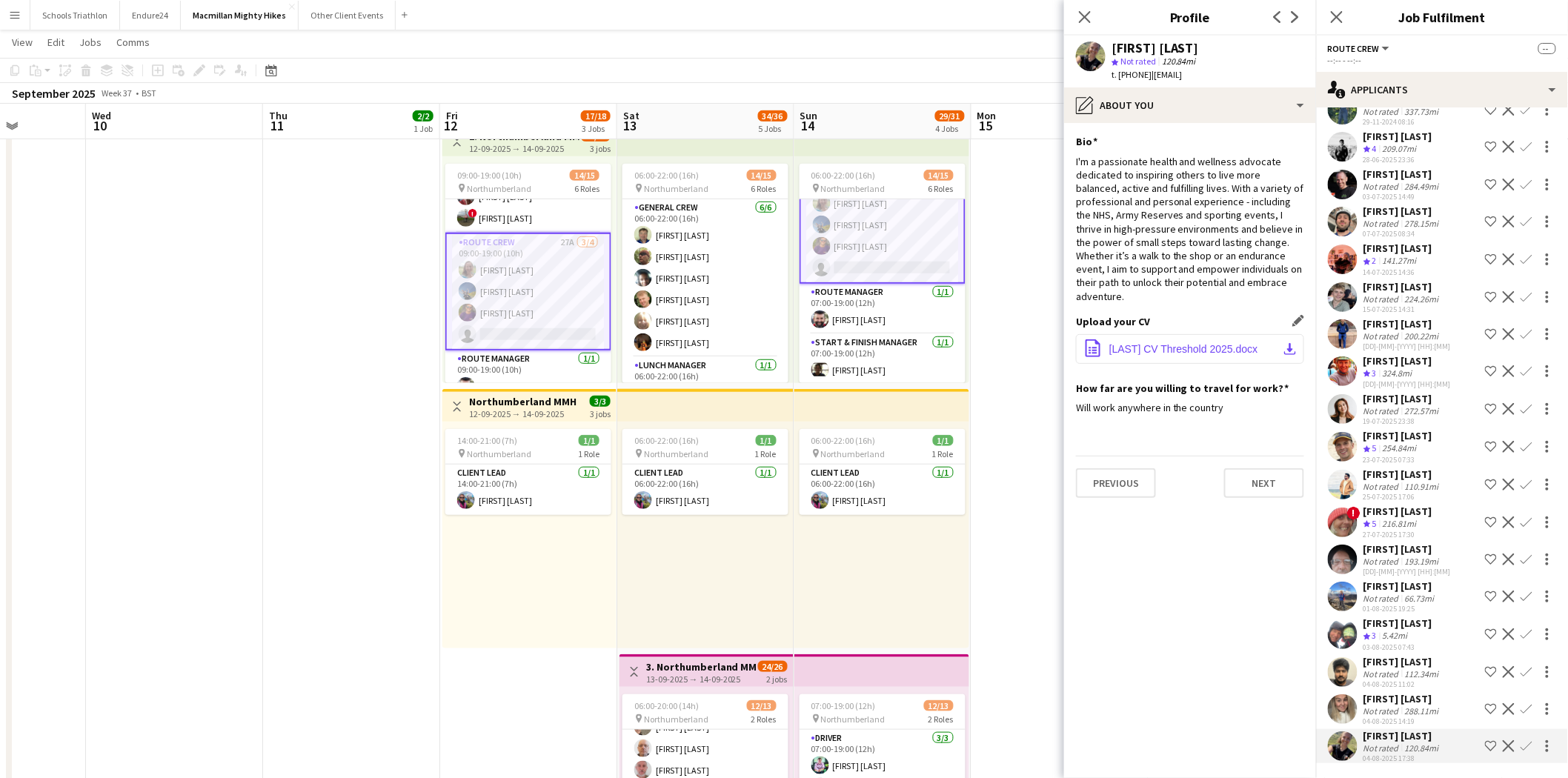 click on "[LAST] CV Threshold 2025.docx" 